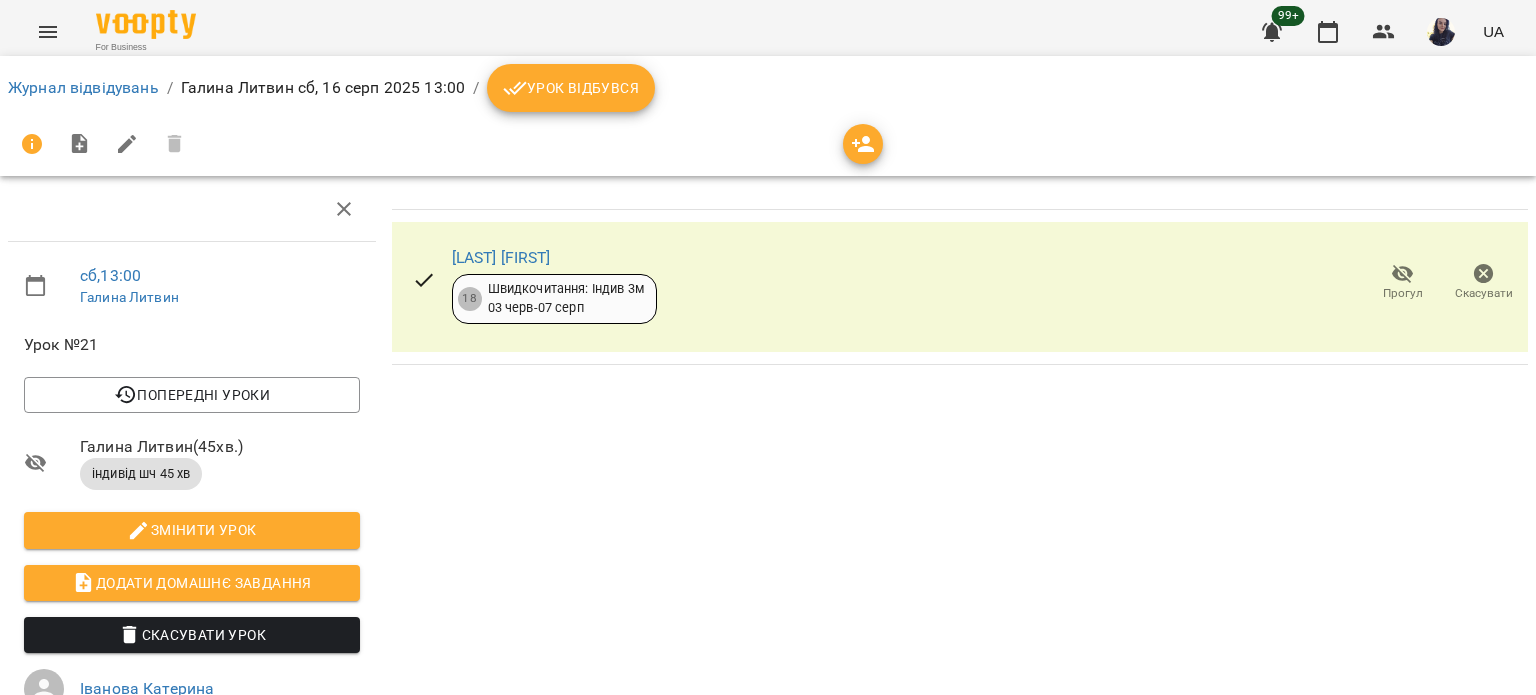 scroll, scrollTop: 0, scrollLeft: 0, axis: both 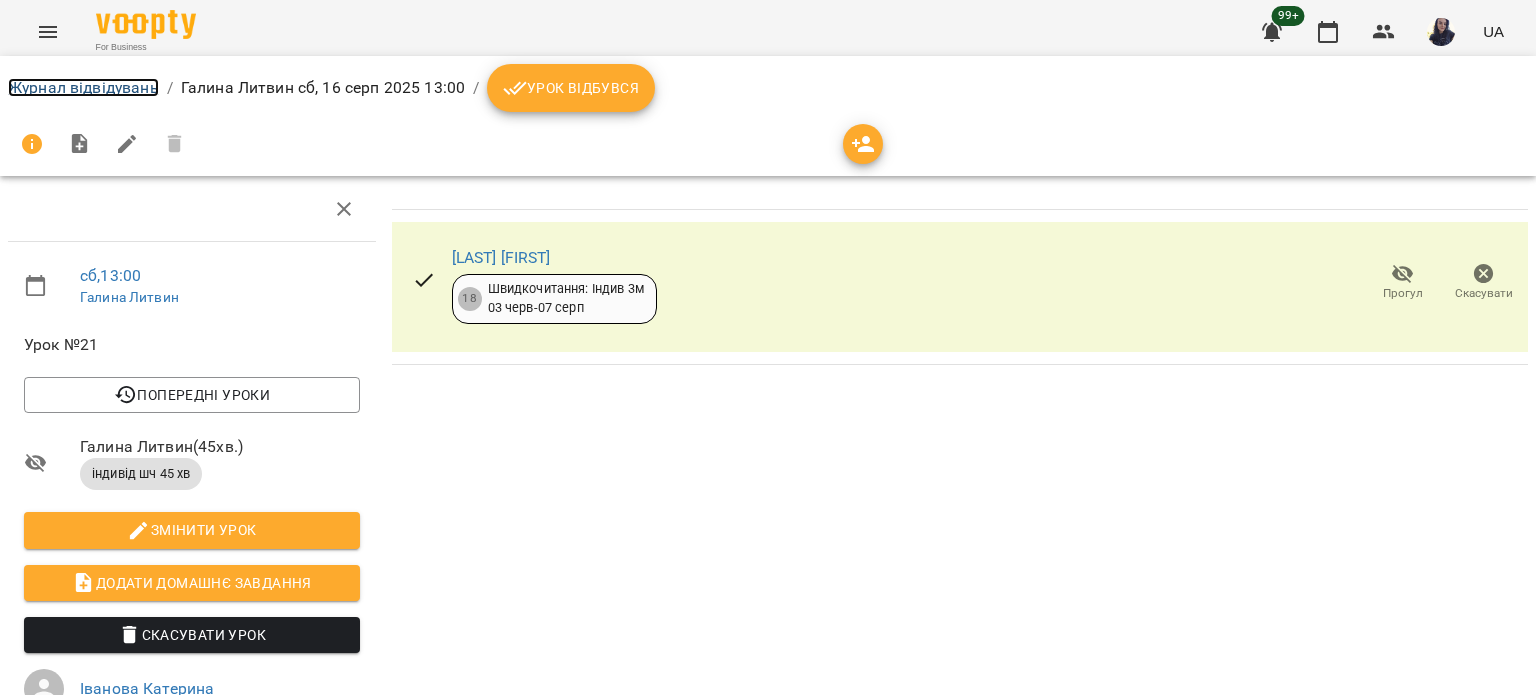 click on "Журнал відвідувань" at bounding box center [83, 87] 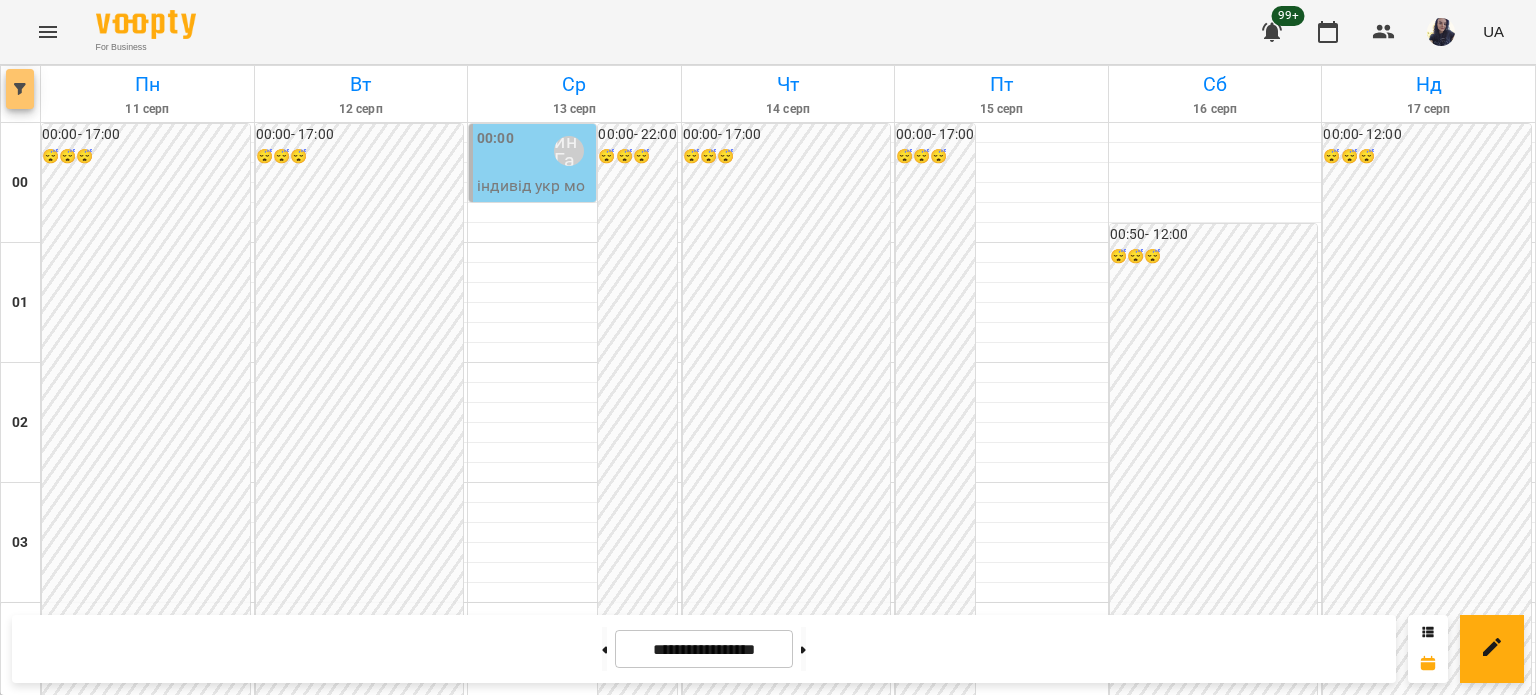 click at bounding box center [20, 89] 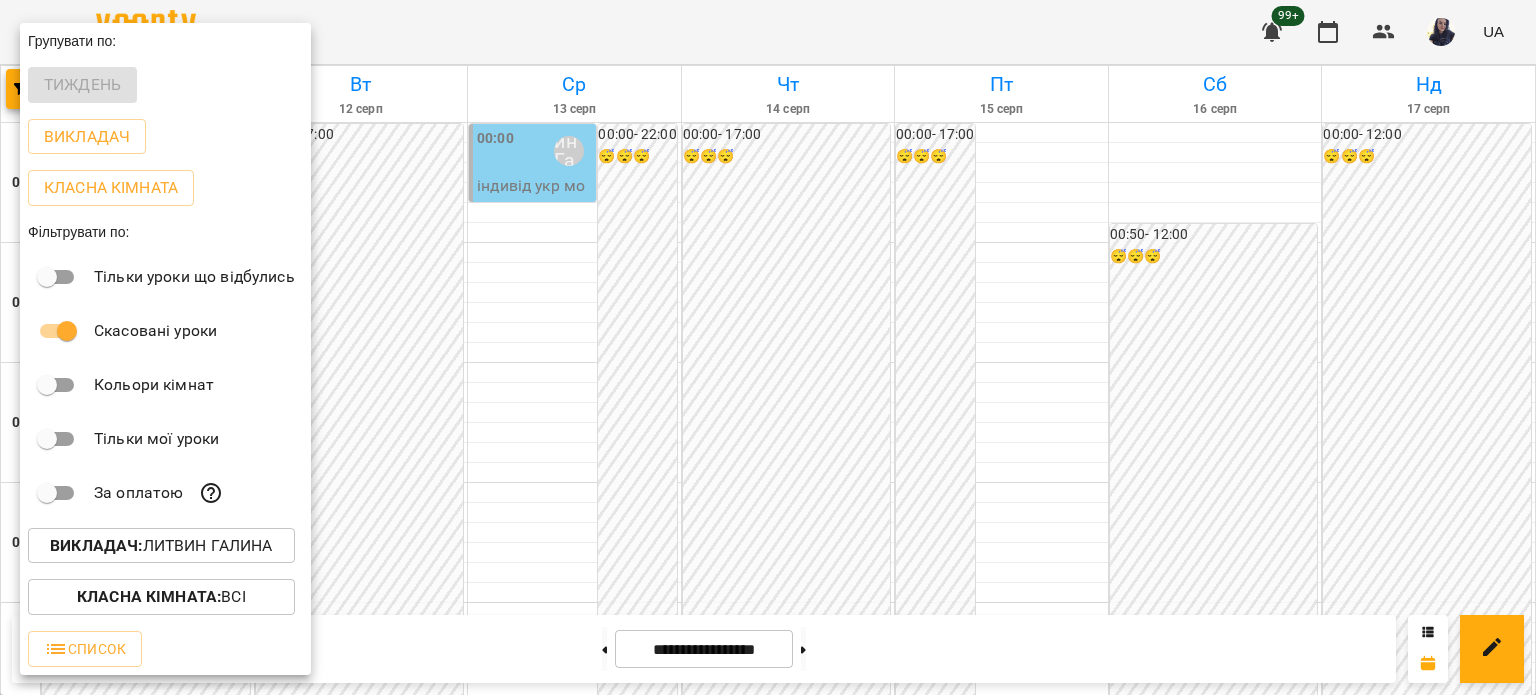 click on "Викладач : [LAST] [FIRST]" at bounding box center [161, 546] 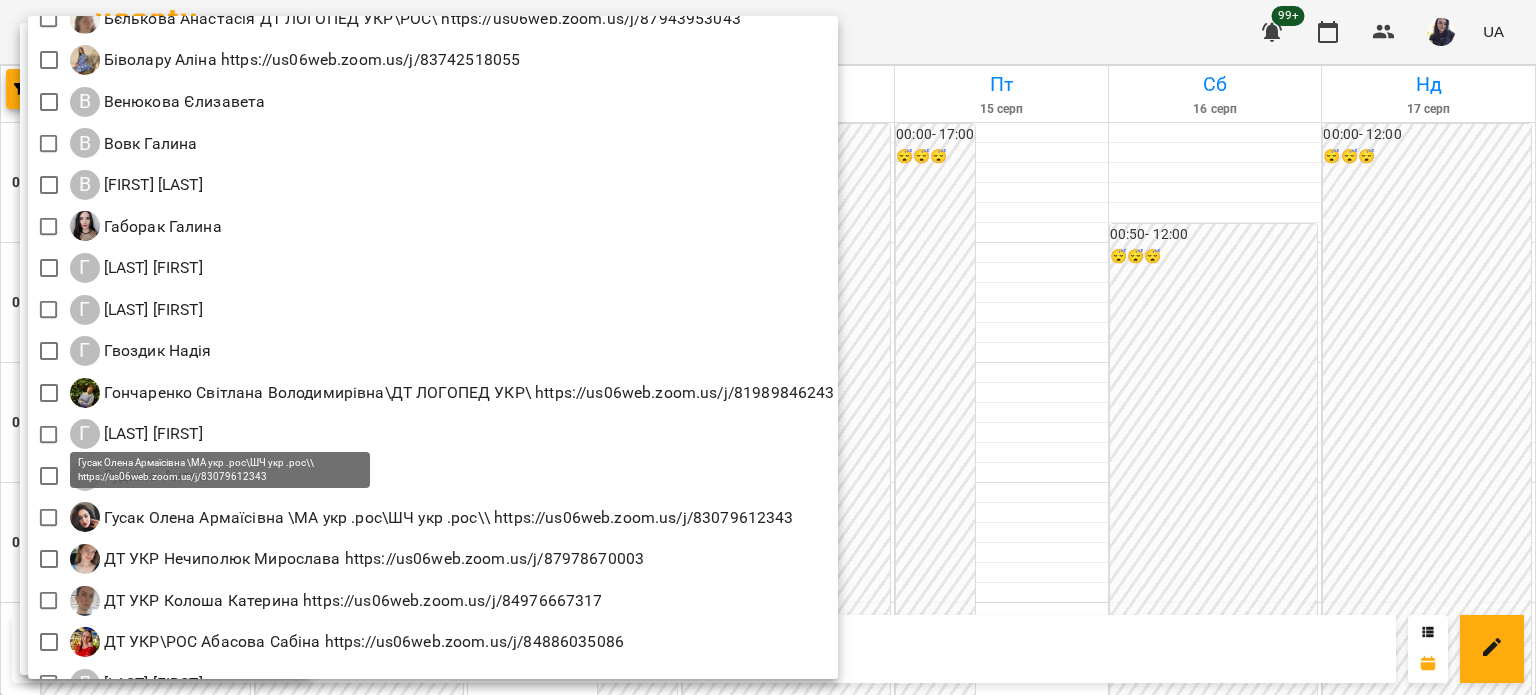 scroll, scrollTop: 1200, scrollLeft: 0, axis: vertical 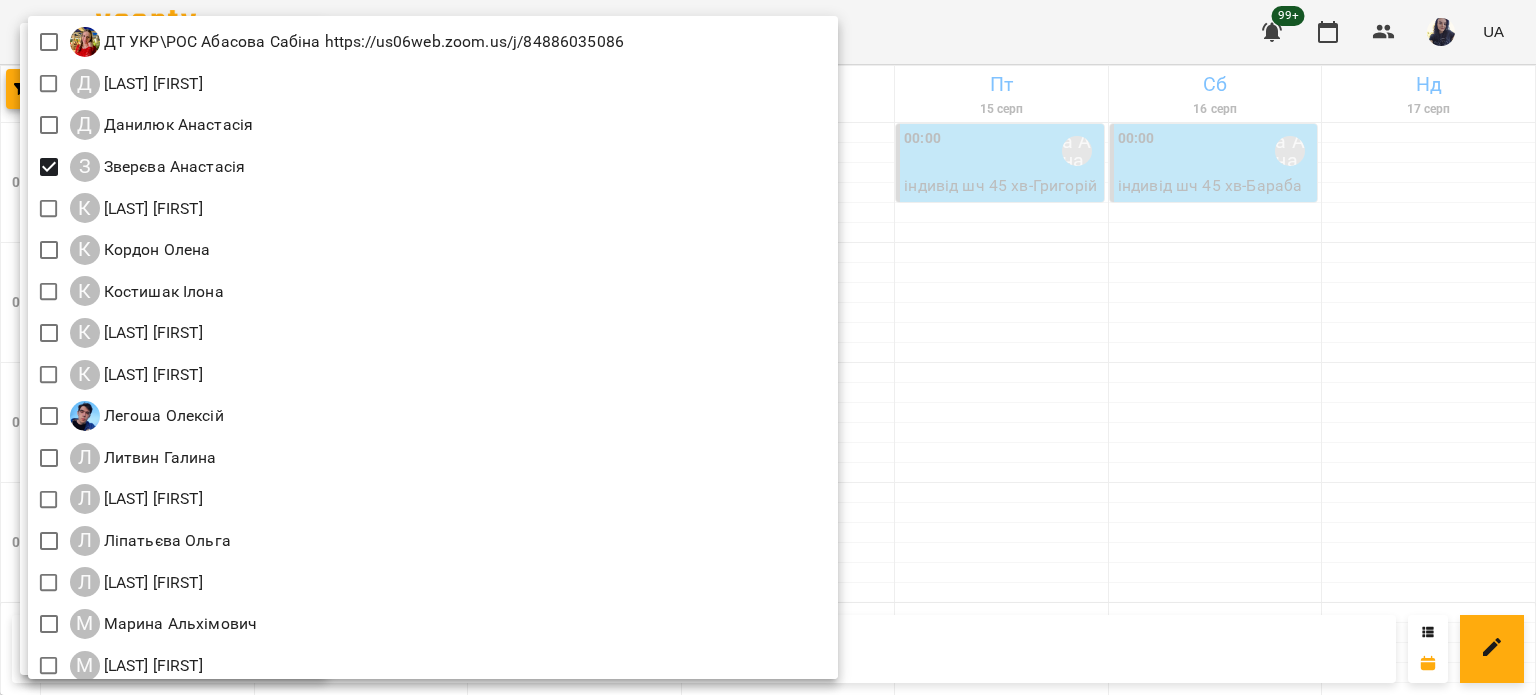 click at bounding box center [768, 347] 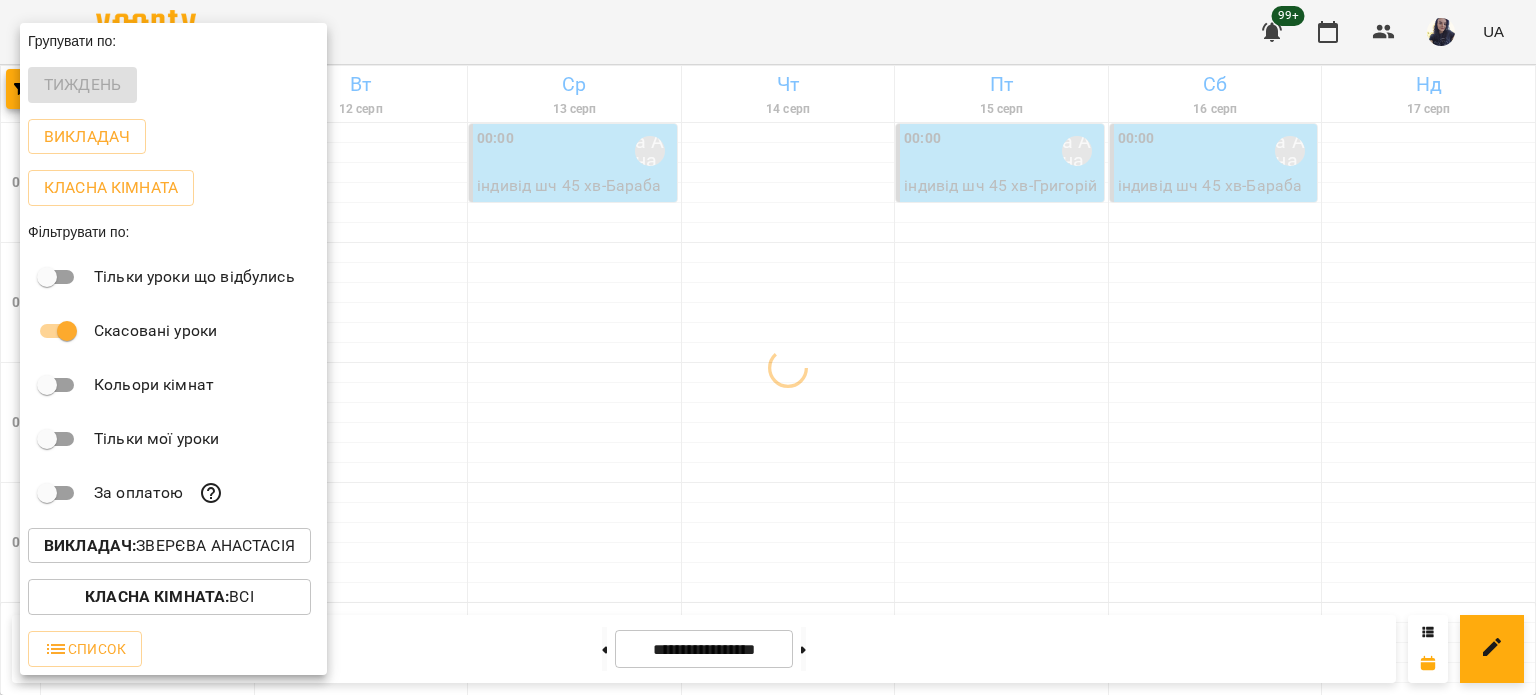 click at bounding box center [768, 347] 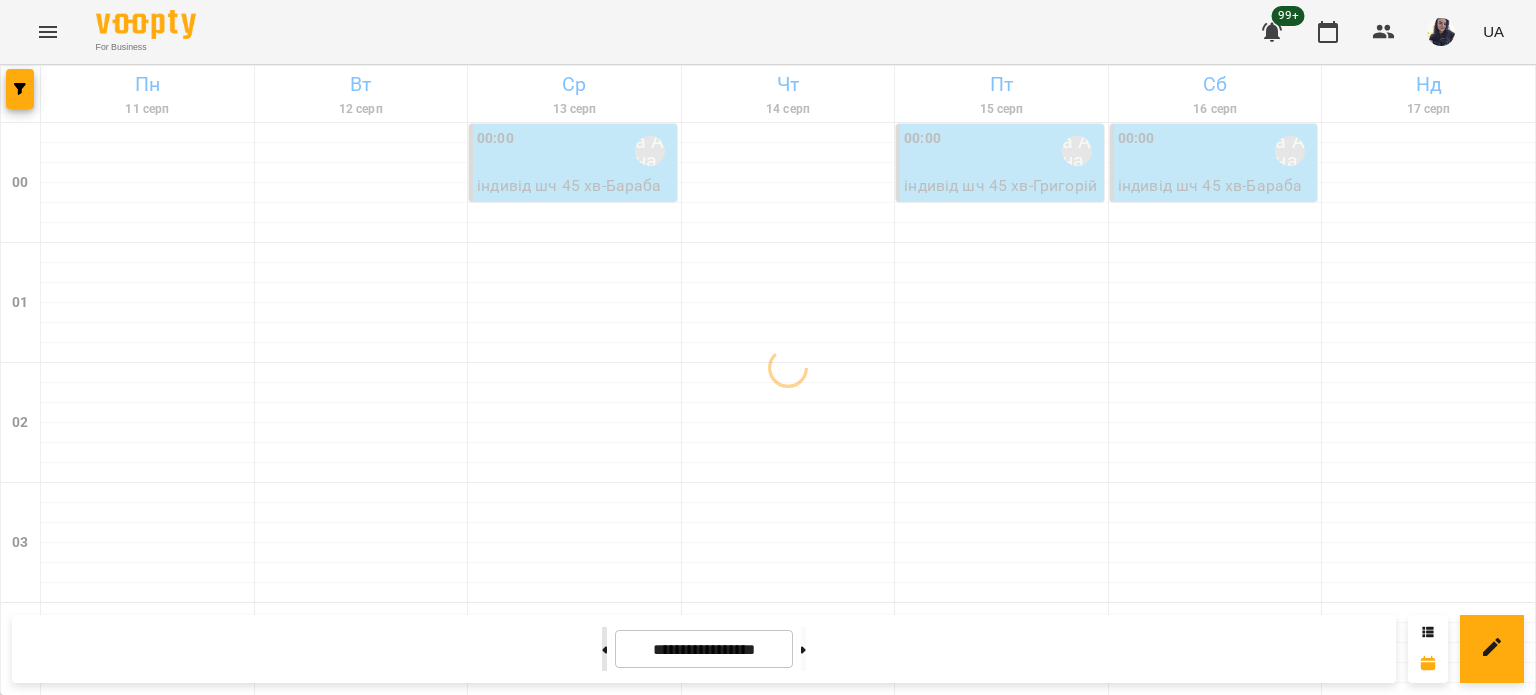 click at bounding box center (604, 649) 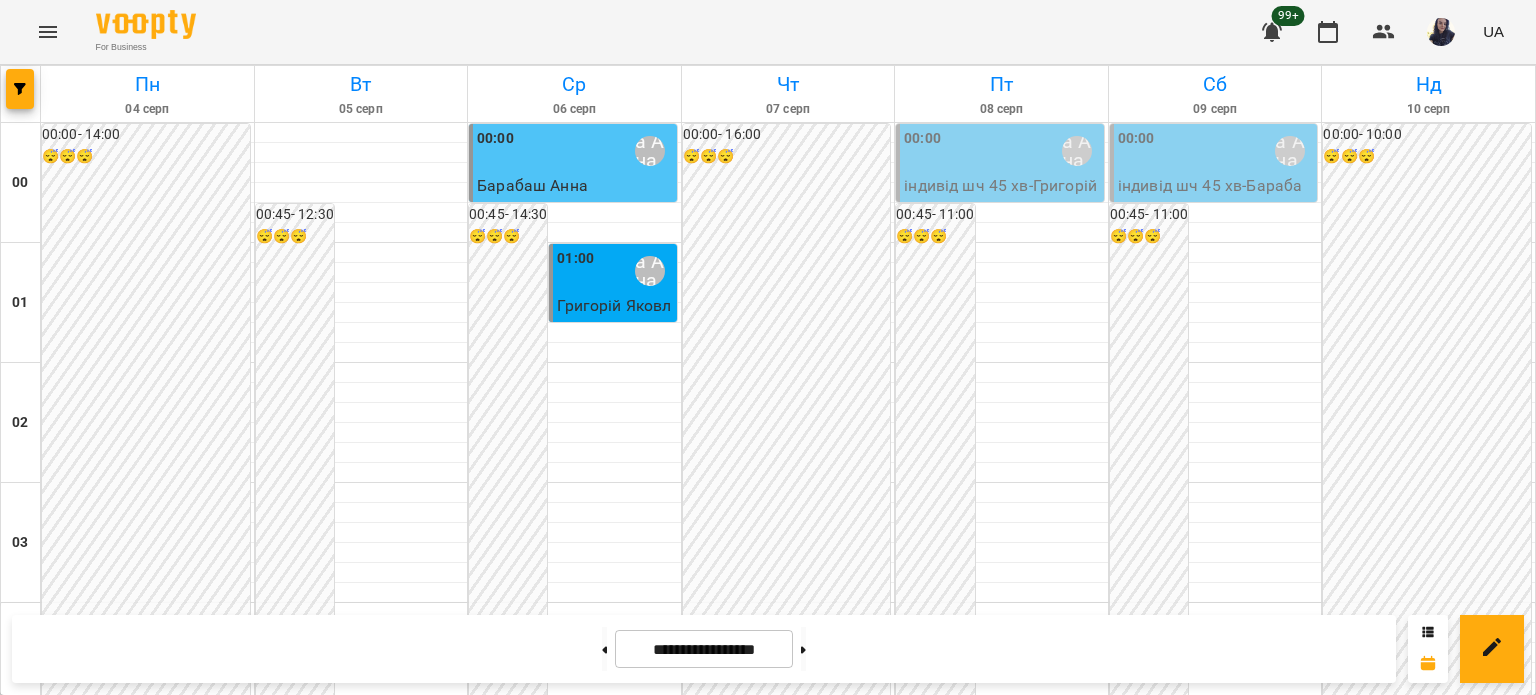 scroll, scrollTop: 2000, scrollLeft: 0, axis: vertical 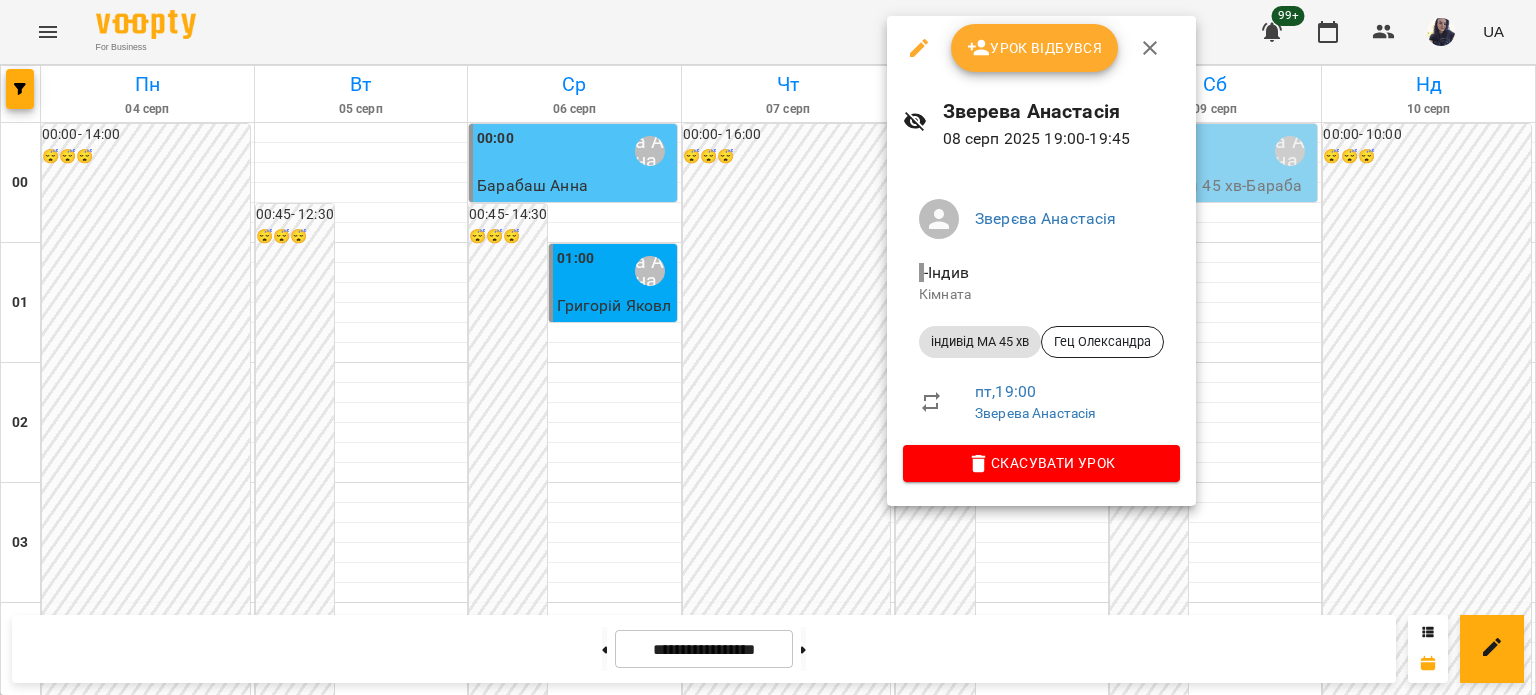 click 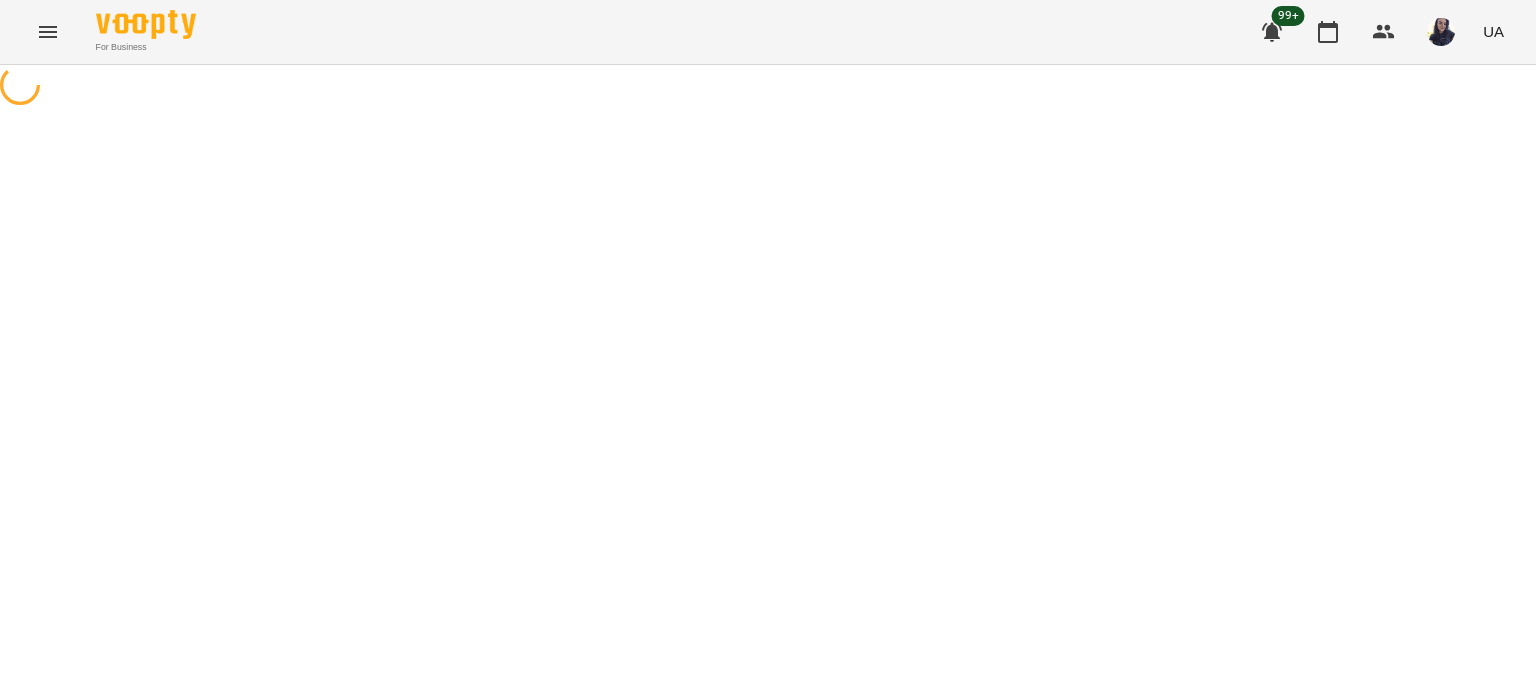 select on "**********" 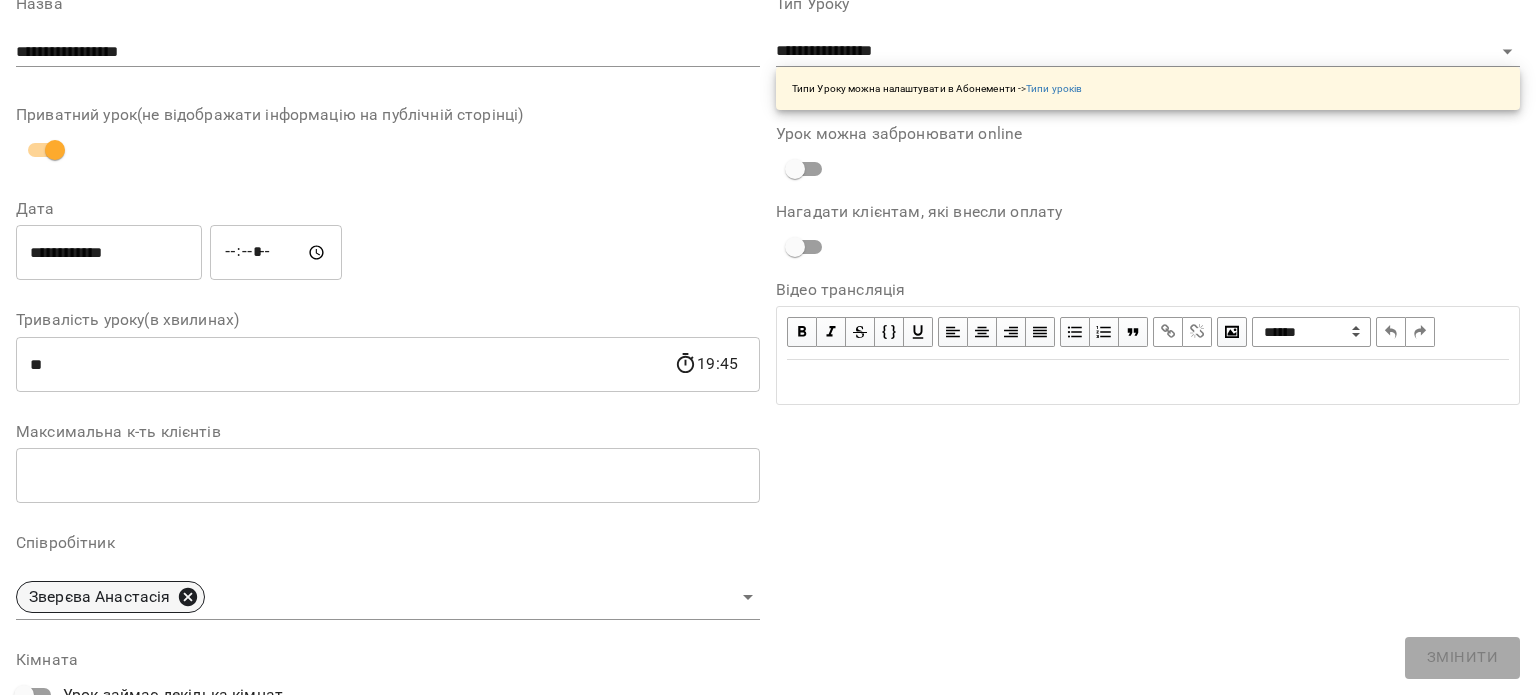 click 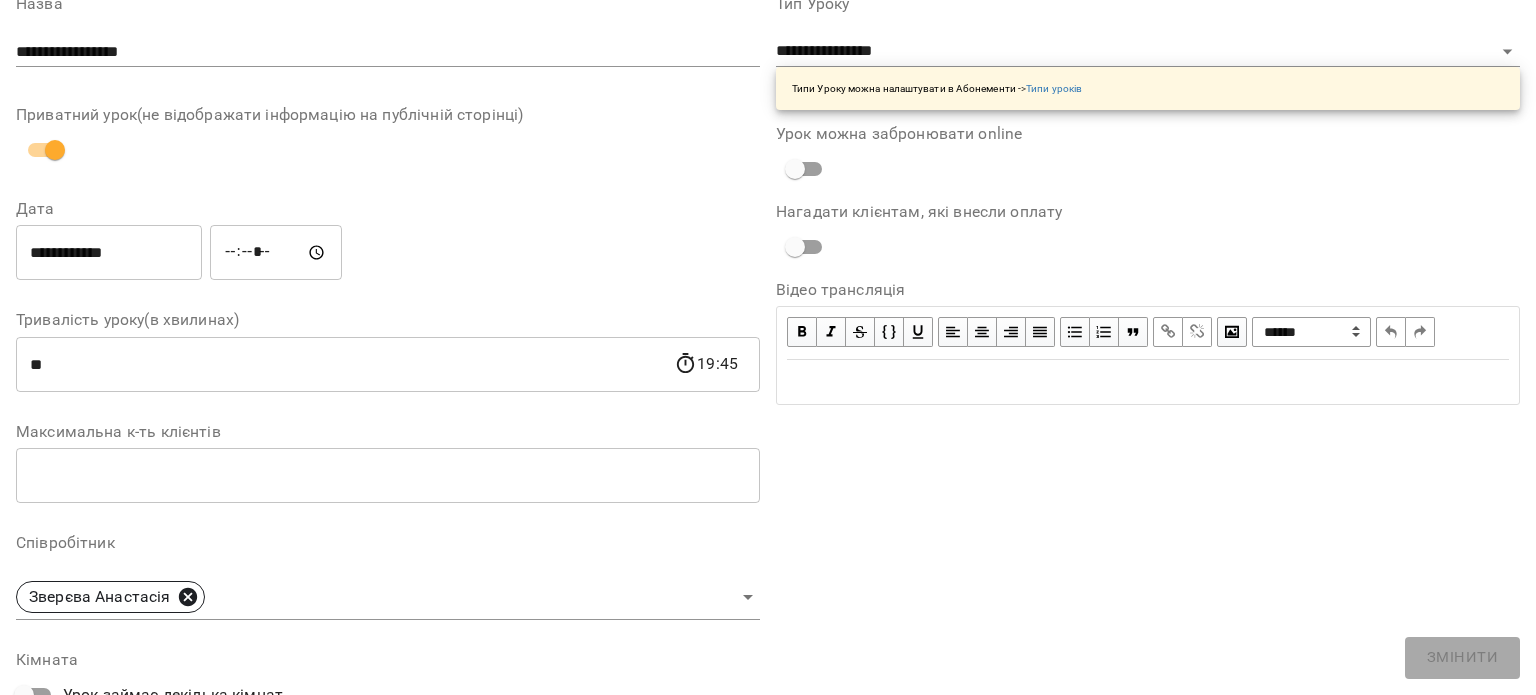 type 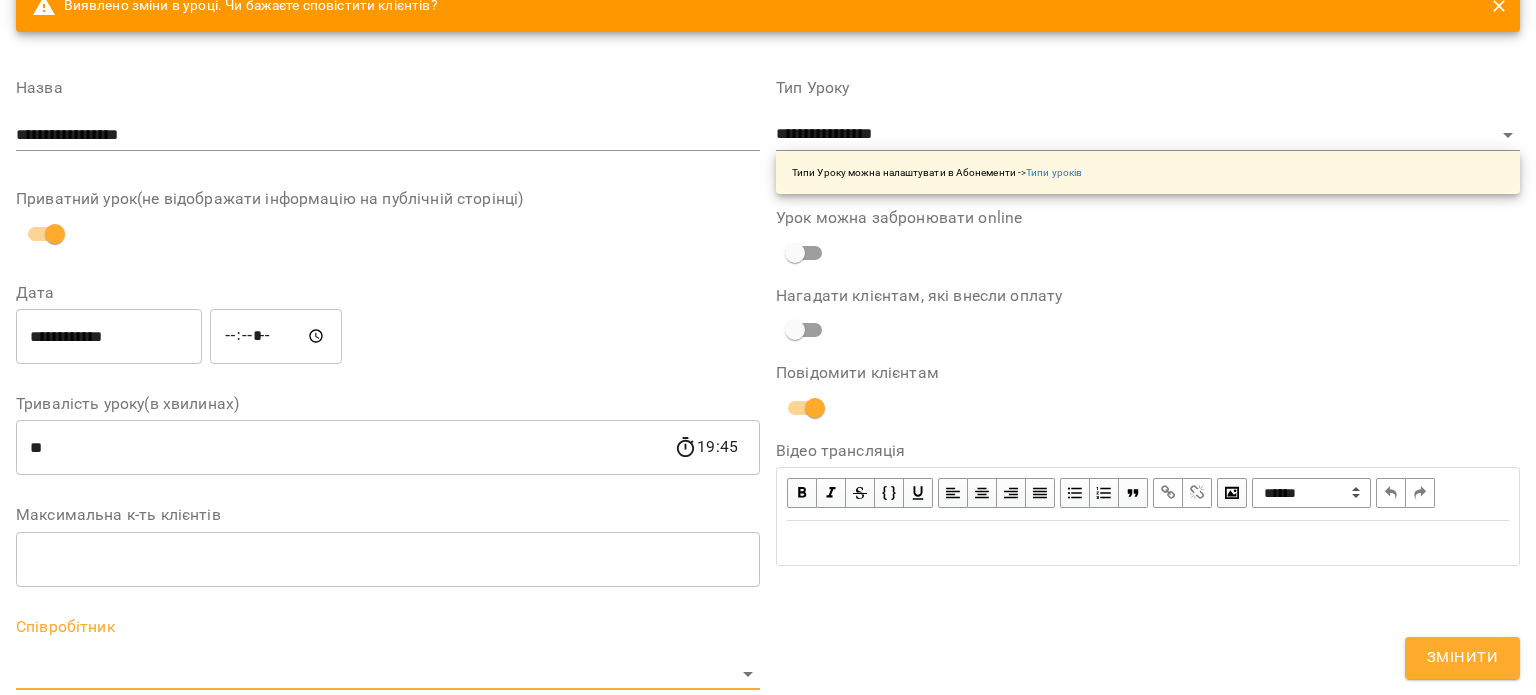 scroll, scrollTop: 183, scrollLeft: 0, axis: vertical 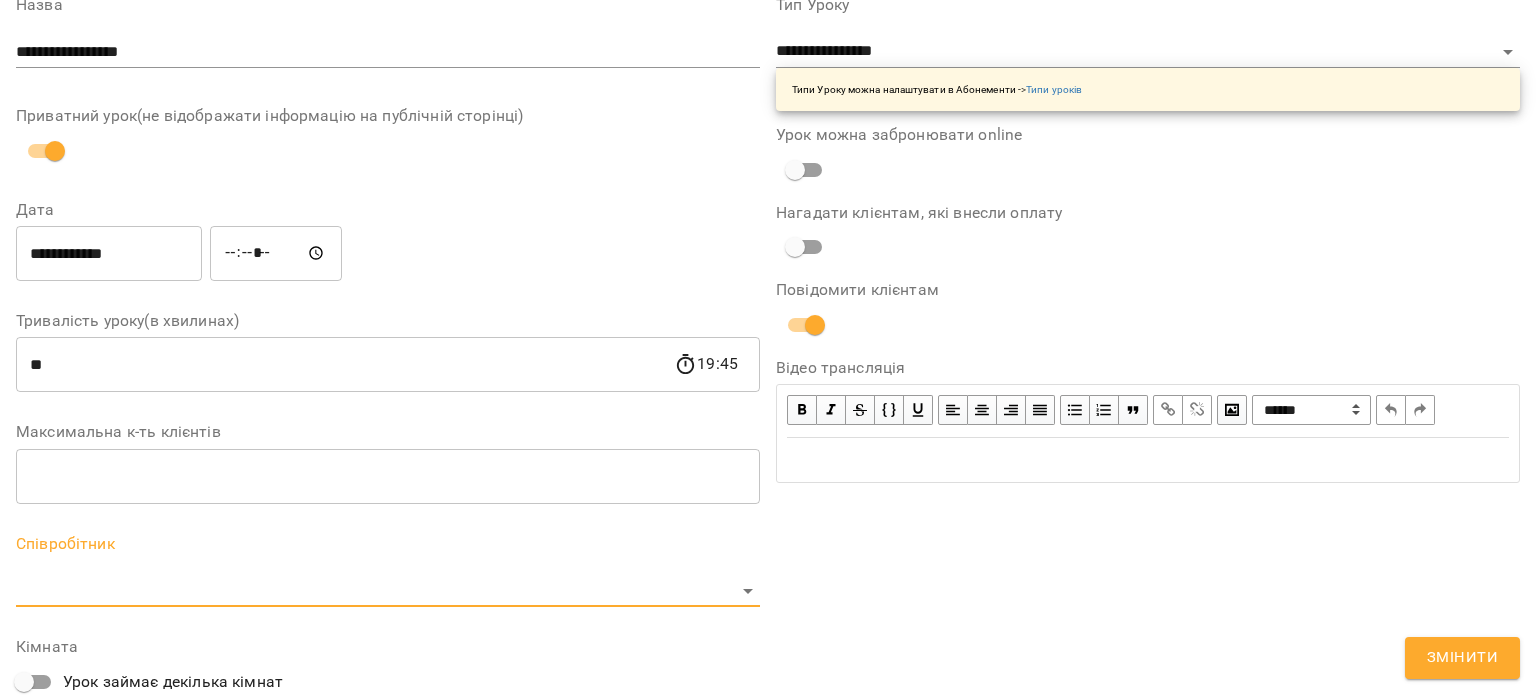 click on "For Business 99+ UA Журнал відвідувань / [LAST] [FIRST] пт, [NUMBER] [MONTH] [YEAR] [TIME] / Урок відбувся пт , [TIME] [LAST] [FIRST] Урок №[NUMBER] Попередні уроки пт [NUMBER] [MONTH] [YEAR] [TIME] пт [NUMBER] [MONTH] [YEAR] [TIME] пт [NUMBER] [MONTH] [YEAR] [TIME] пт [NUMBER] [MONTH] [YEAR] [TIME] пт [NUMBER] [MONTH] [YEAR] [TIME] [LAST] [FIRST] ( [NUMBER] хв. ) індивід МА [NUMBER] хв Змінити урок Додати домашнє завдання Скасувати Урок [LAST] [FIRST] Індив Кімната [FIRST] [LAST] [YEAR]-[MONTH]-[DAY] [TIME] Створити розсилку [FIRST] [LAST] [NUMBER] Ментальна арифметика: Індив [NUMBER]м [NUMBER] [MONTH] - [DATE] Прогул Скасувати
Змінити урок Назва **" at bounding box center [768, 482] 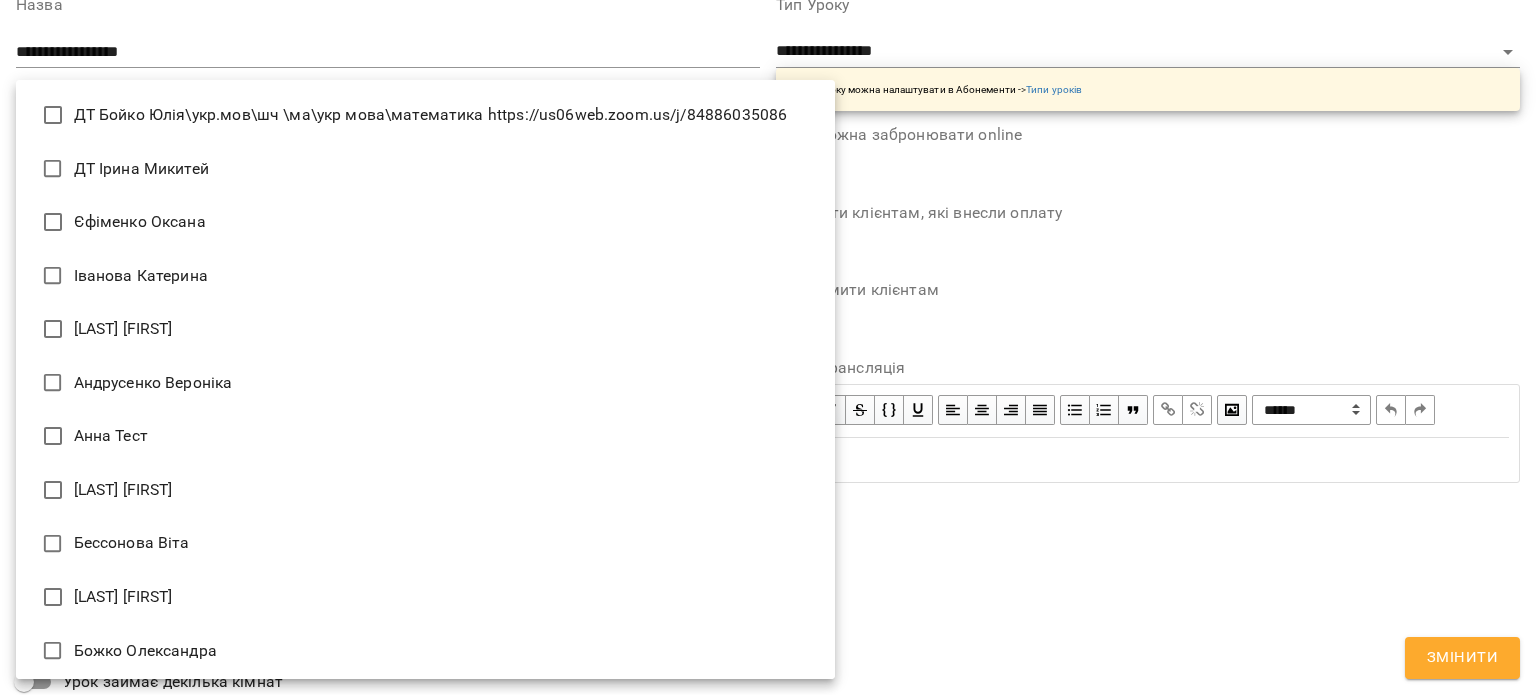 type 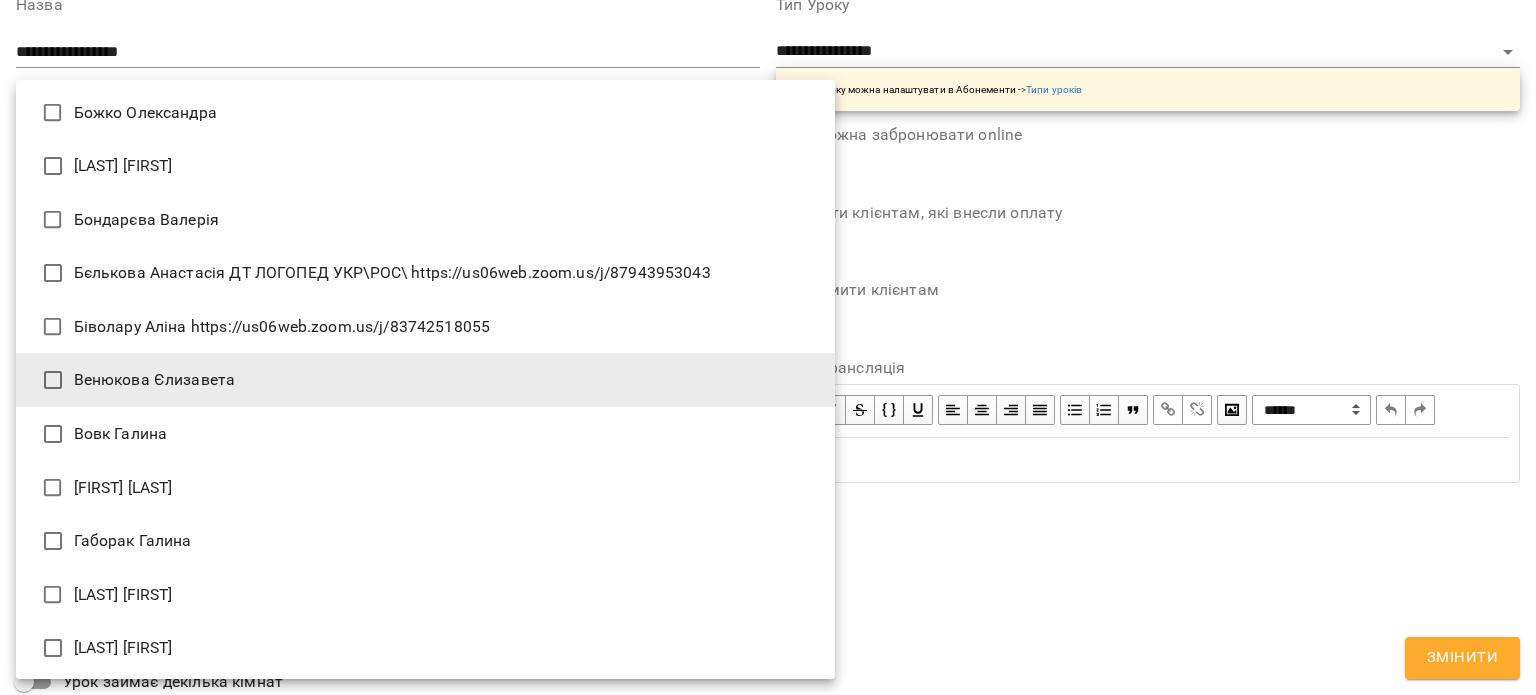 type on "**********" 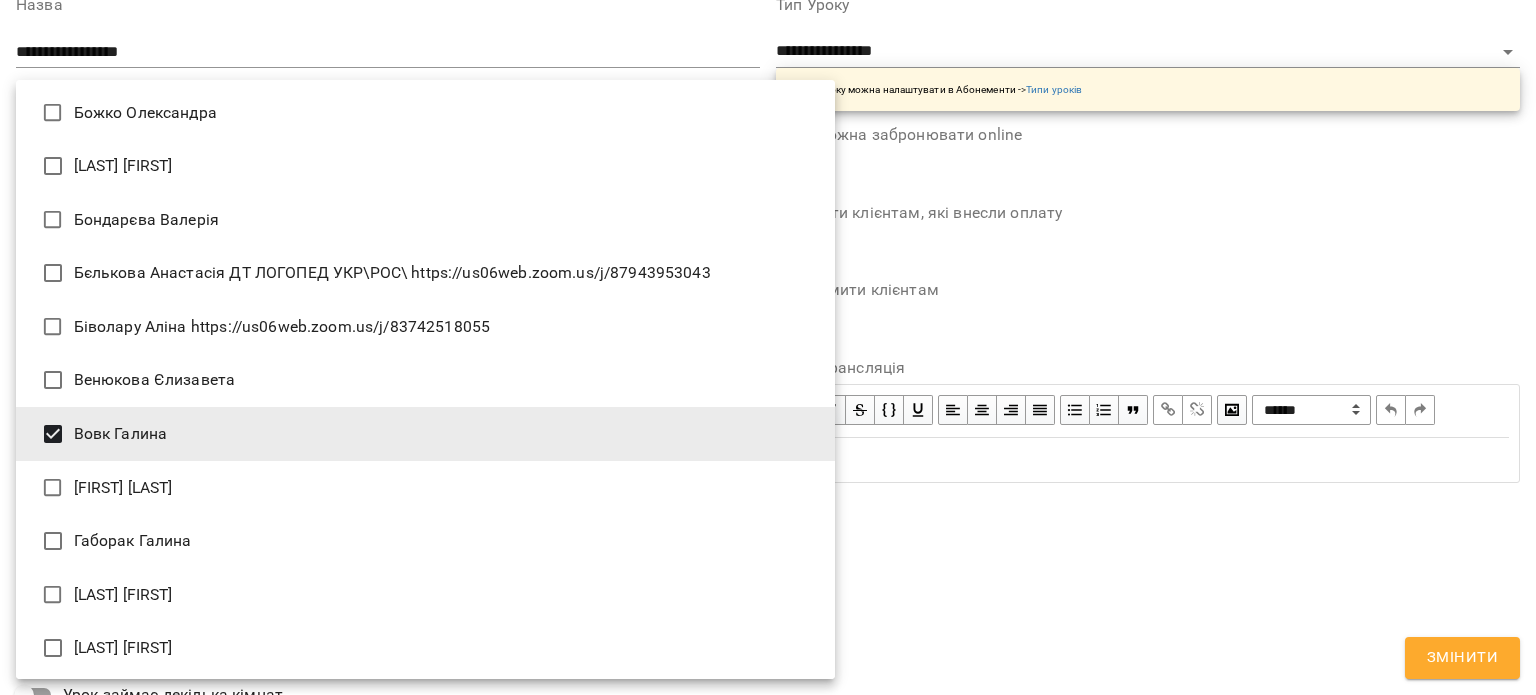 click at bounding box center [768, 347] 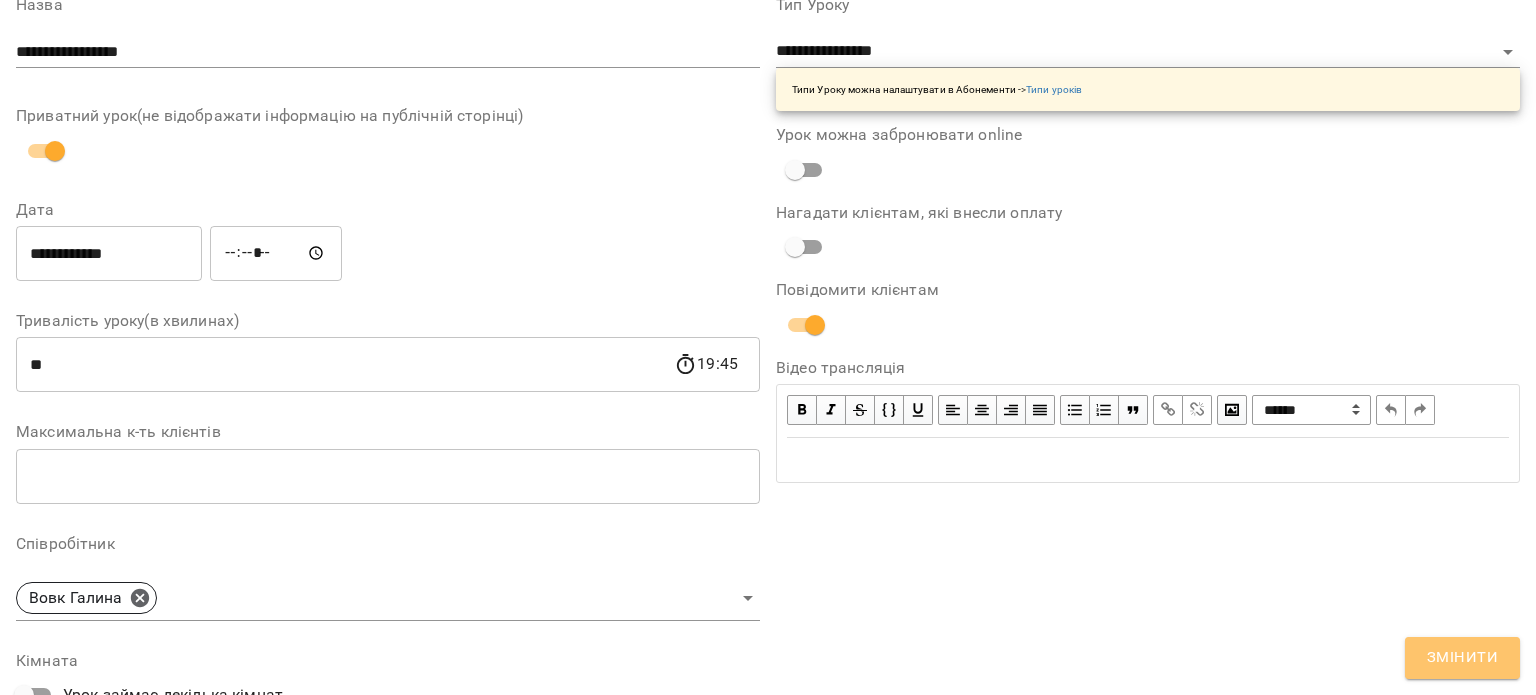 click on "Змінити" at bounding box center (1462, 658) 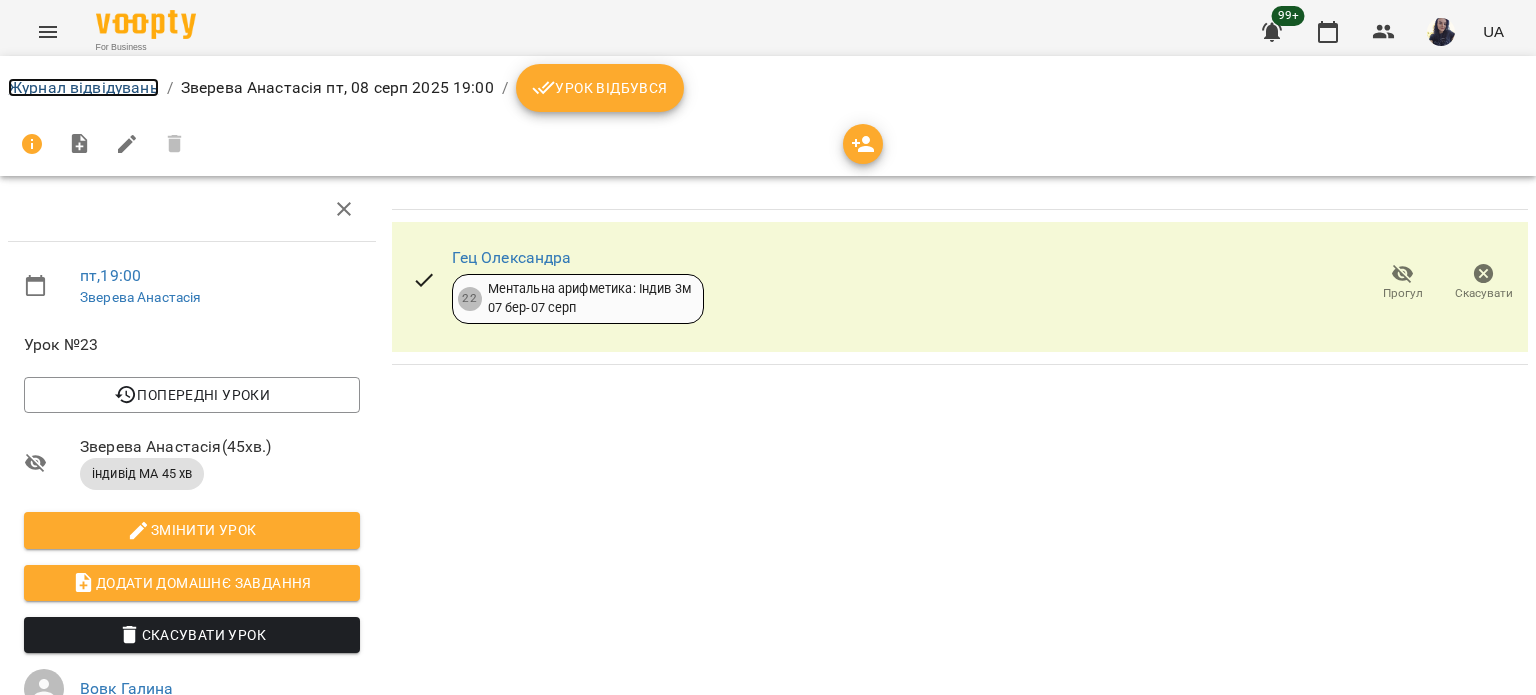 click on "Журнал відвідувань" at bounding box center [83, 87] 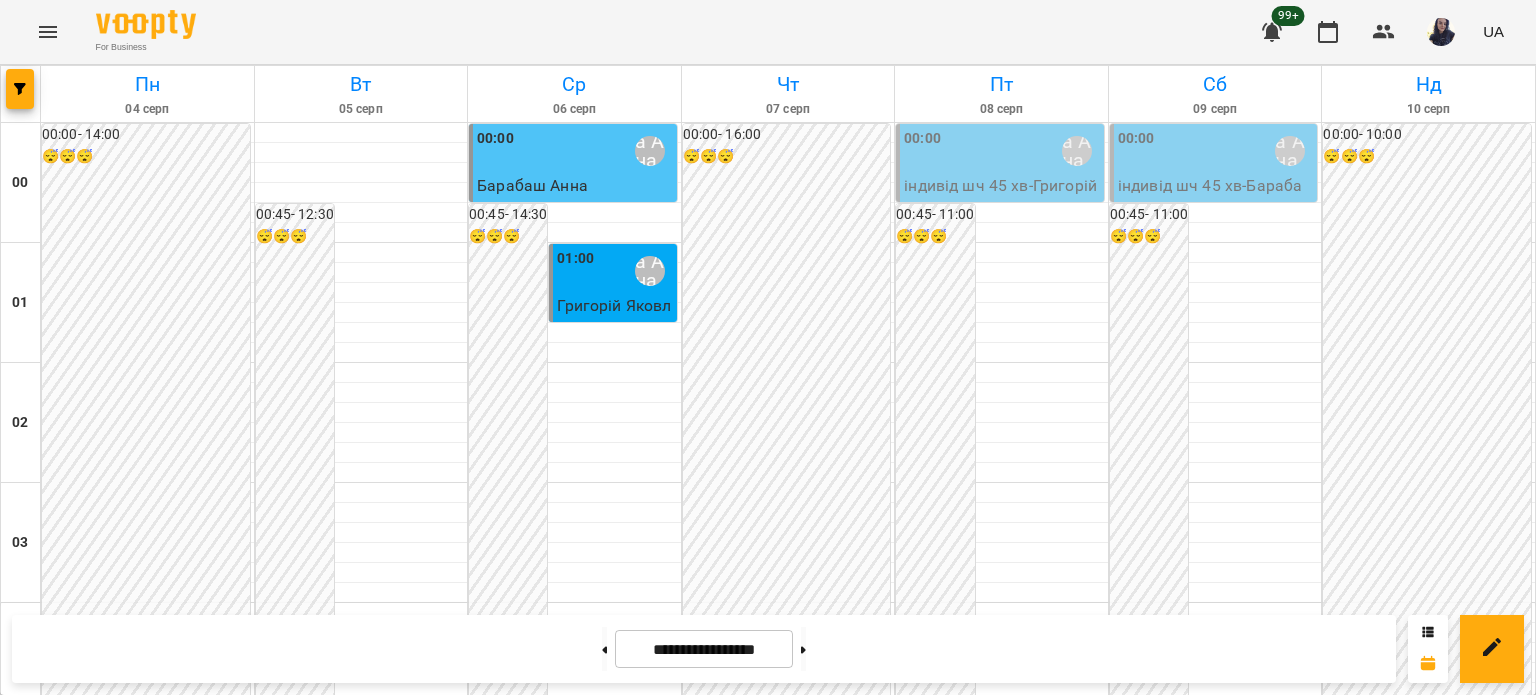 scroll, scrollTop: 1200, scrollLeft: 0, axis: vertical 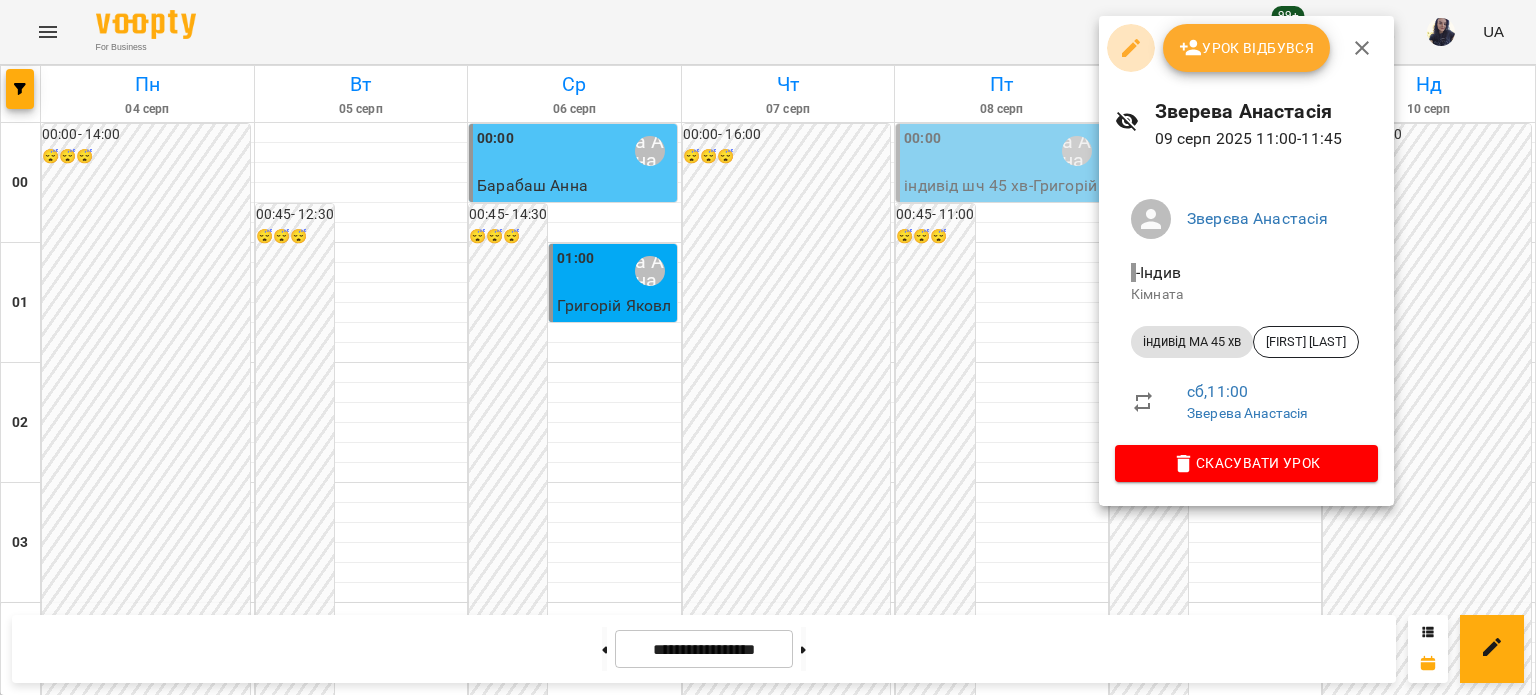 click 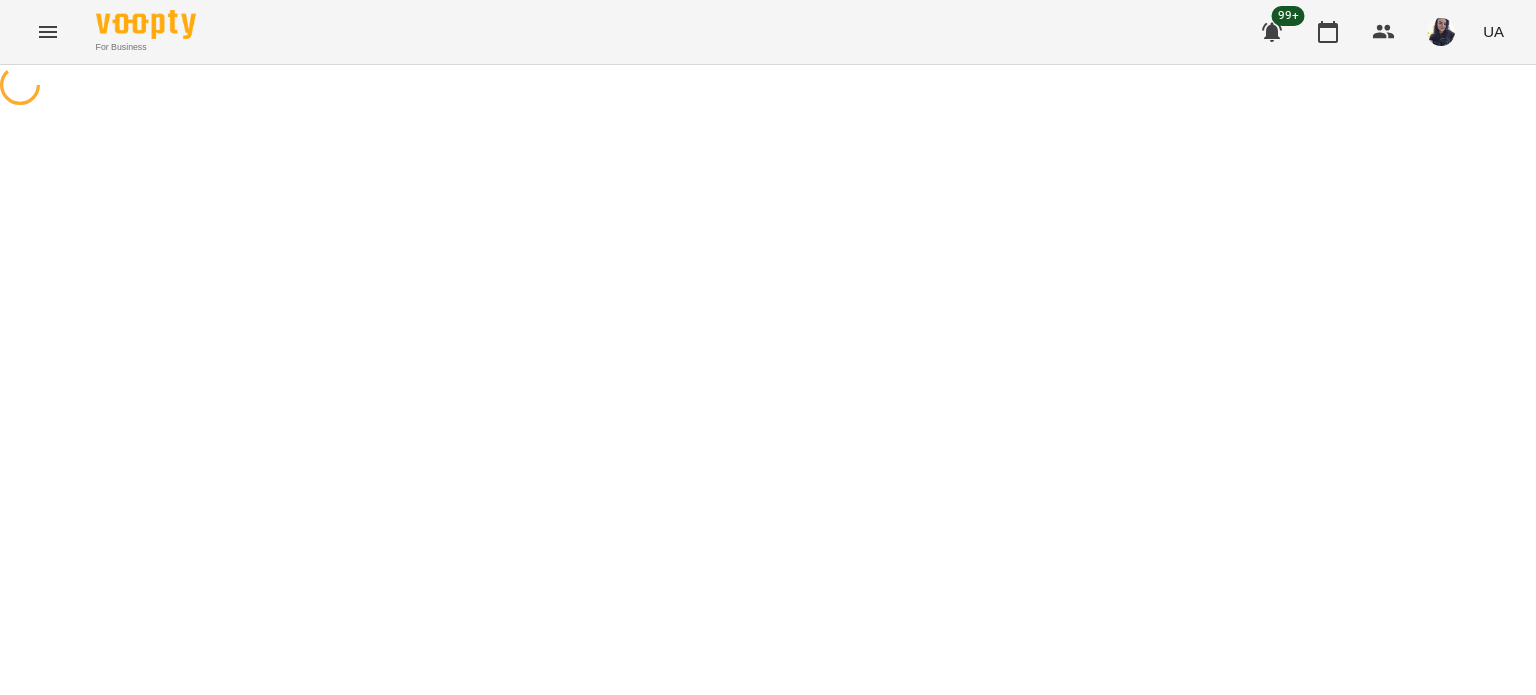 select on "**********" 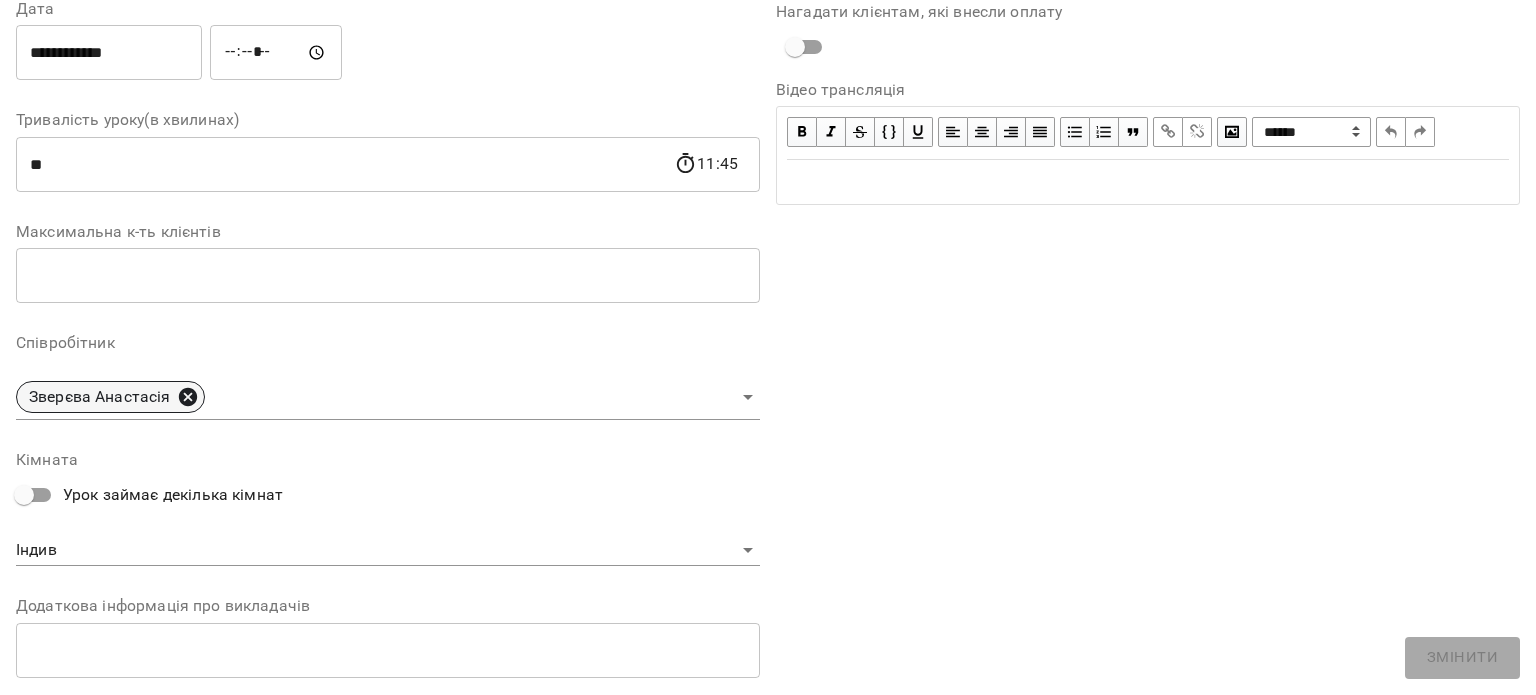 click 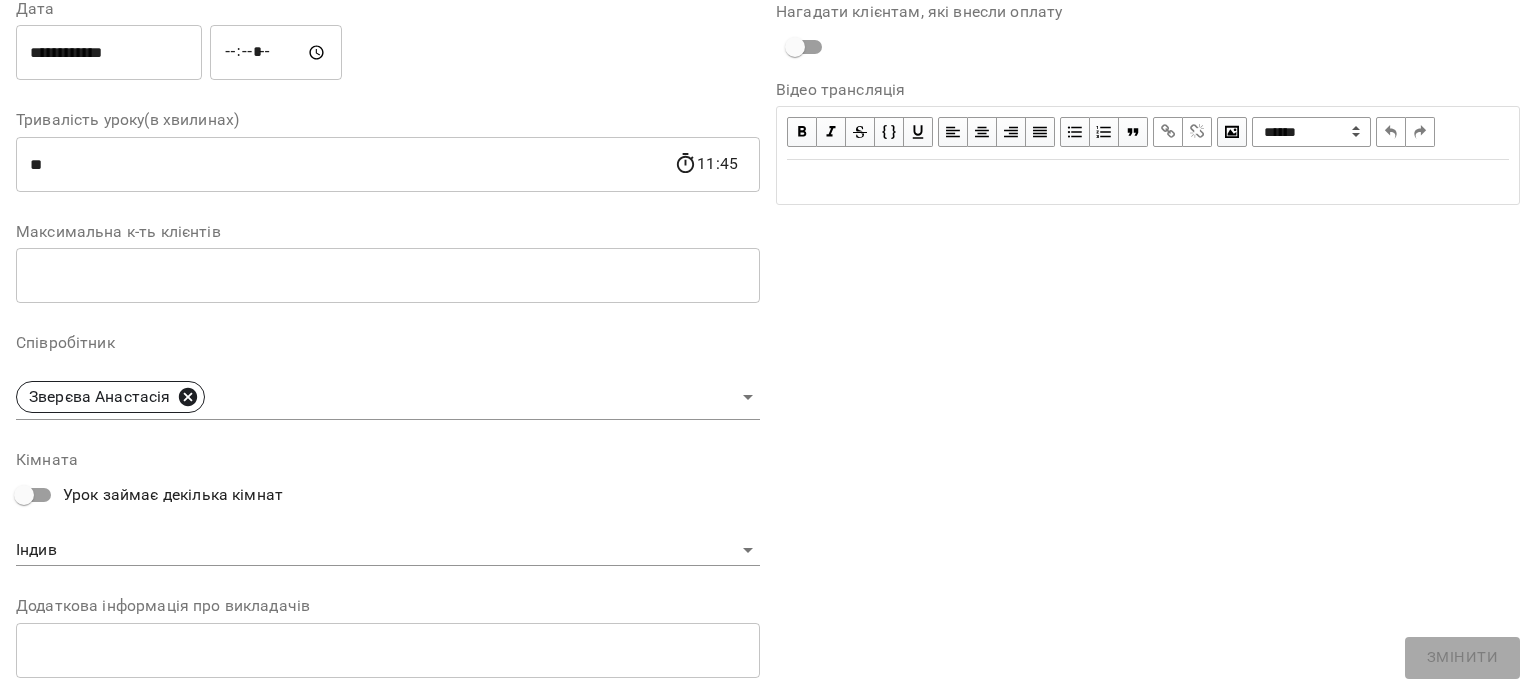 type 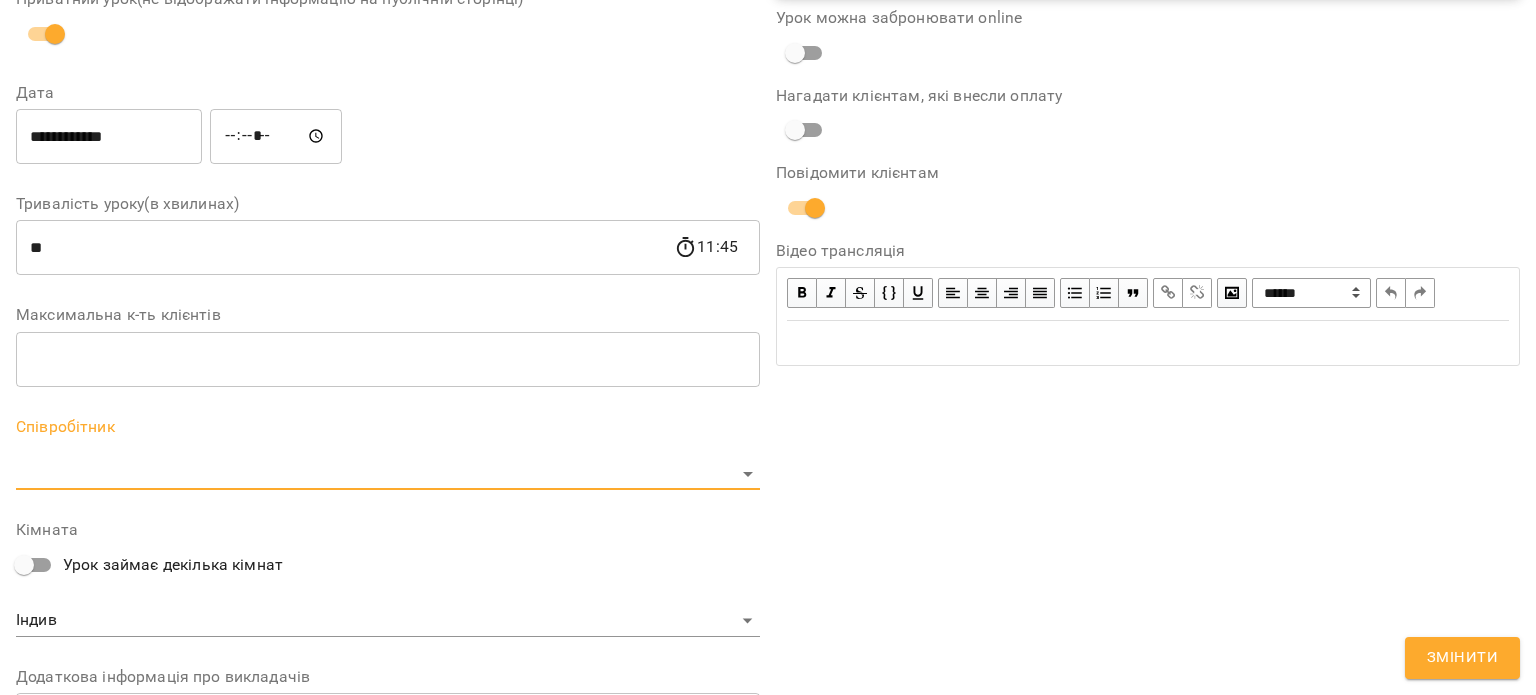 scroll, scrollTop: 384, scrollLeft: 0, axis: vertical 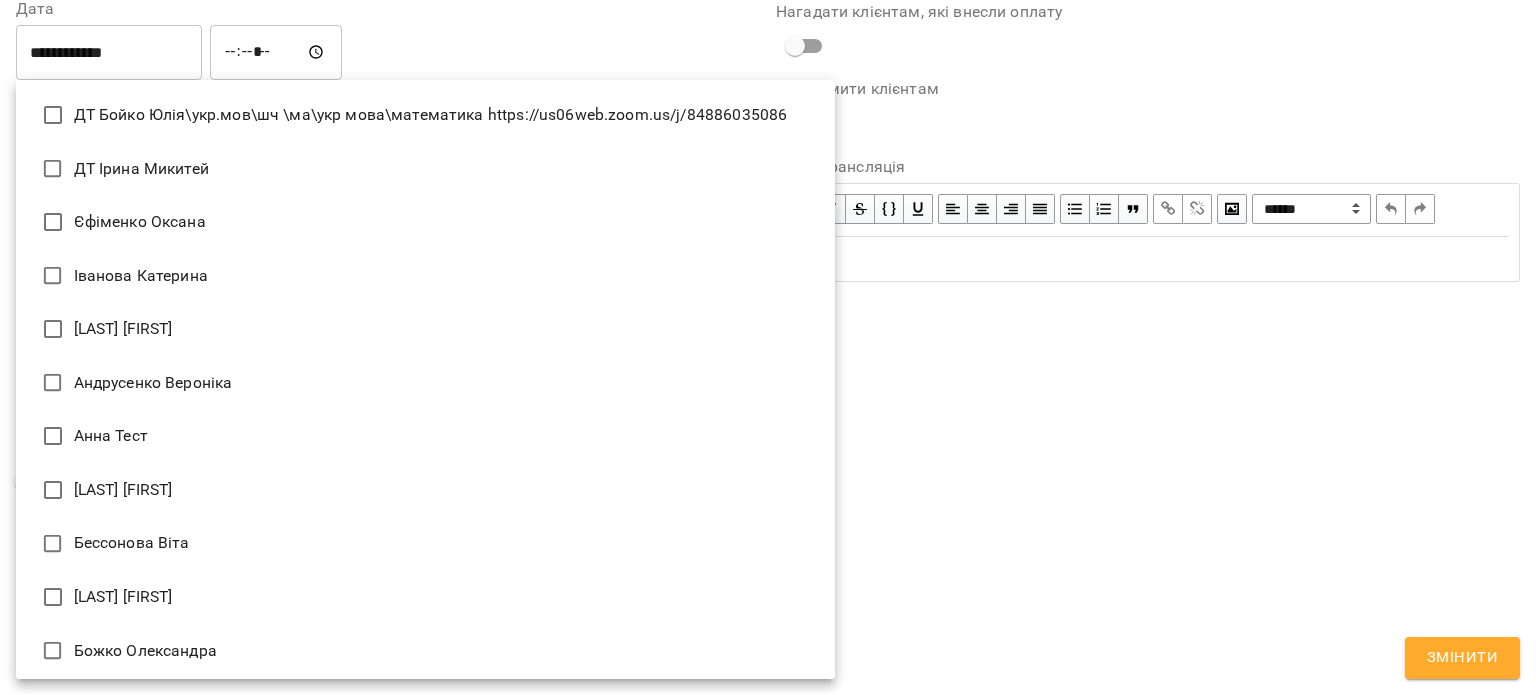 click on "**********" at bounding box center [768, 482] 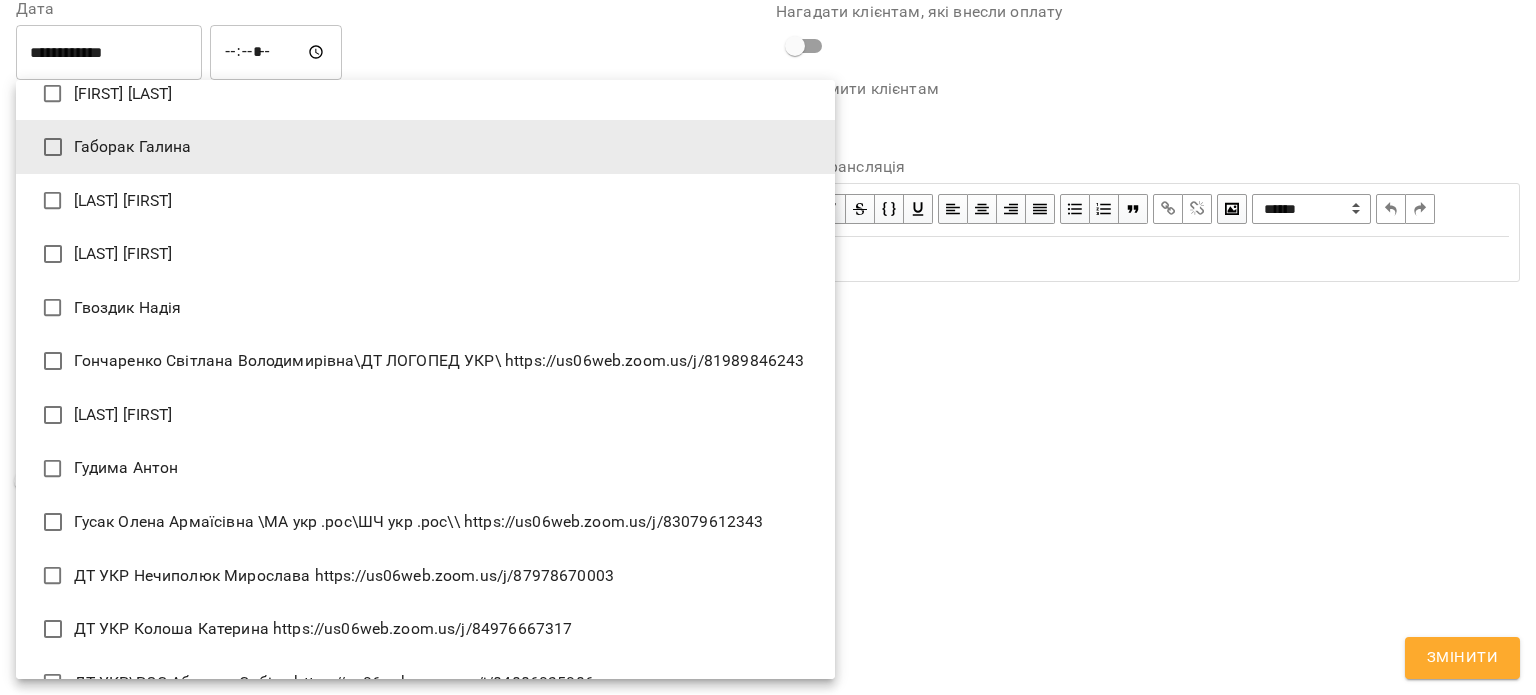 scroll, scrollTop: 1099, scrollLeft: 0, axis: vertical 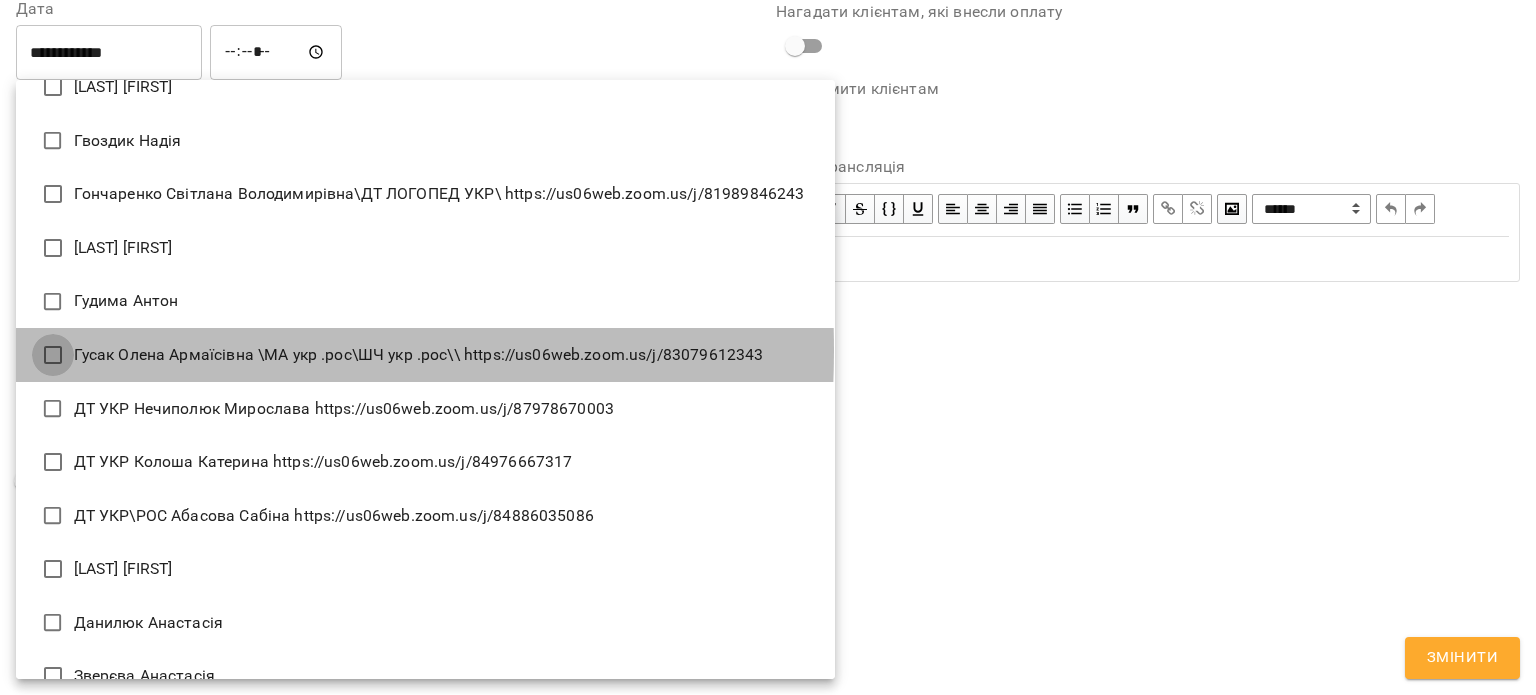 type on "**********" 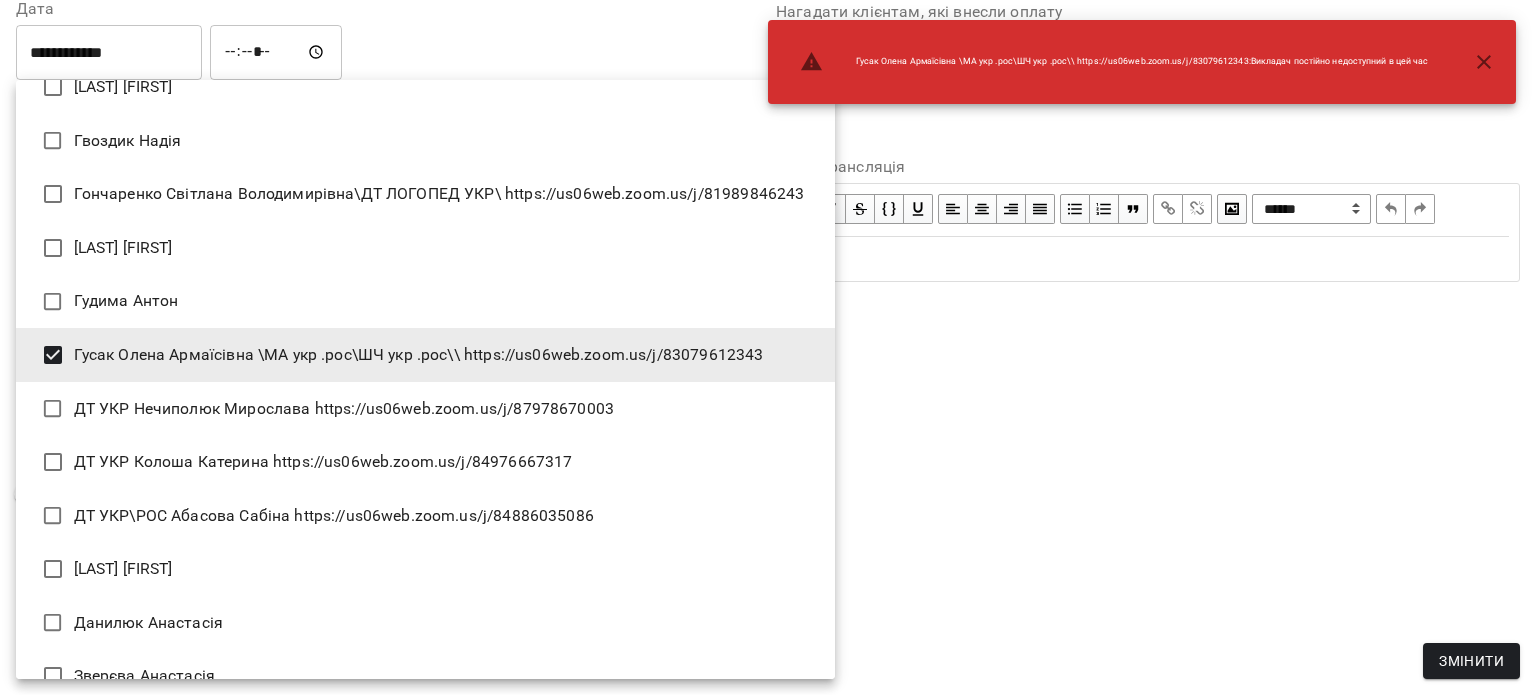 click at bounding box center (768, 347) 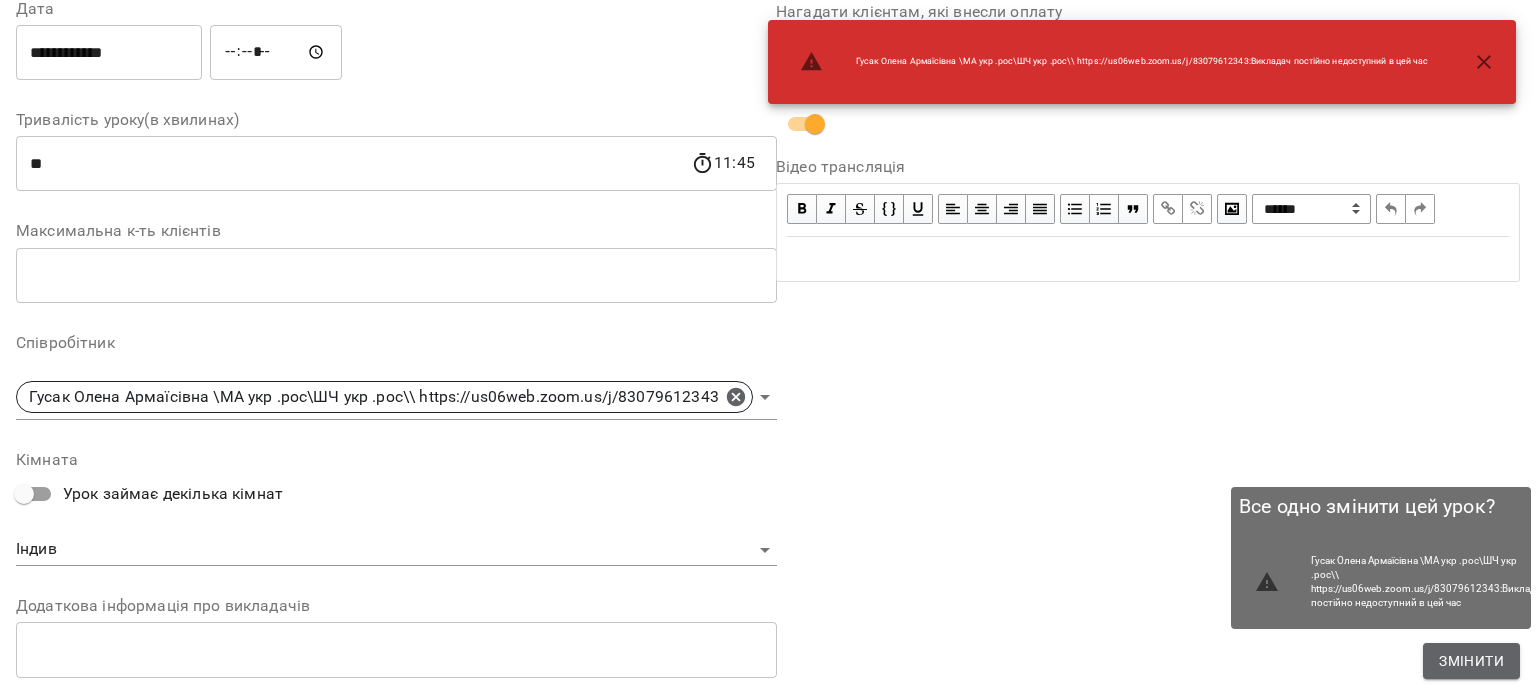 click on "Змінити" at bounding box center [1471, 661] 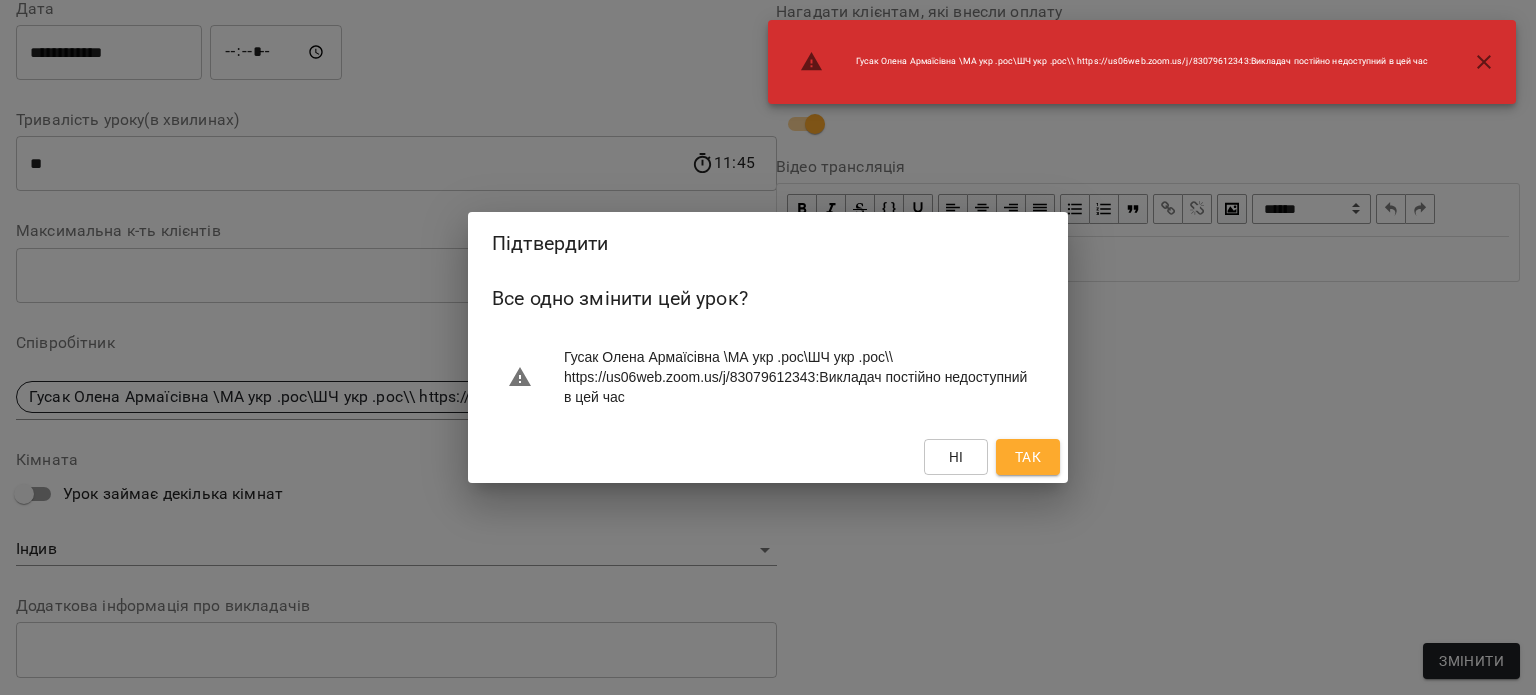click on "Так" at bounding box center (1028, 457) 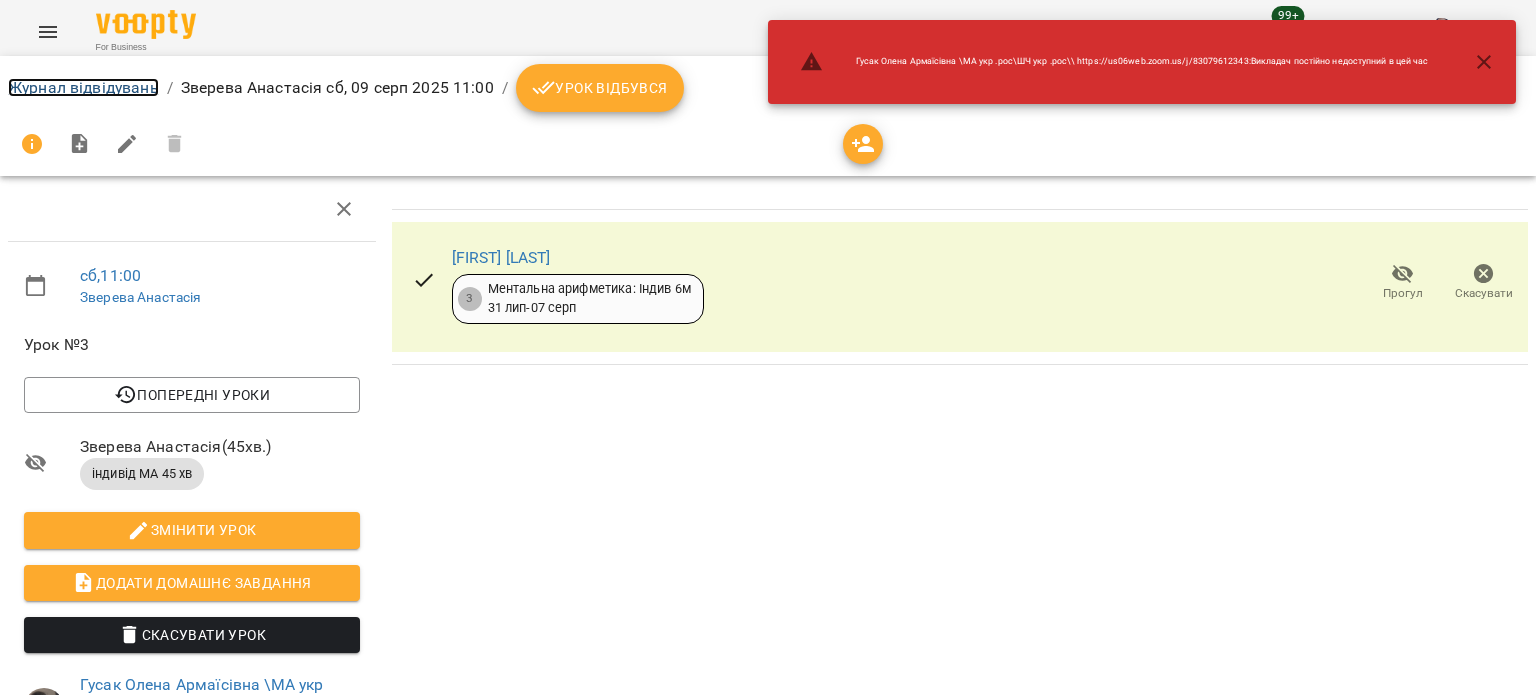 click on "Журнал відвідувань" at bounding box center [83, 87] 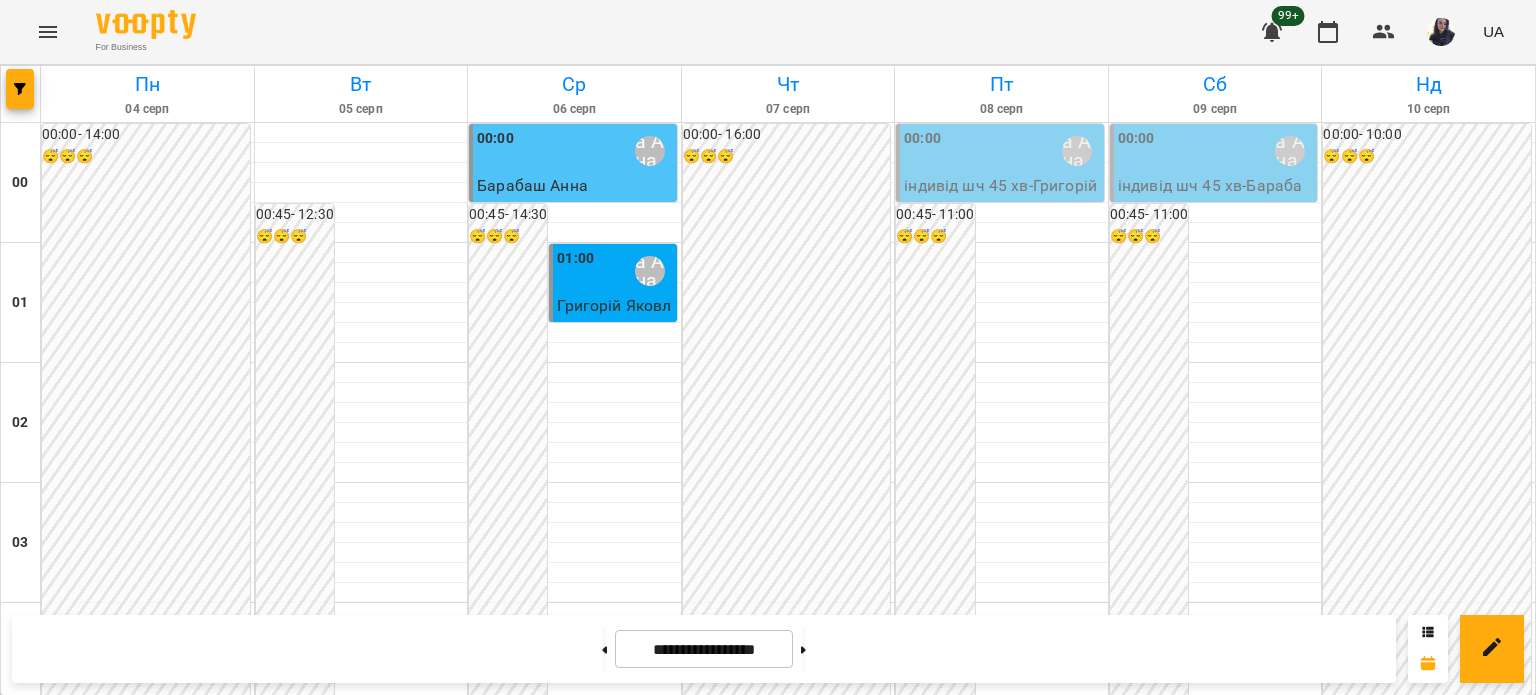 scroll, scrollTop: 1300, scrollLeft: 0, axis: vertical 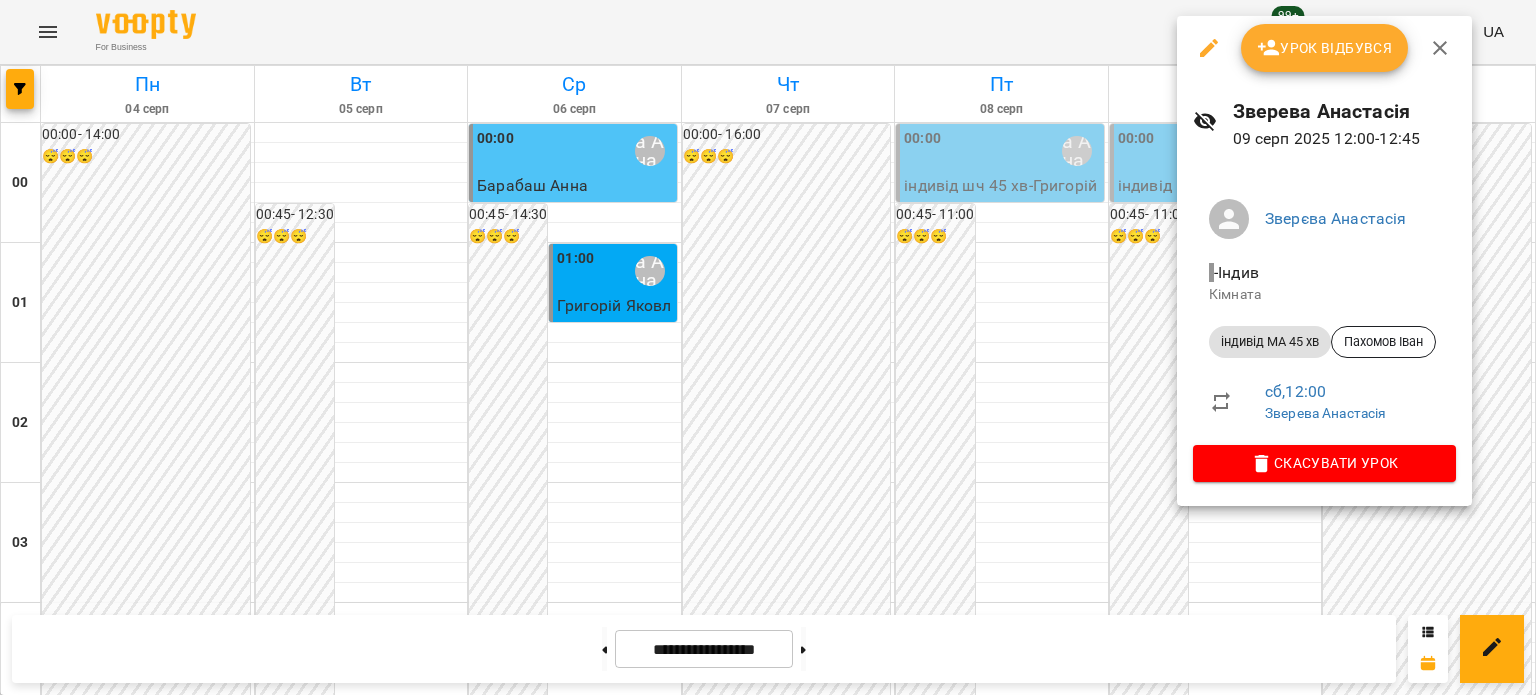 click 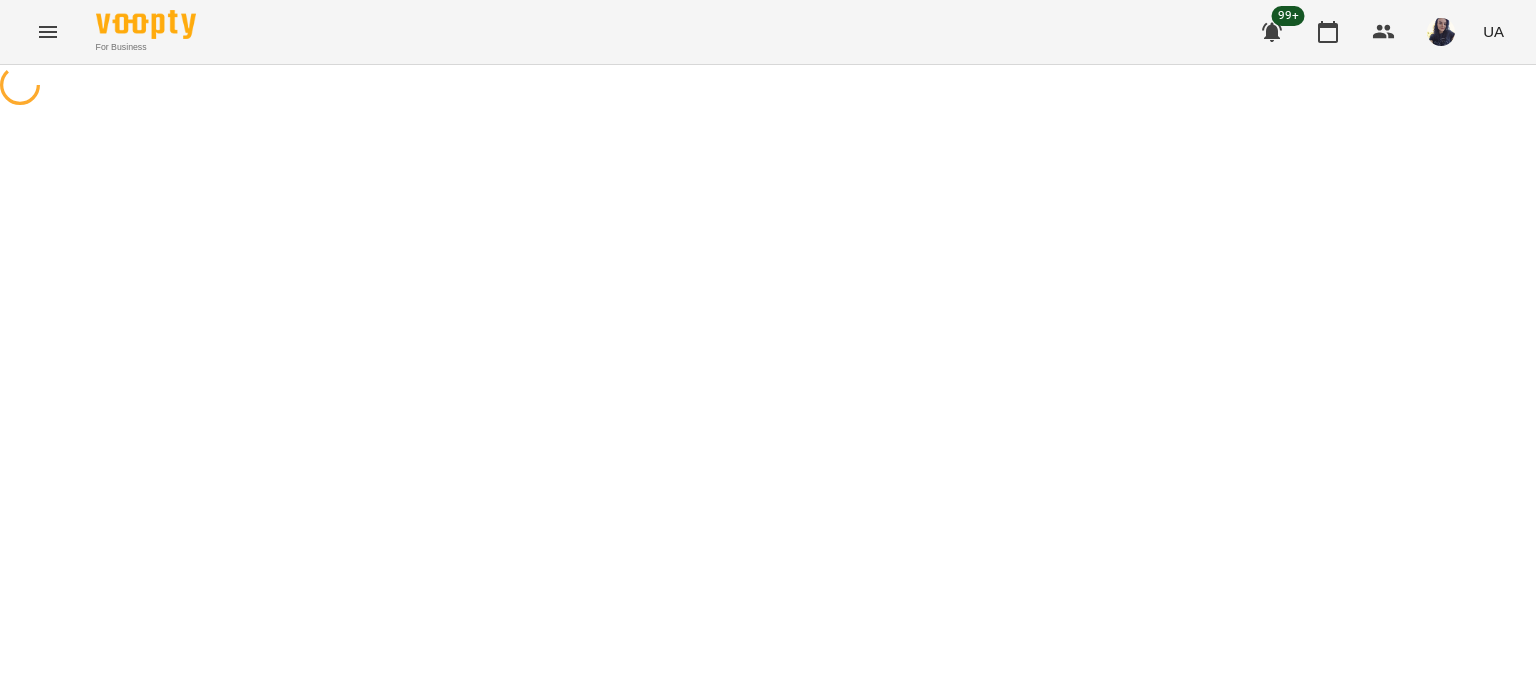 select on "**********" 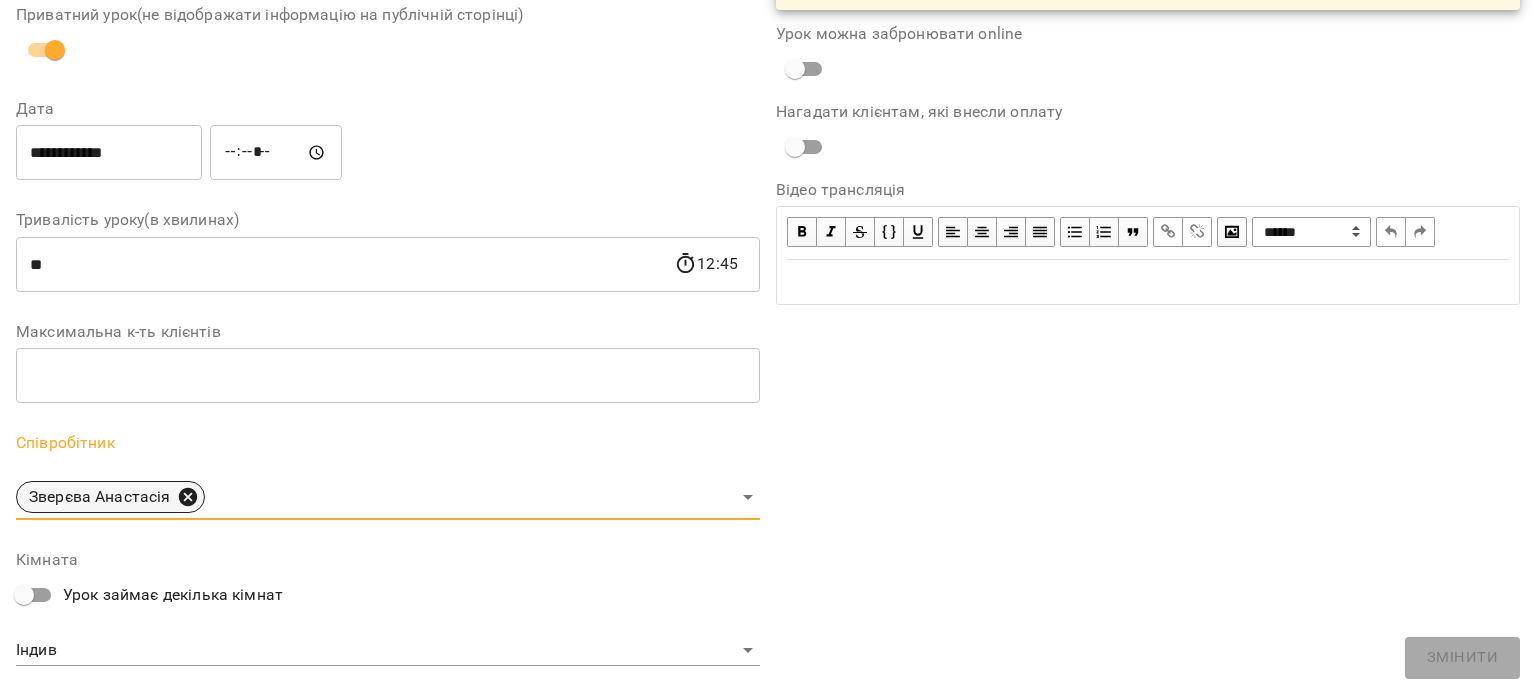 click 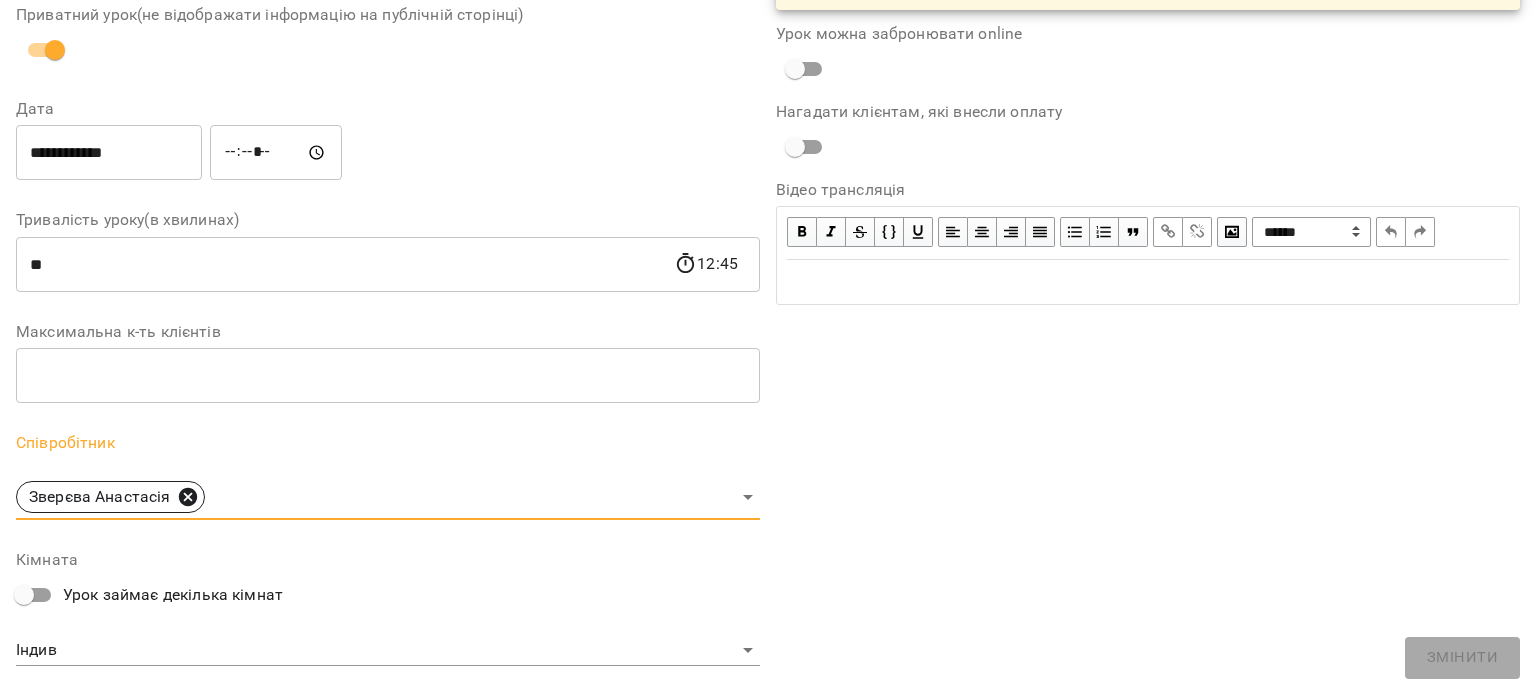 type 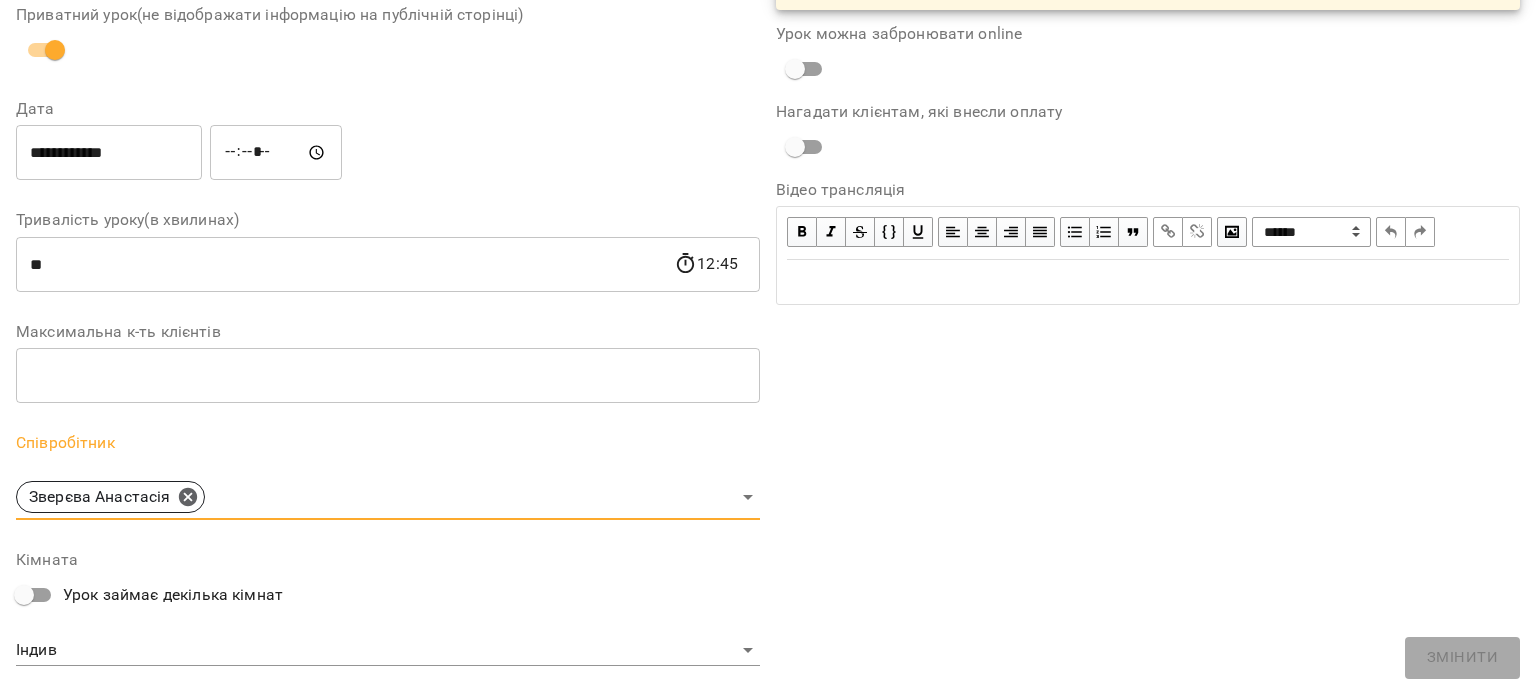 scroll, scrollTop: 284, scrollLeft: 0, axis: vertical 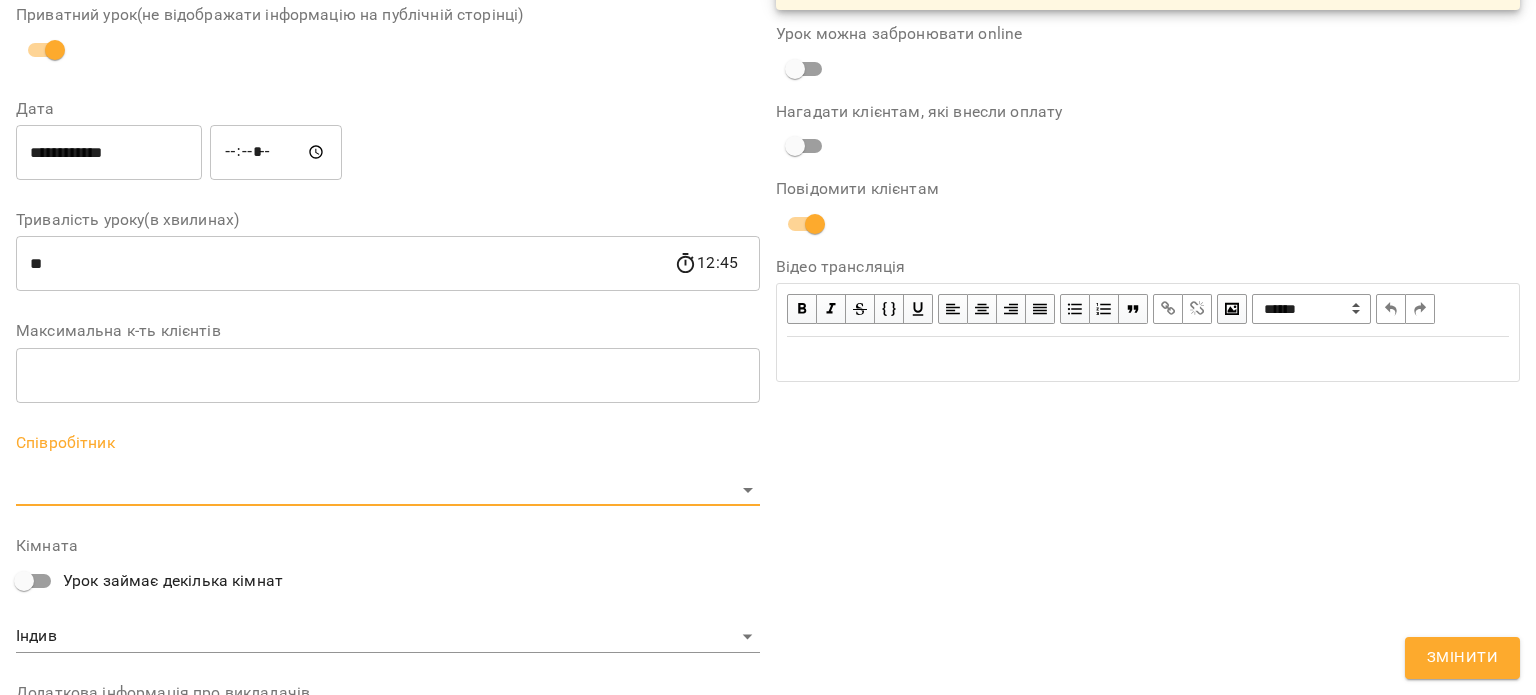click on "For Business 99+ UA Журнал відвідувань / [LAST] [FIRST] сб, [NUMBER] [MONTH] [YEAR] [TIME] / Урок відбувся сб , [TIME] [LAST] [FIRST] Урок №[NUMBER] Попередні уроки ср [NUMBER] [MONTH] [YEAR] [TIME] сб [NUMBER] [MONTH] [YEAR] [TIME] ср [NUMBER] [MONTH] [YEAR] [TIME] сб [NUMBER] [MONTH] [YEAR] [TIME] ср [NUMBER] [MONTH] [YEAR] [TIME] [LAST] [FIRST] ( [NUMBER] хв. ) індивід МА [NUMBER] хв Змінити урок Додати домашнє завдання Скасувати Урок [LAST] [FIRST] Індив Кімната [FIRST] [LAST] [YEAR]-[MONTH]-[DAY] [TIME] Створити розсилку [FIRST] [LAST] [NUMBER] Ментальна арифметика: Індив [NUMBER]м [NUMBER] [MONTH] - [DATE] Прогул Скасувати
Змінити урок Назва Дата **" at bounding box center [768, 482] 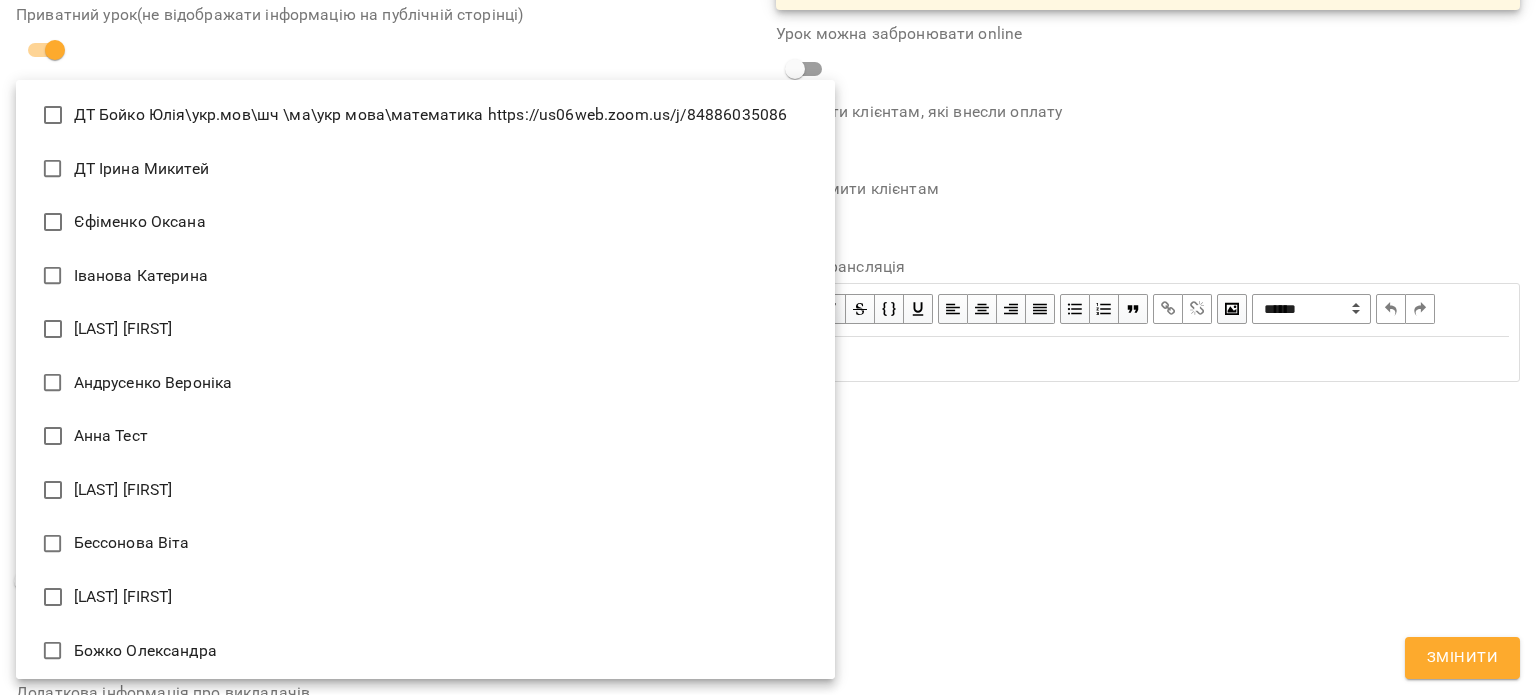 type 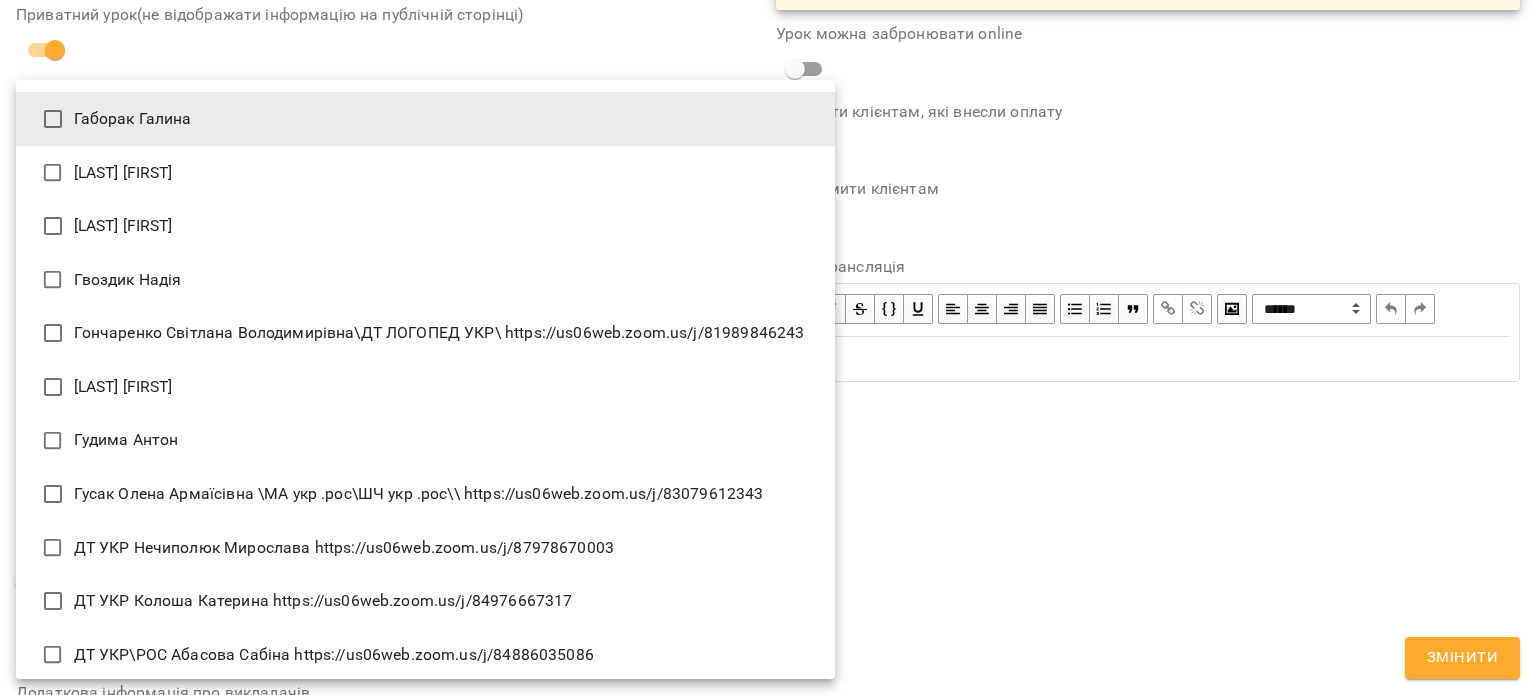 scroll, scrollTop: 1099, scrollLeft: 0, axis: vertical 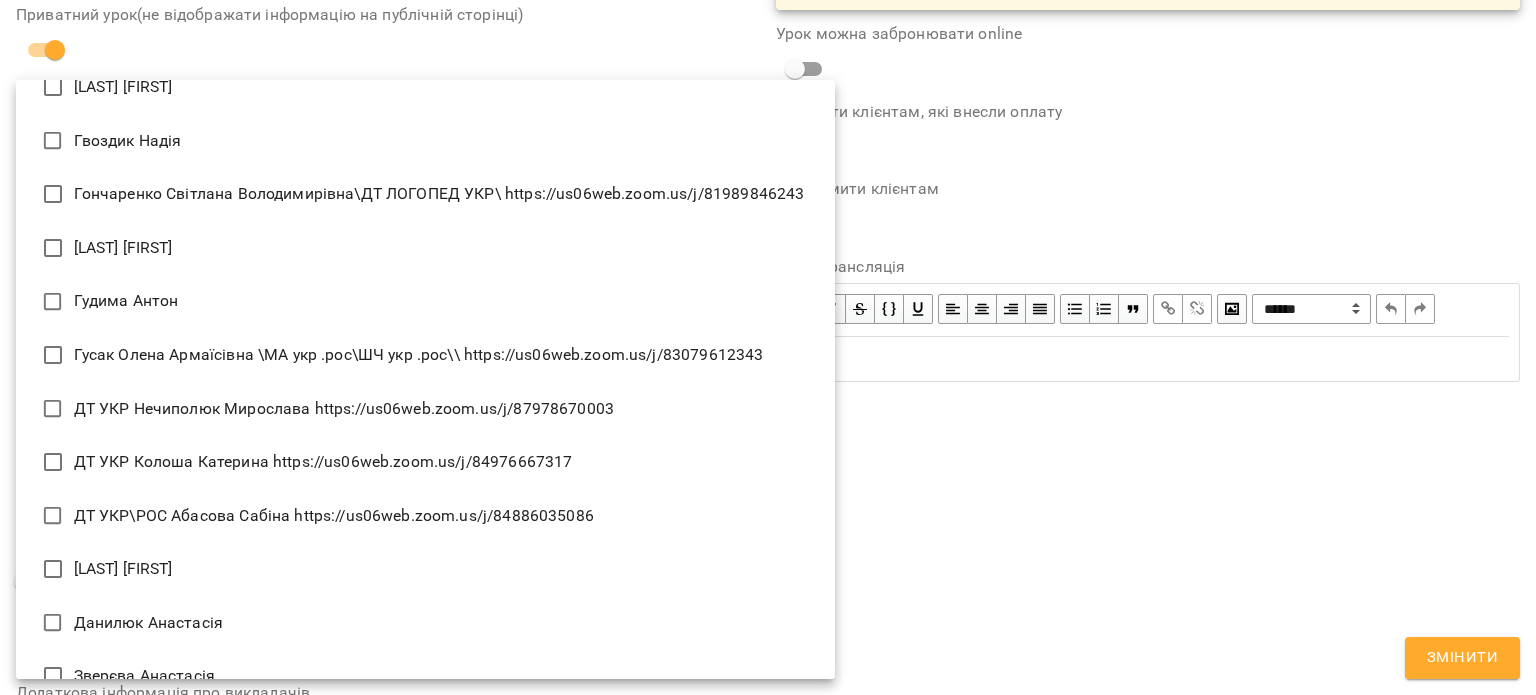 type on "**********" 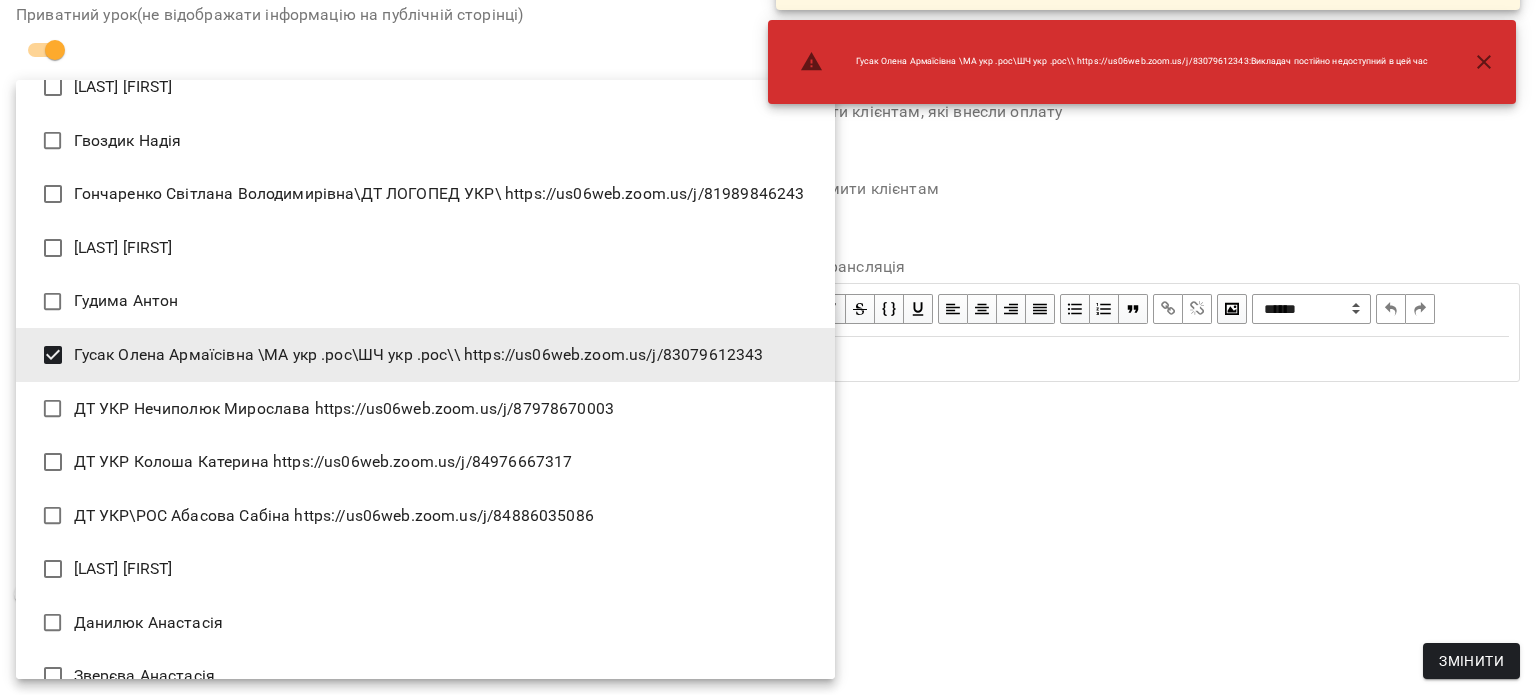 click at bounding box center (768, 347) 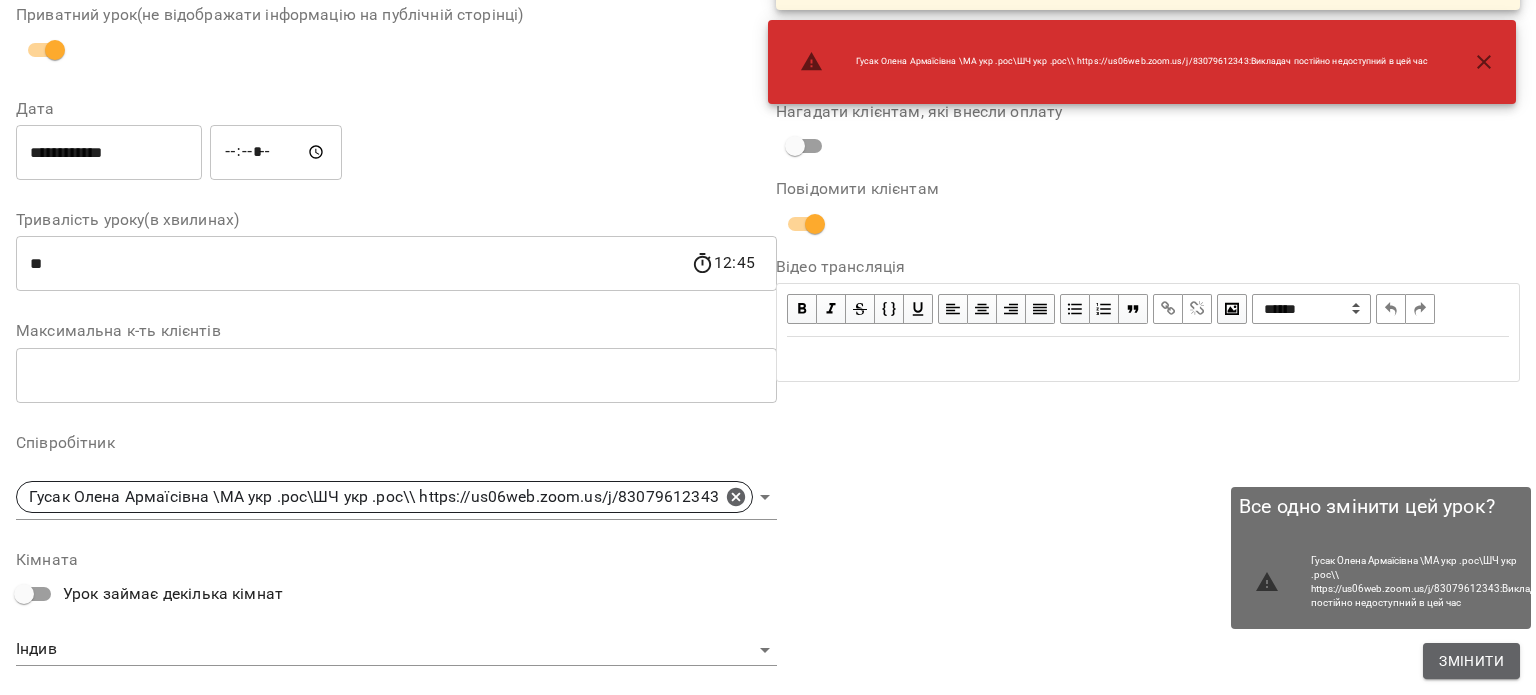 click on "Змінити" at bounding box center (1471, 661) 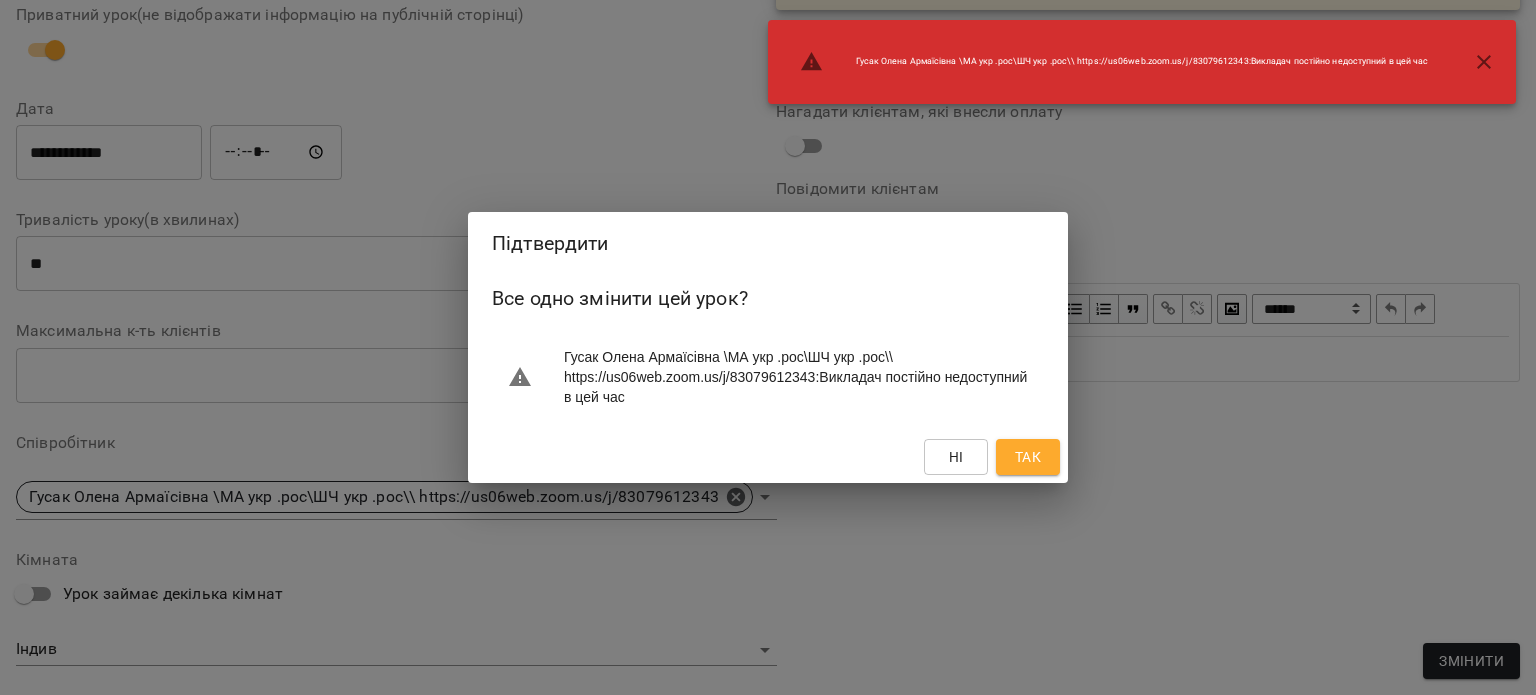 click on "Так" at bounding box center [1028, 457] 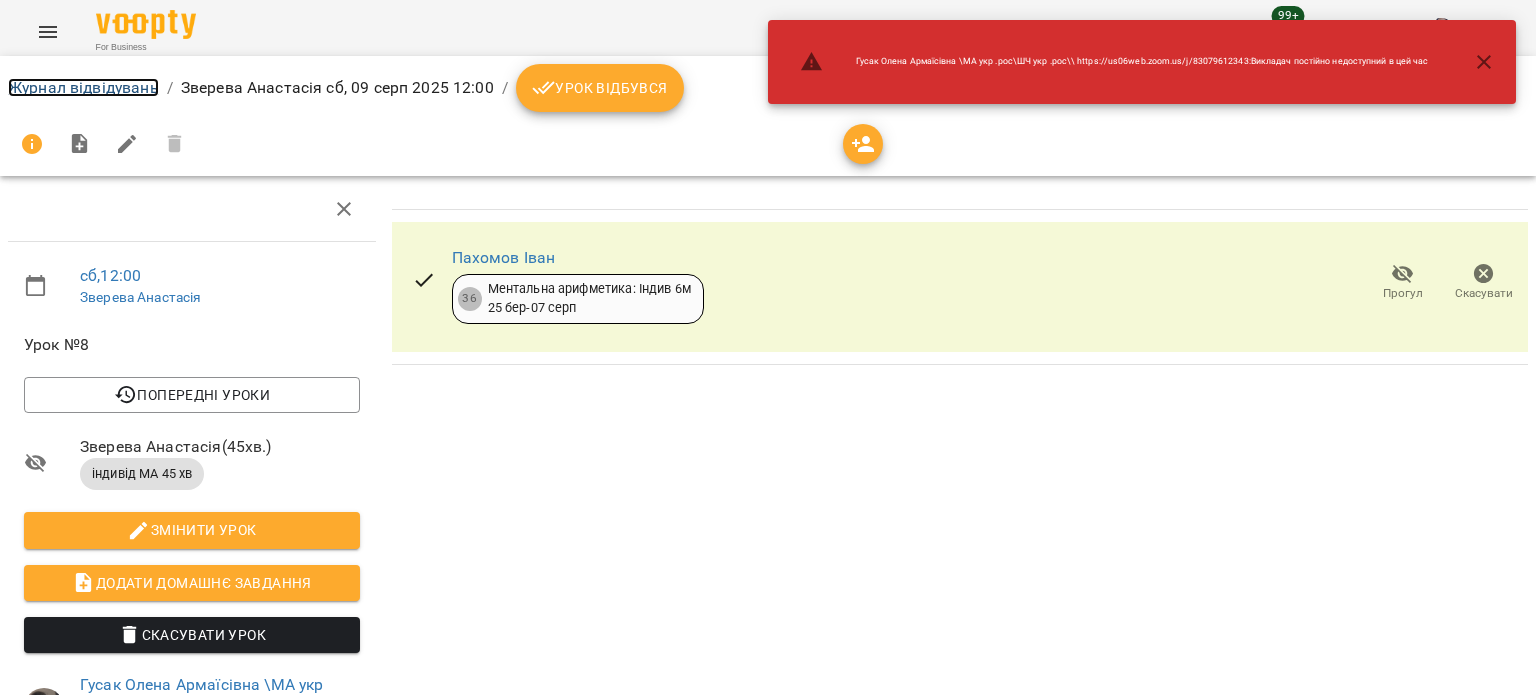 click on "Журнал відвідувань" at bounding box center [83, 87] 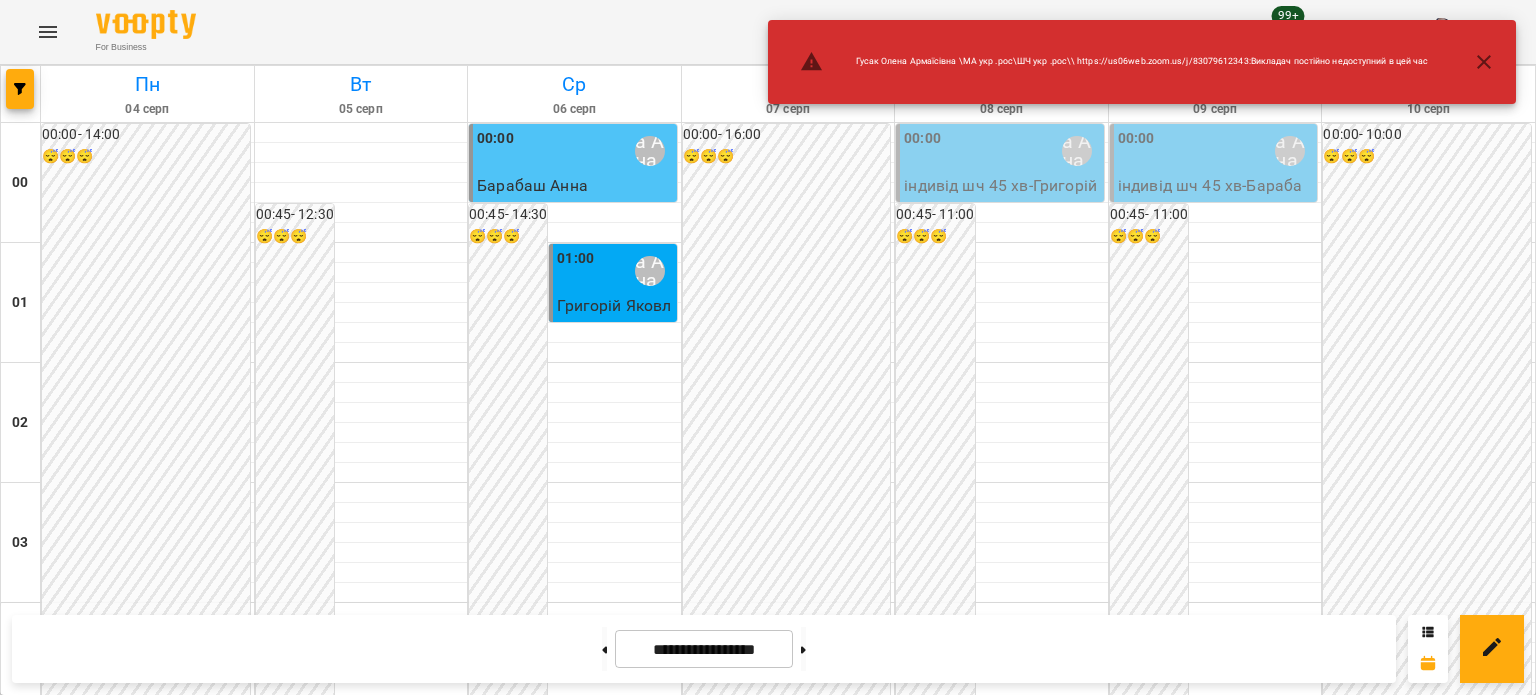 scroll, scrollTop: 1100, scrollLeft: 0, axis: vertical 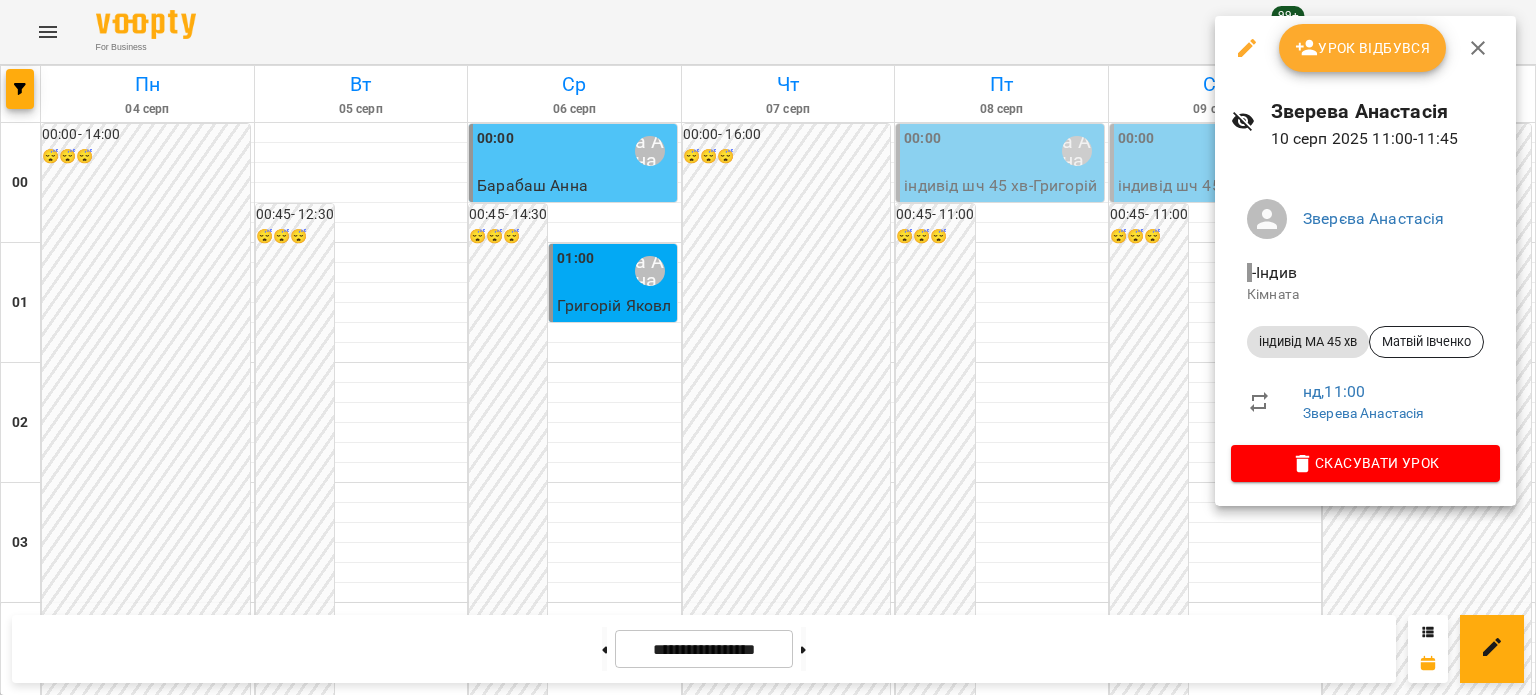 click 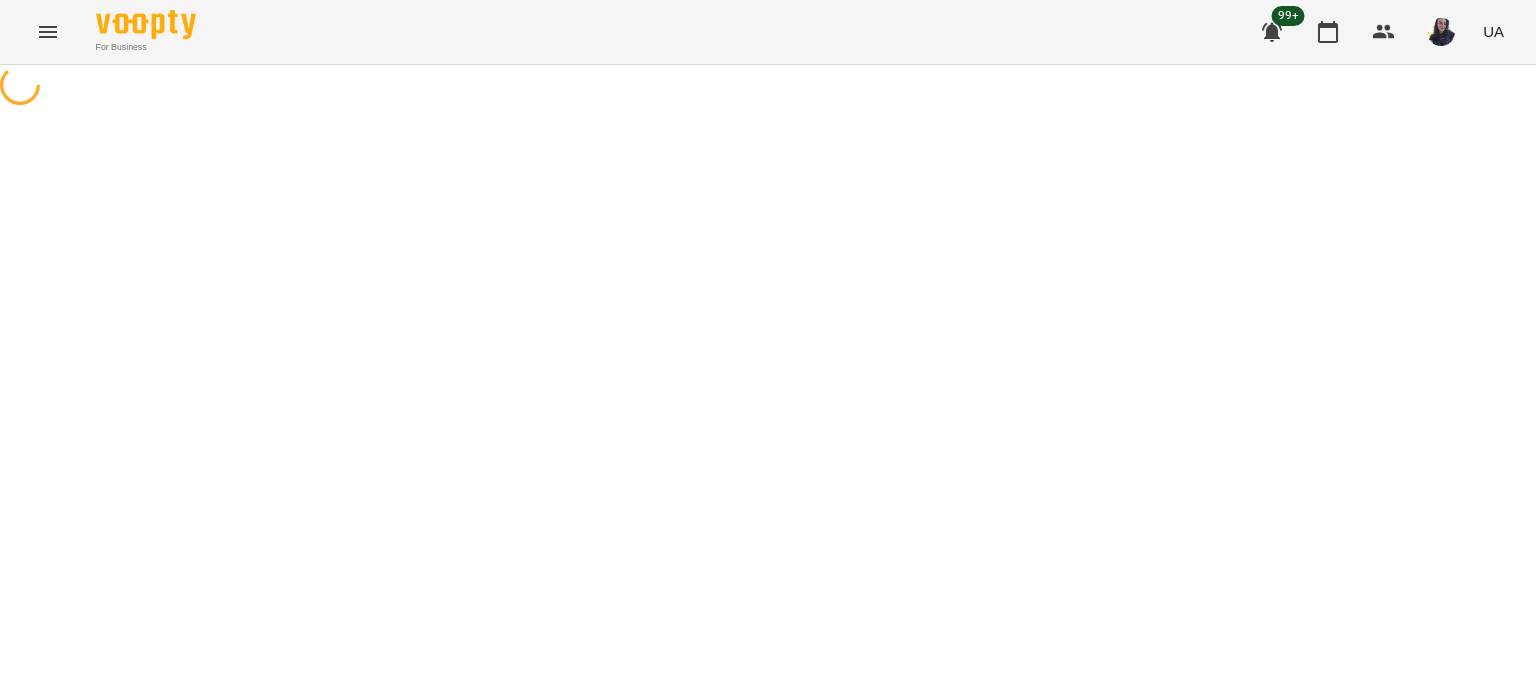 select on "**********" 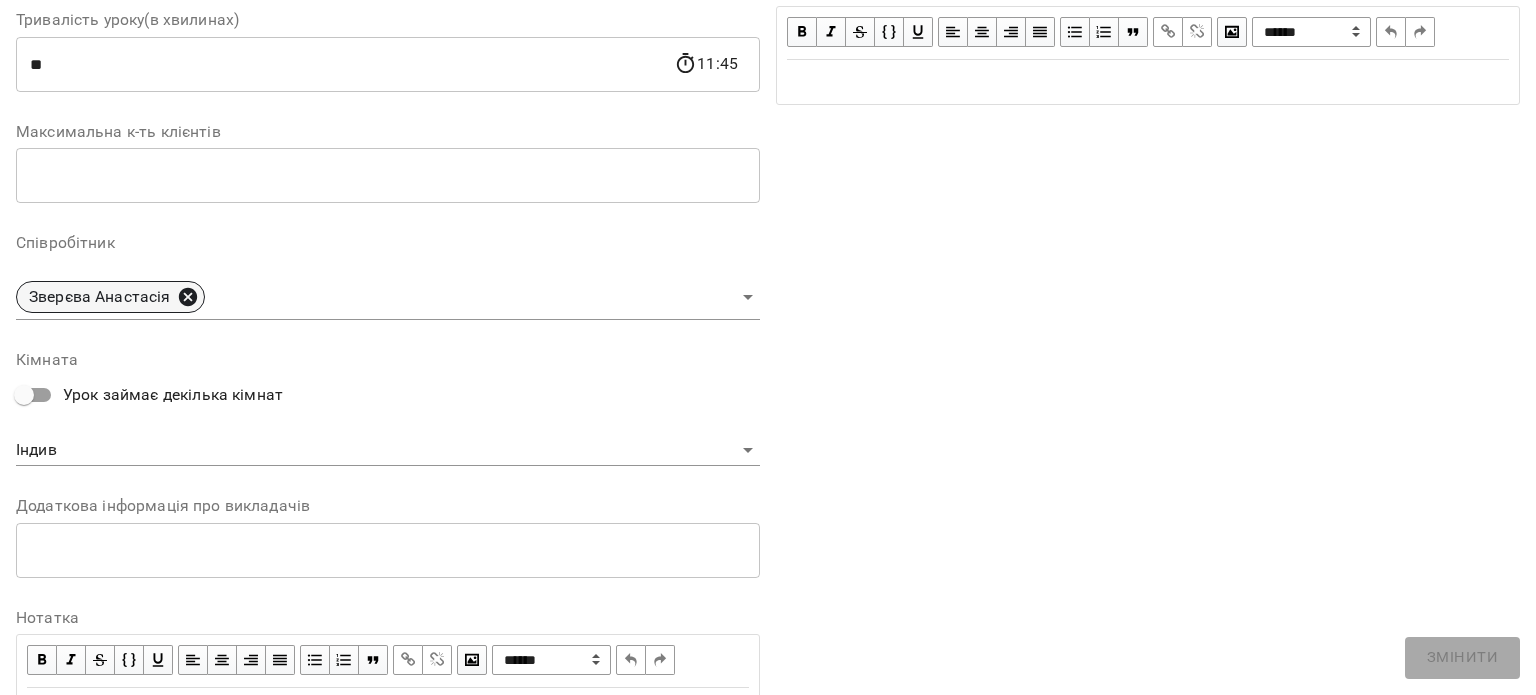 click 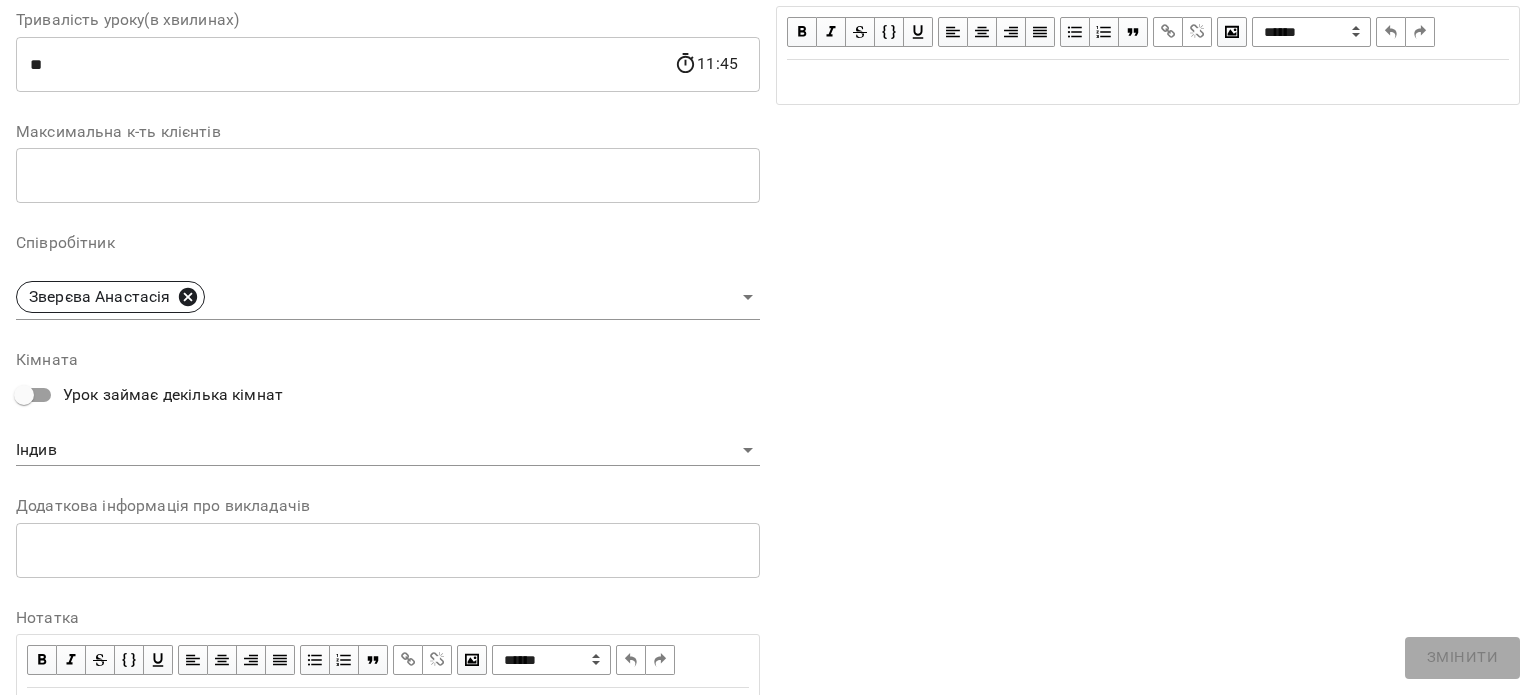 type 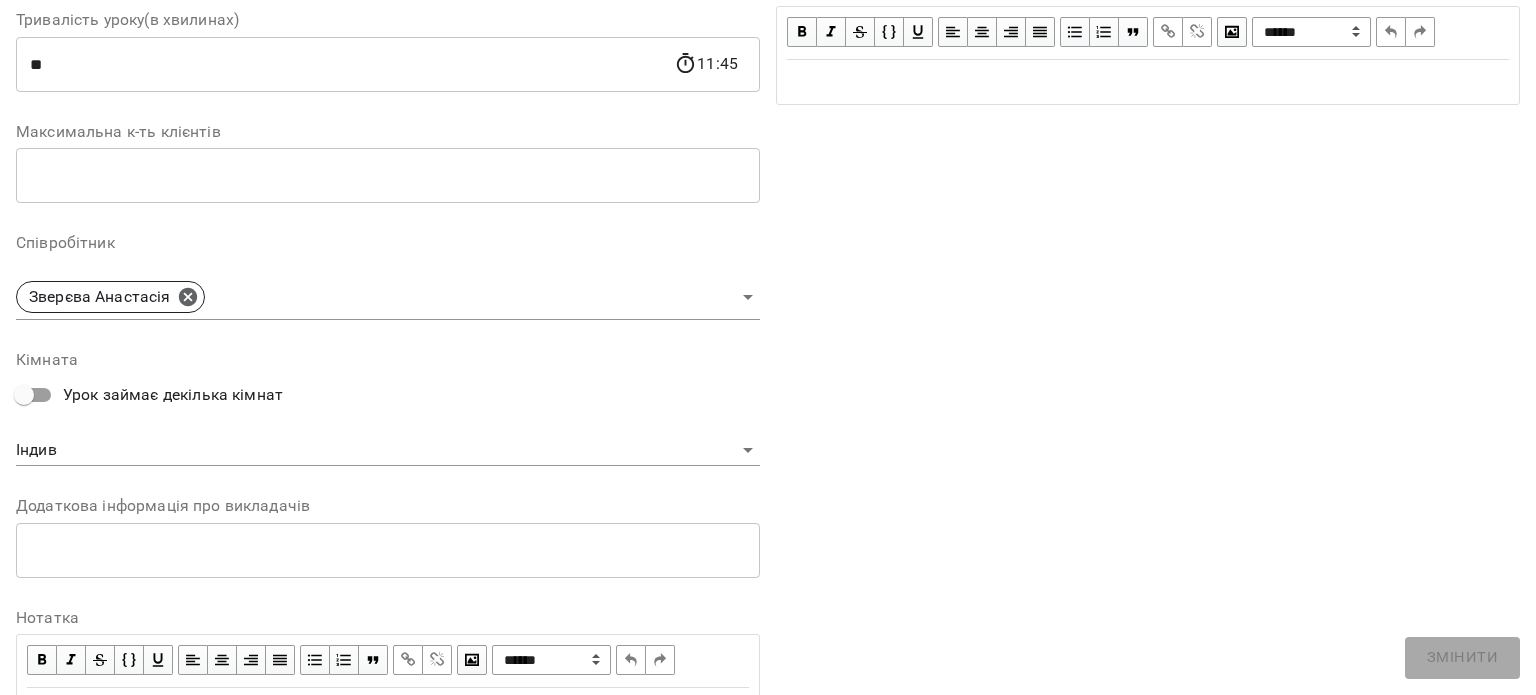 scroll, scrollTop: 483, scrollLeft: 0, axis: vertical 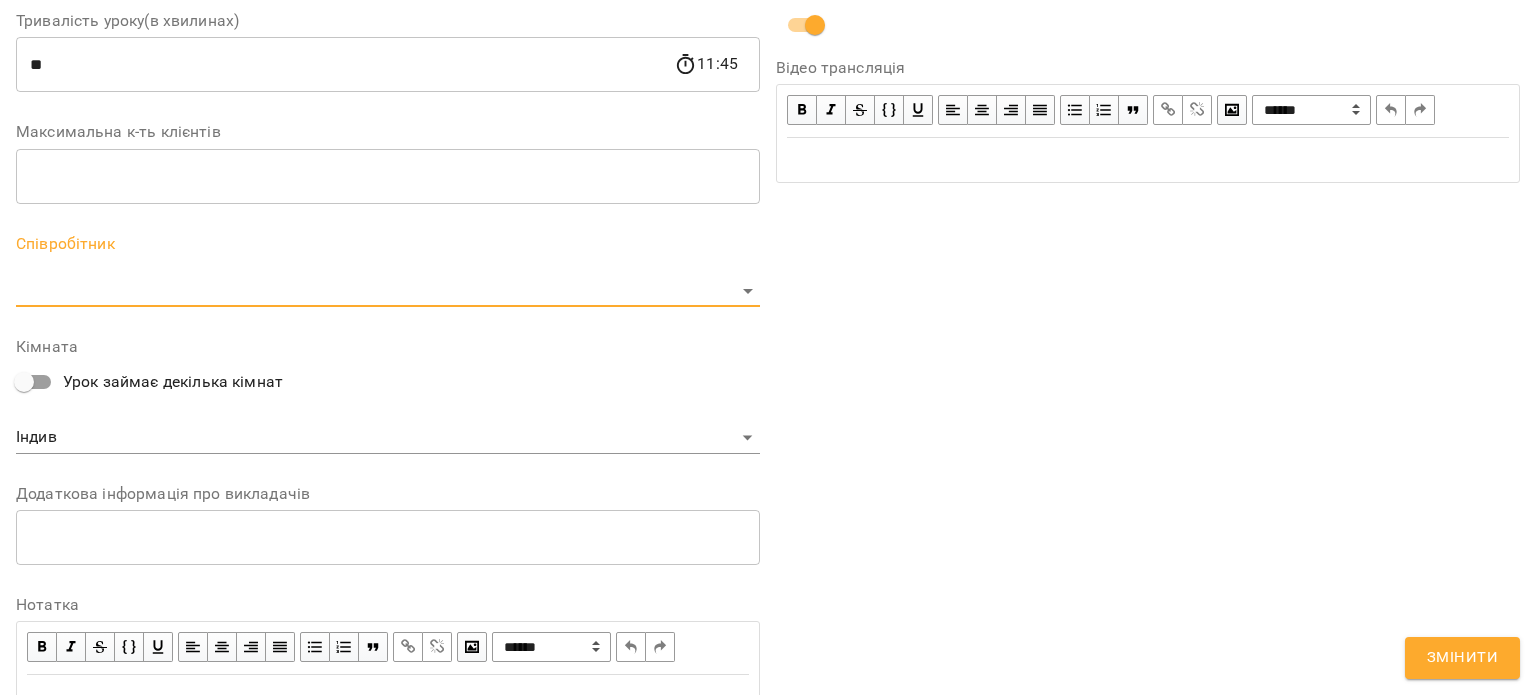 click on "**********" at bounding box center (768, 482) 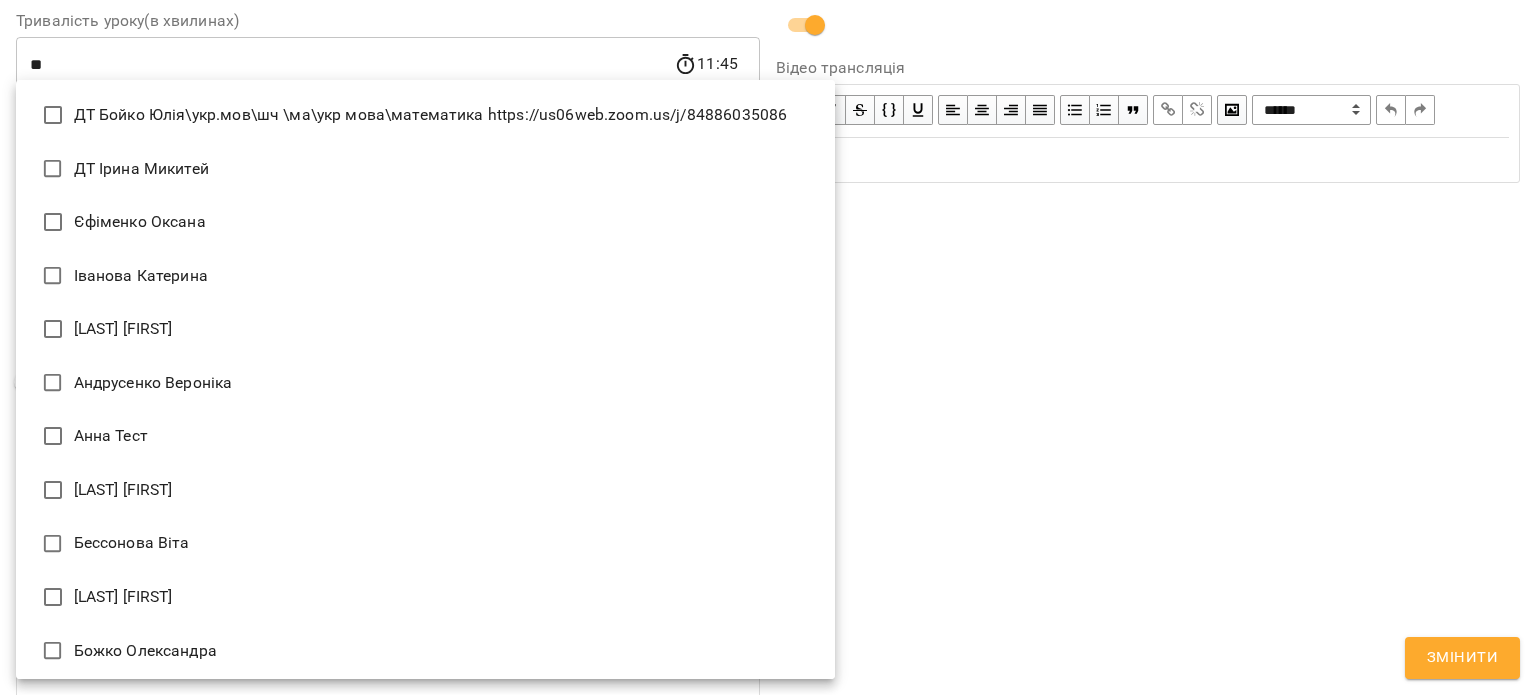 type 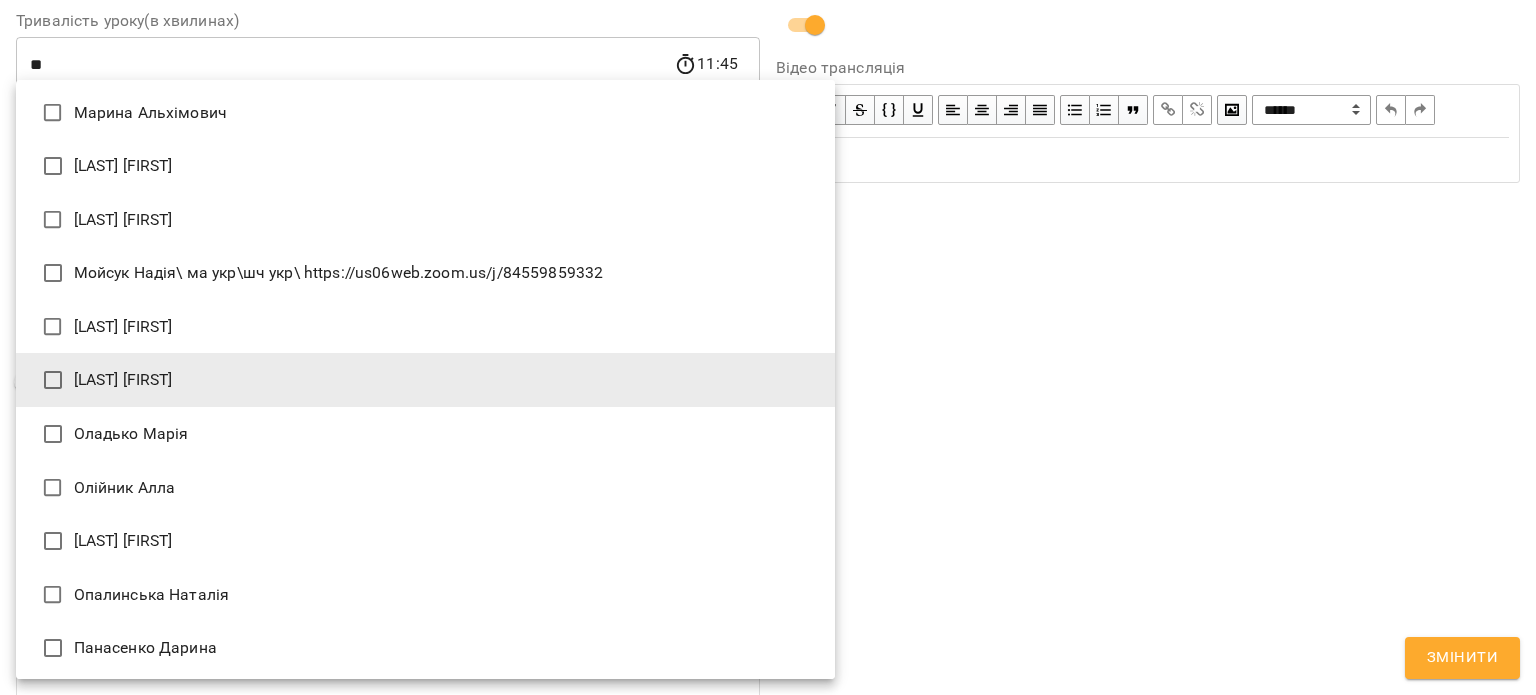 type on "**********" 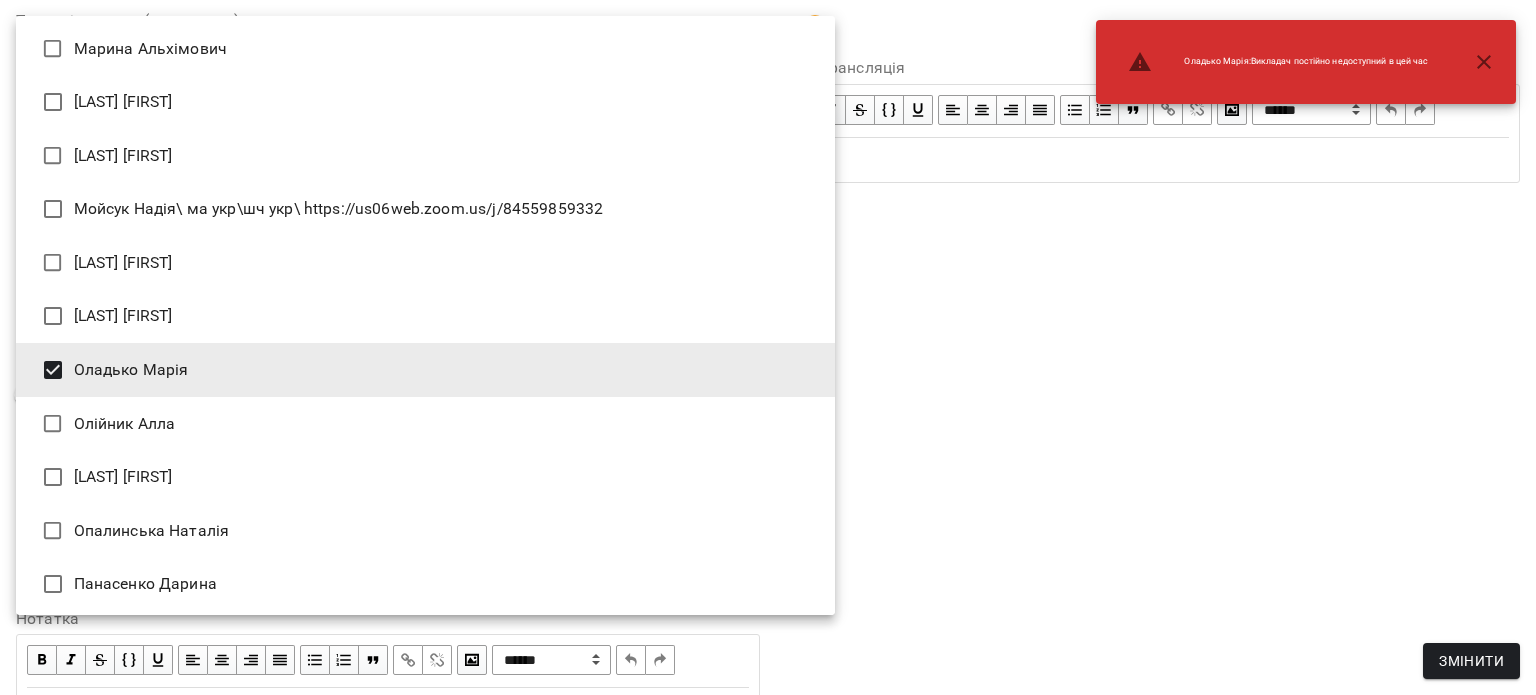 click at bounding box center [768, 347] 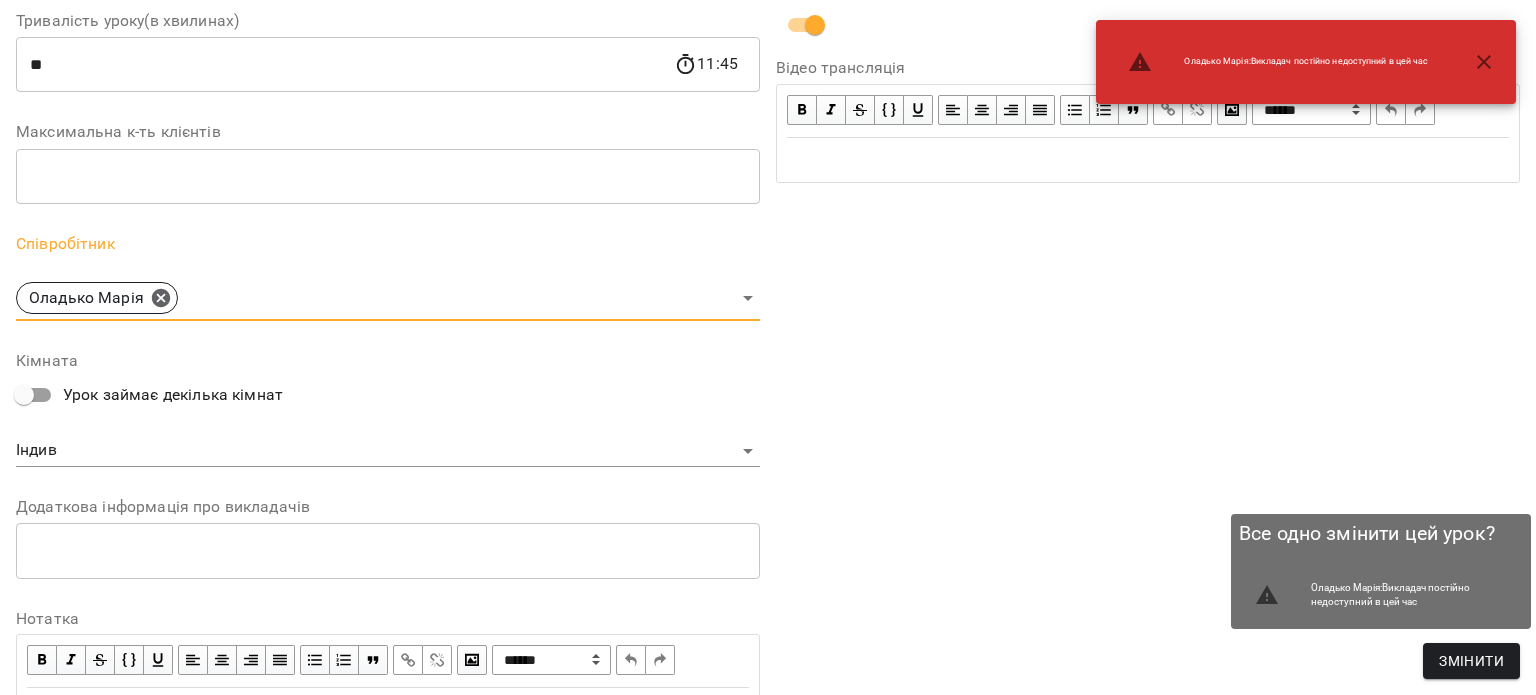 click on "Змінити" at bounding box center (1471, 661) 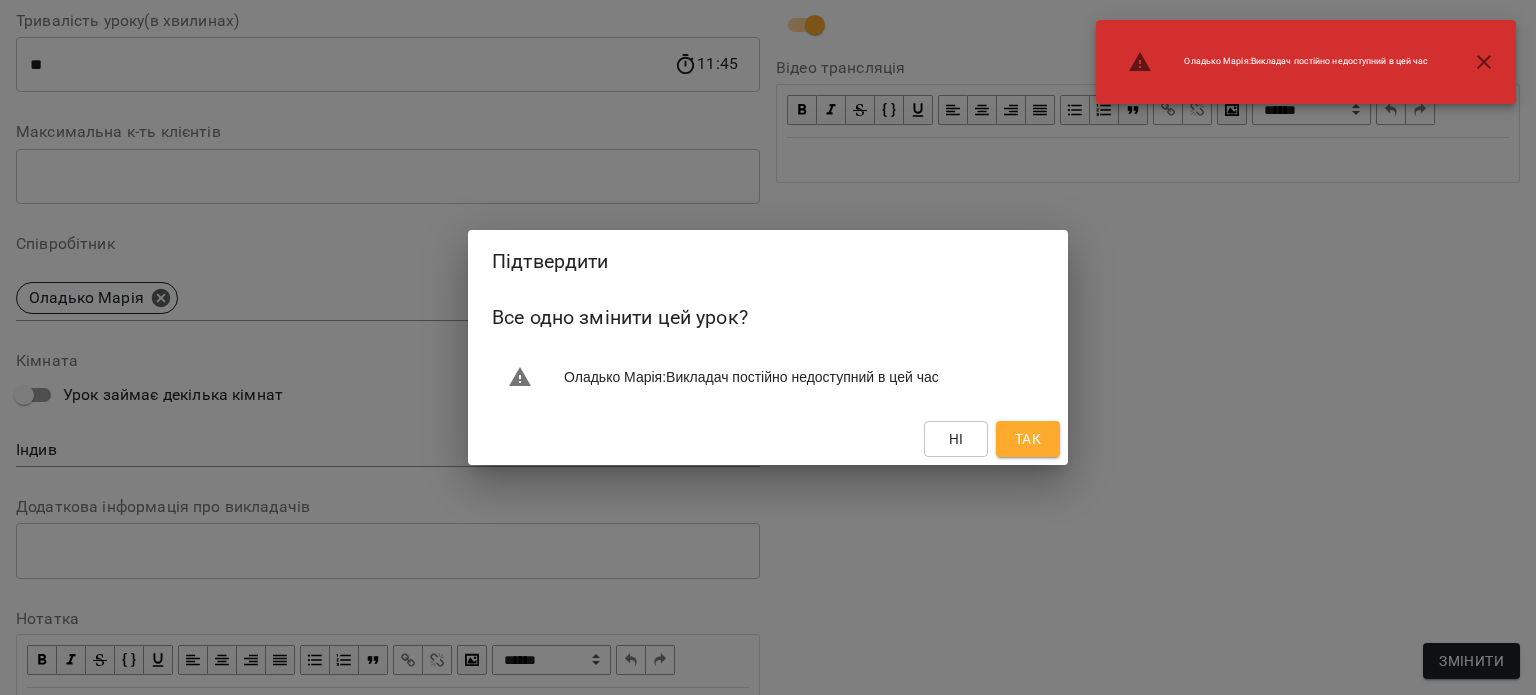 click on "Так" at bounding box center [1028, 439] 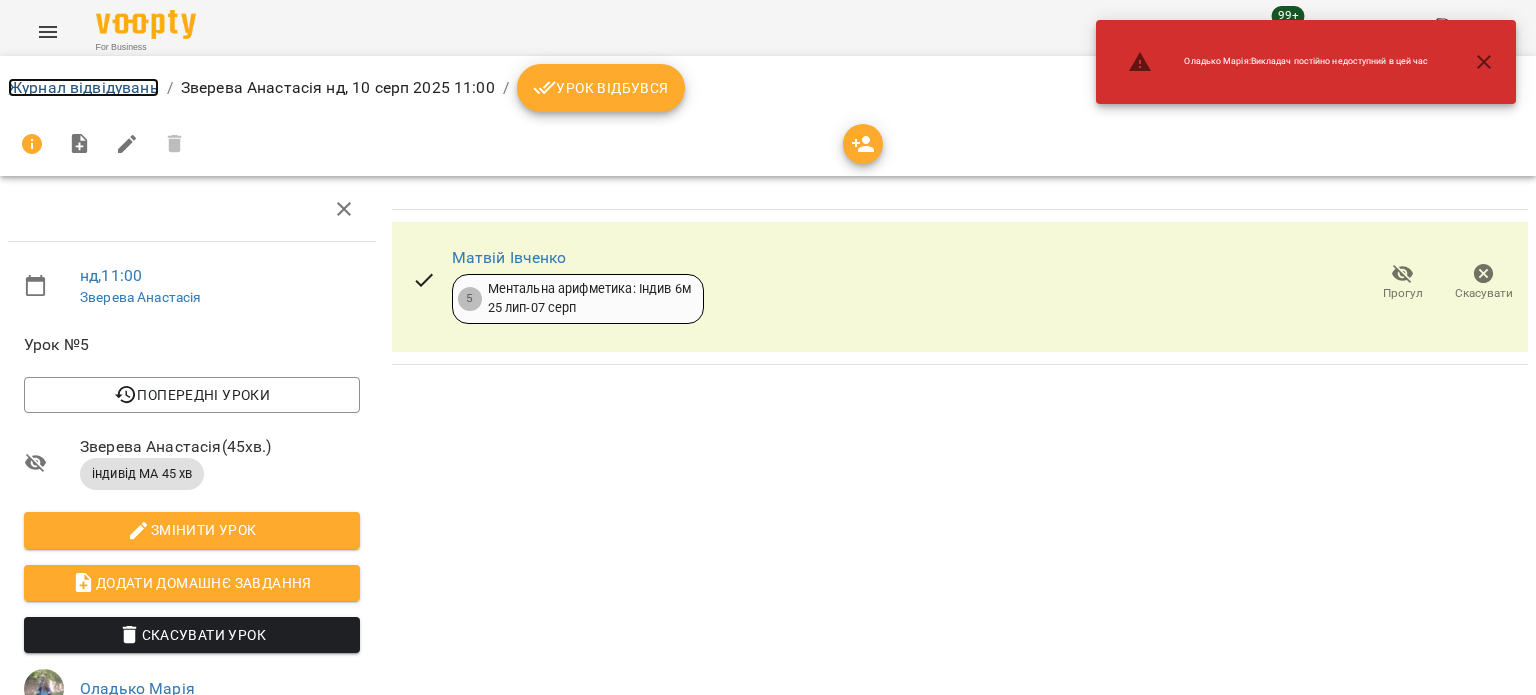 click on "Журнал відвідувань" at bounding box center (83, 87) 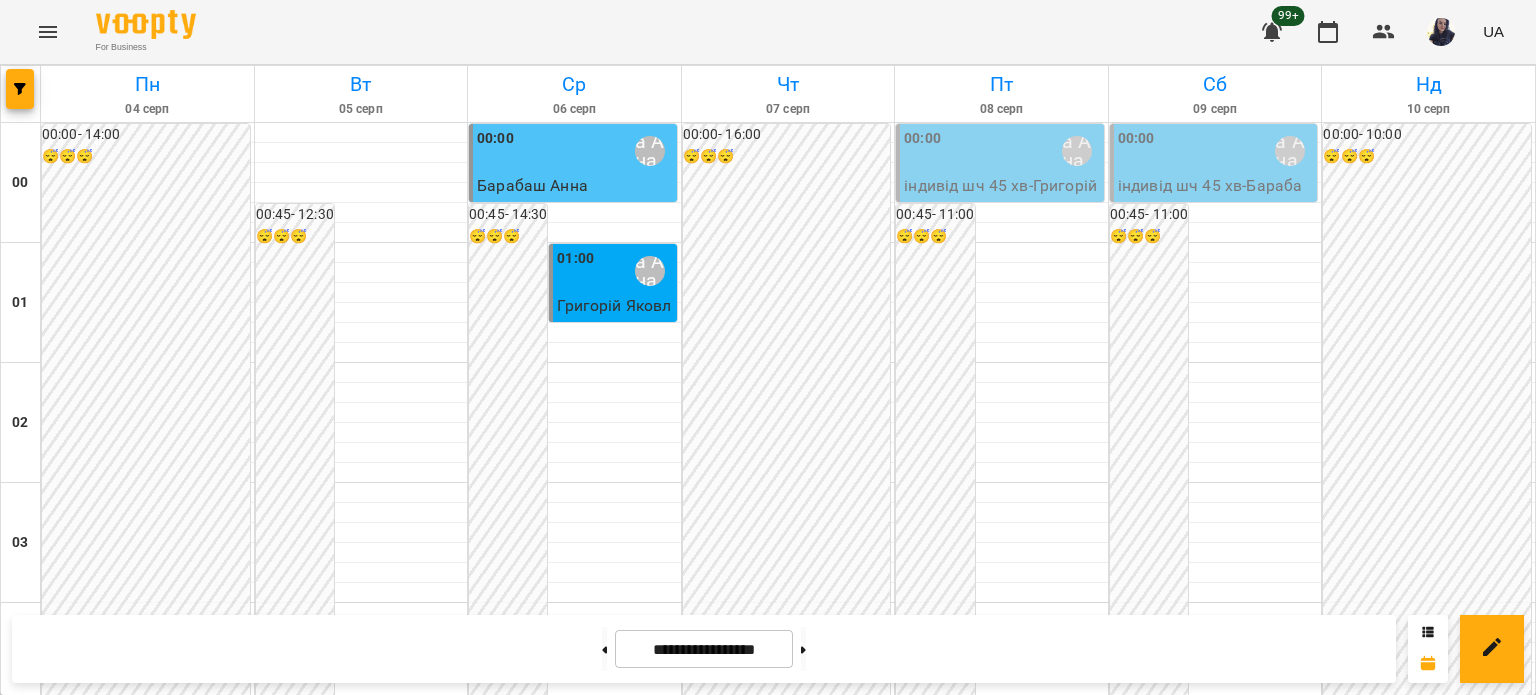scroll, scrollTop: 1300, scrollLeft: 0, axis: vertical 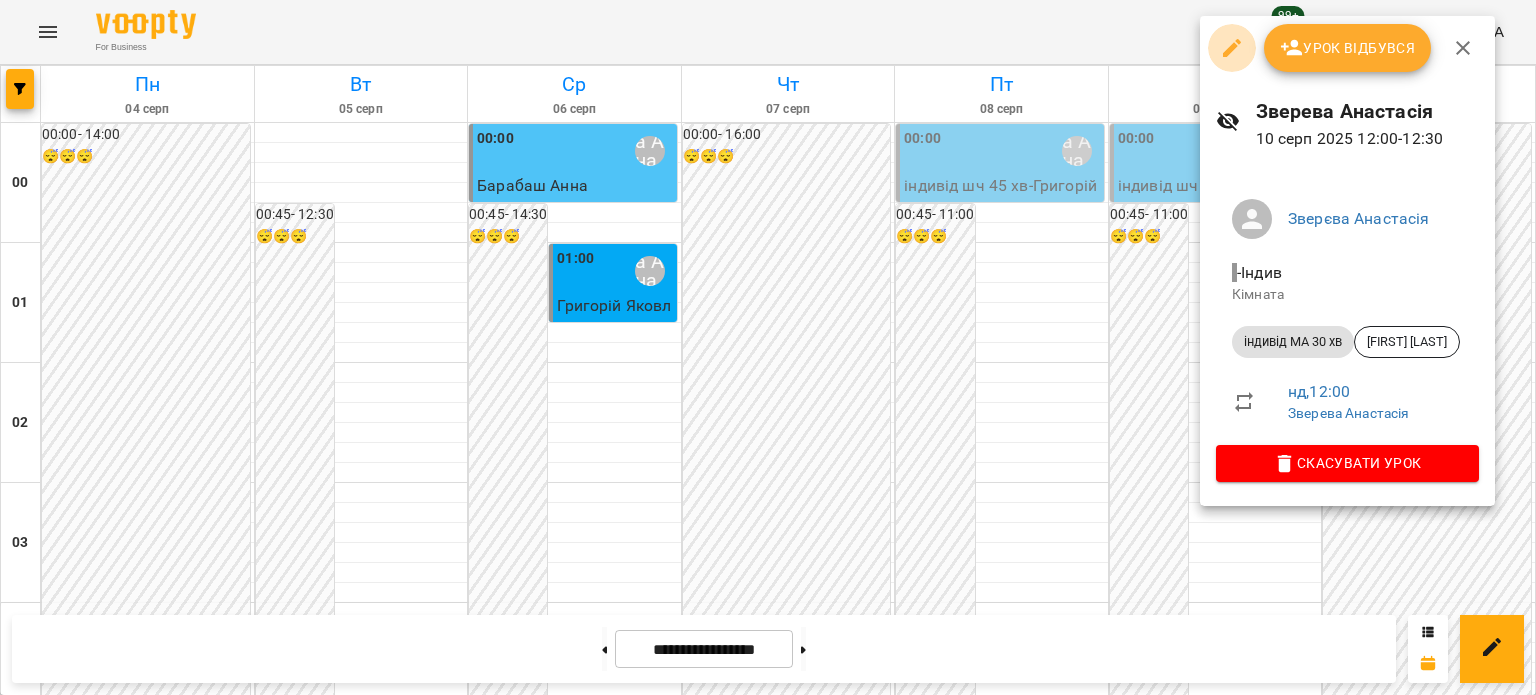click at bounding box center (1232, 48) 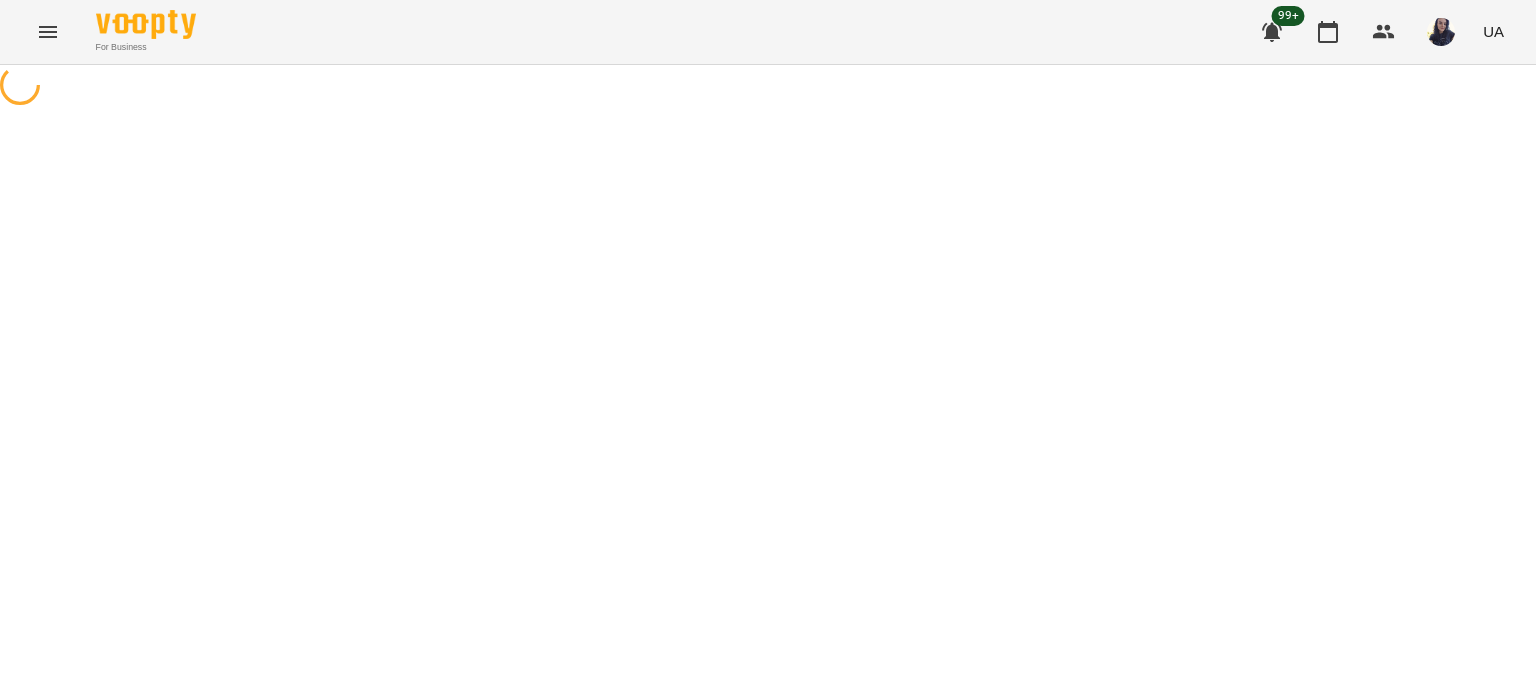 select on "**********" 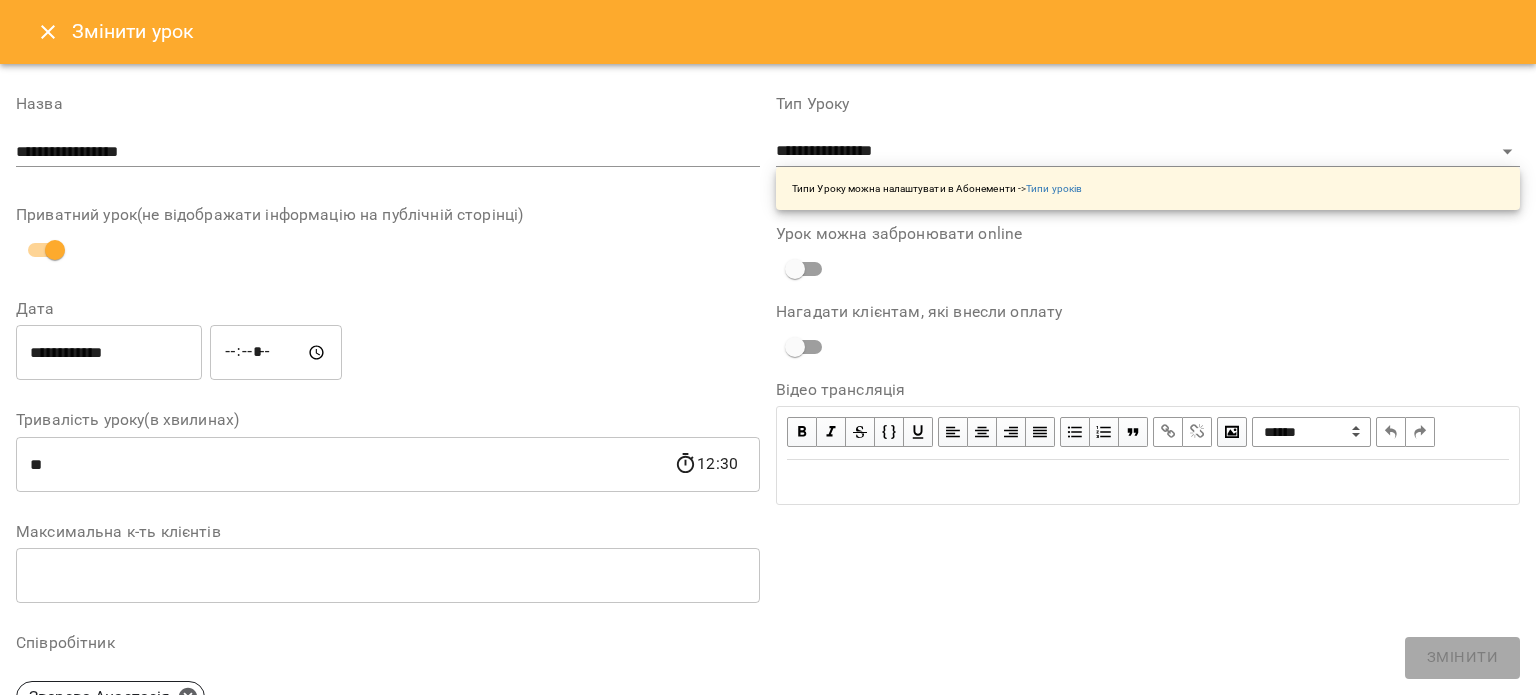 scroll, scrollTop: 200, scrollLeft: 0, axis: vertical 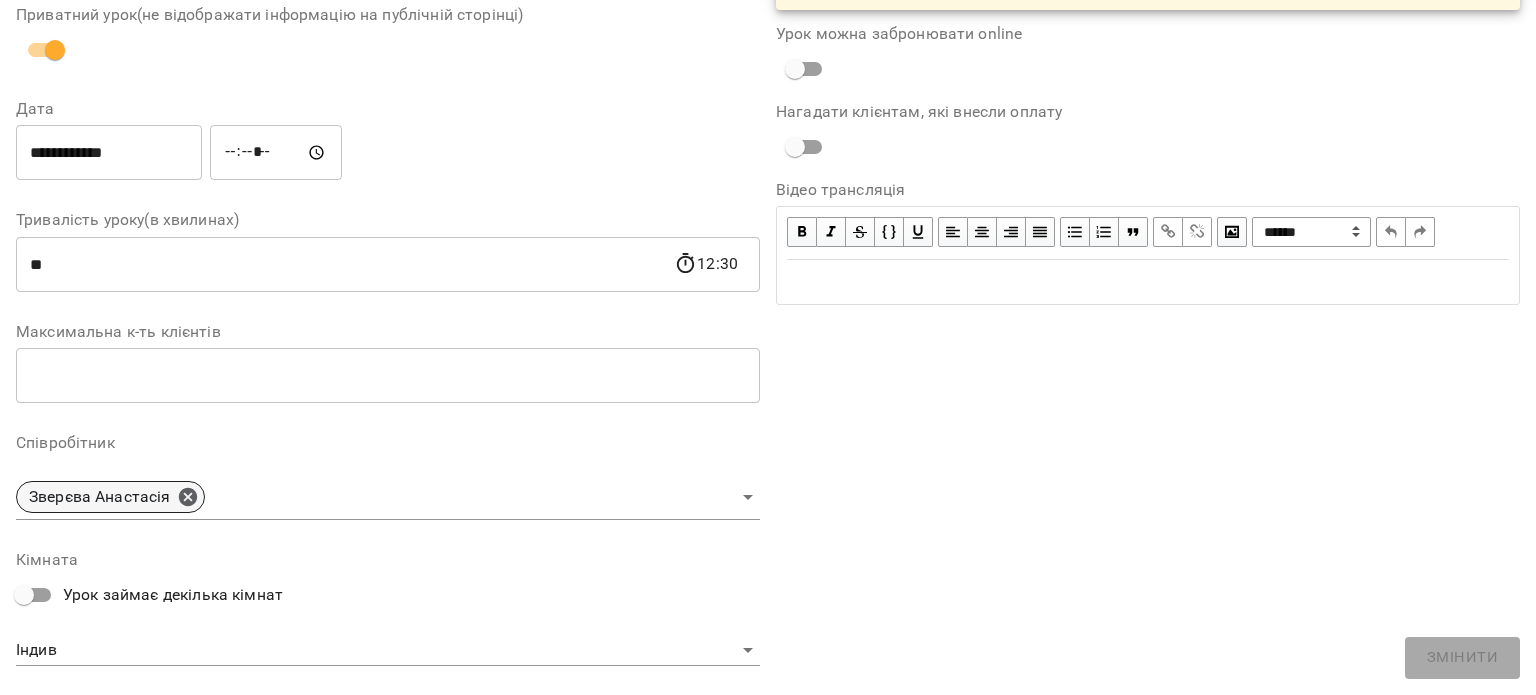 click 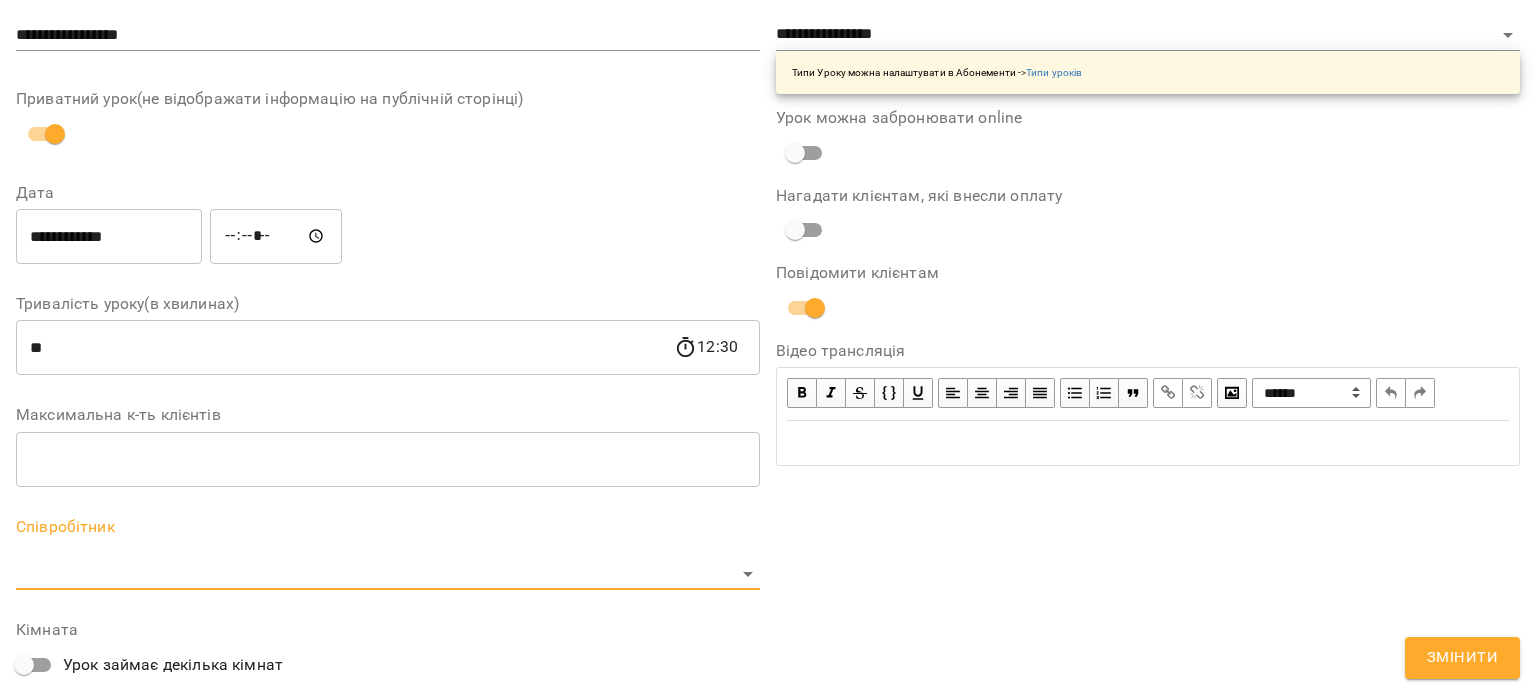 type 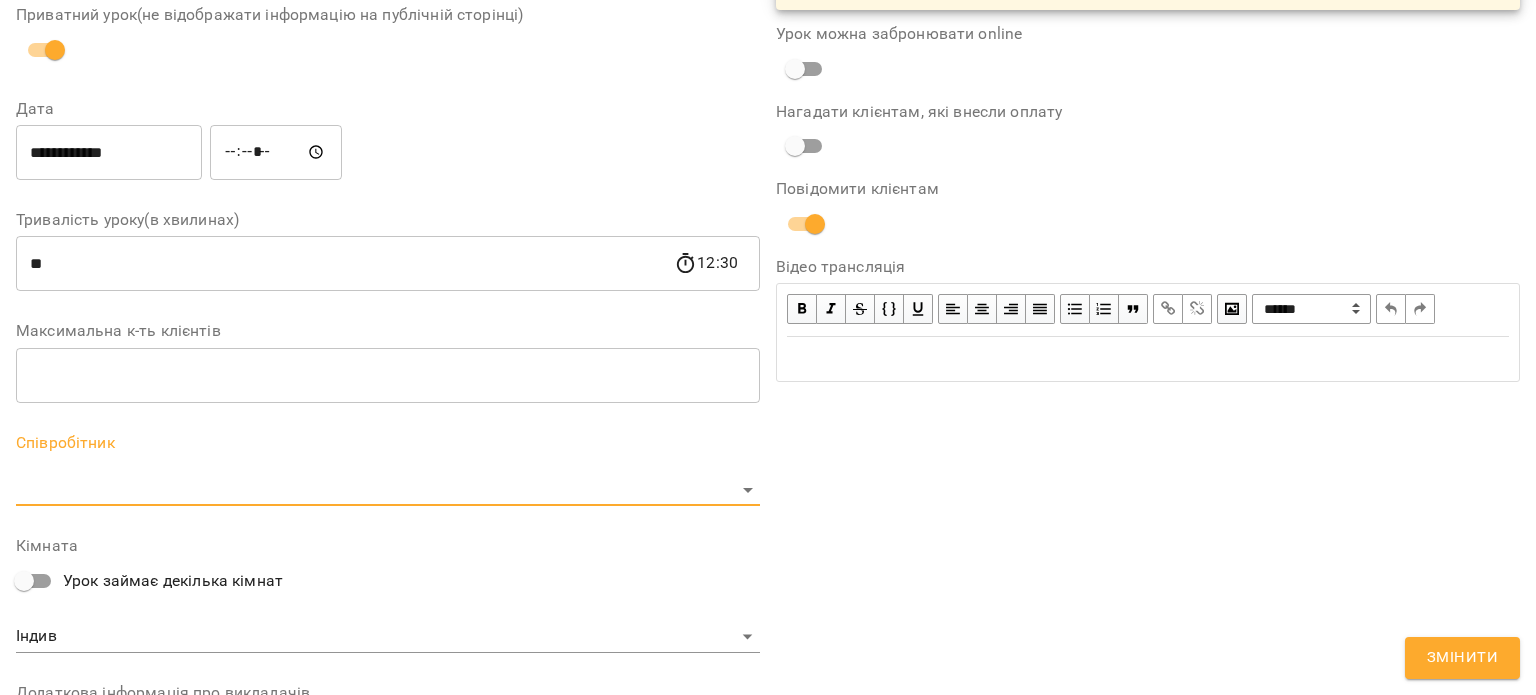 click on "For Business 99+ UA Журнал відвідувань / [LAST] [FIRST] нд, [NUMBER] [MONTH] [YEAR] [TIME] / Урок відбувся нд , [TIME] [LAST] [FIRST] Урок №[NUMBER] Попередні уроки чт [NUMBER] [MONTH] [YEAR] [TIME] нд [NUMBER] [MONTH] [YEAR] [TIME] ср [NUMBER] [MONTH] [YEAR] [TIME] нд [NUMBER] [MONTH] [YEAR] [TIME] ср [NUMBER] [MONTH] [YEAR] [TIME] [LAST] [FIRST] ( [NUMBER] хв. ) індивід МА [NUMBER] хв Змінити урок Додати домашнє завдання Скасувати Урок [LAST] [FIRST] Індив Кімната [FIRST] [LAST] [YEAR]-[MONTH]-[DAY] [TIME] Створити розсилку [FIRST] [LAST] [NUMBER] Ментальна арифметика: Індив [NUMBER]м [NUMBER] [MONTH] - [DATE] Прогул Скасувати
Змінити урок Дата" at bounding box center (768, 482) 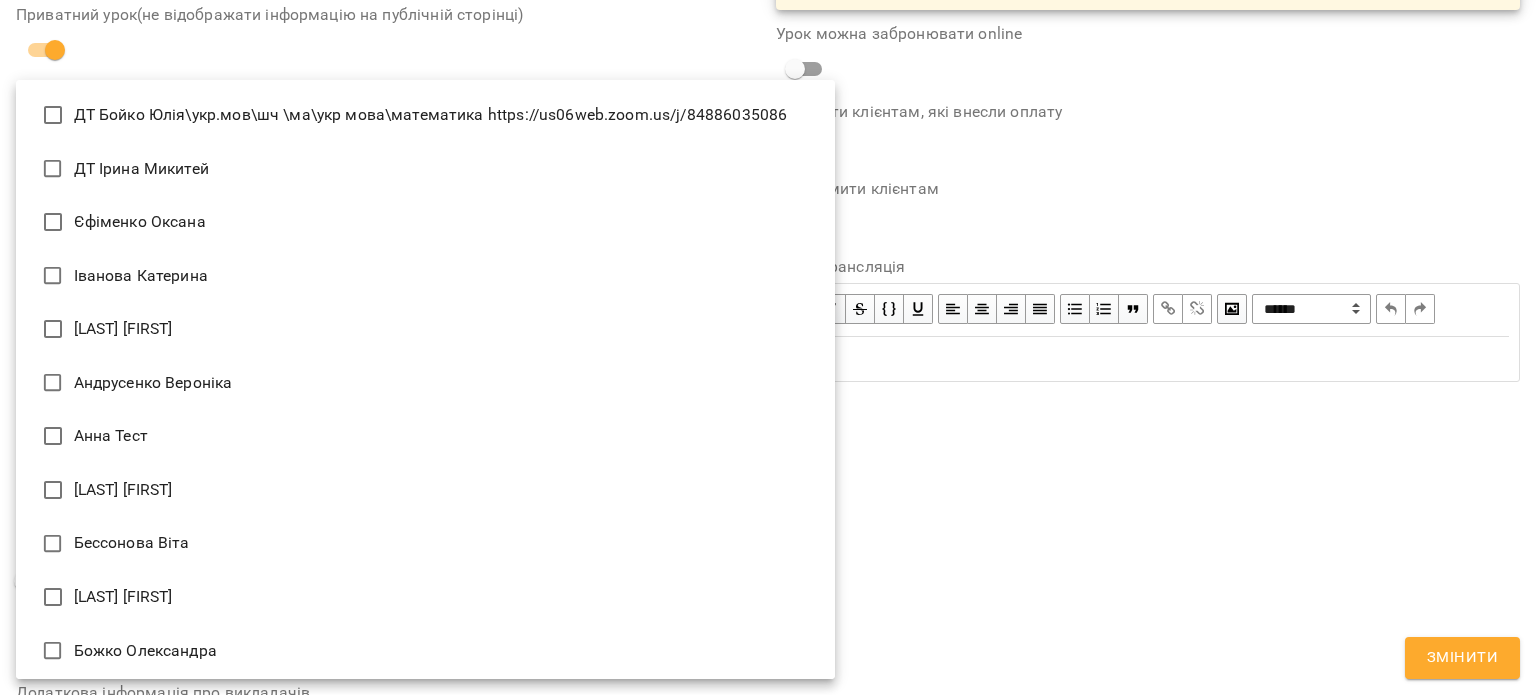 type 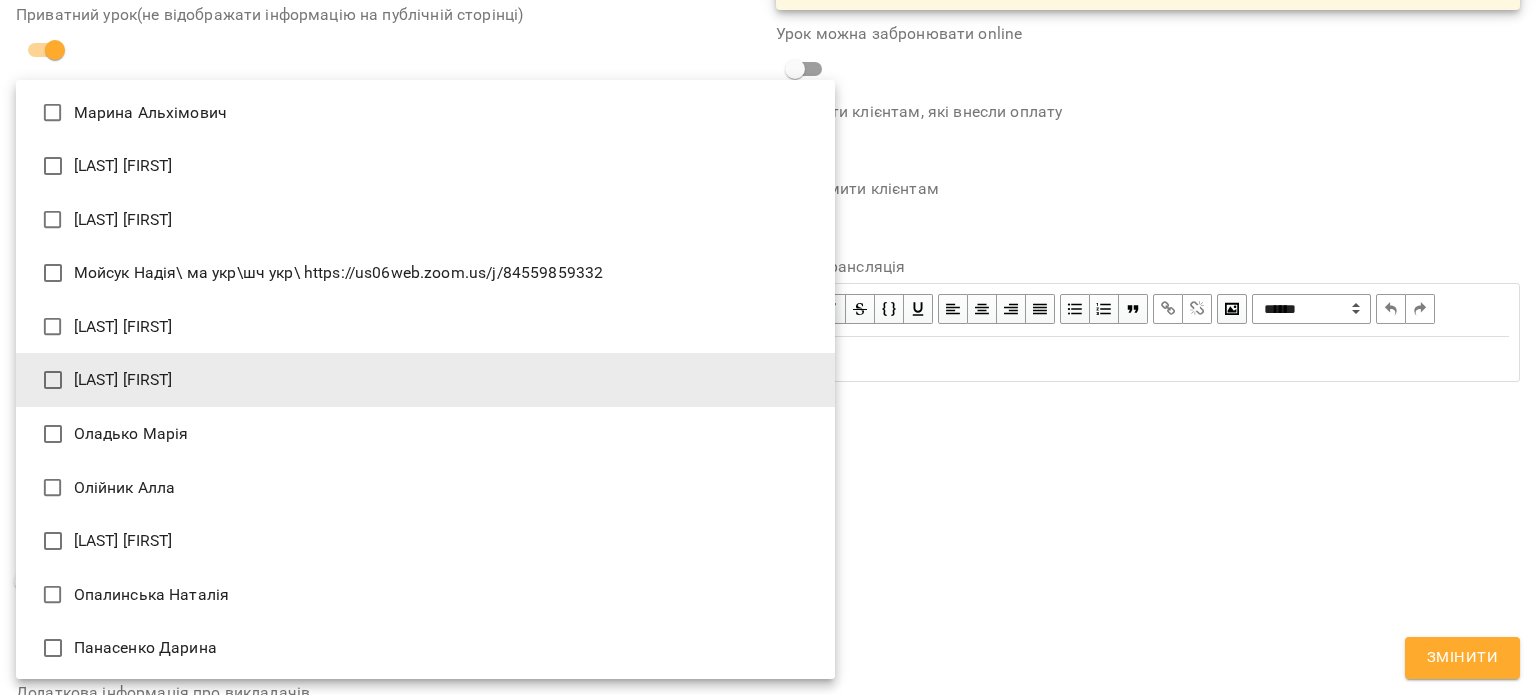 type on "**********" 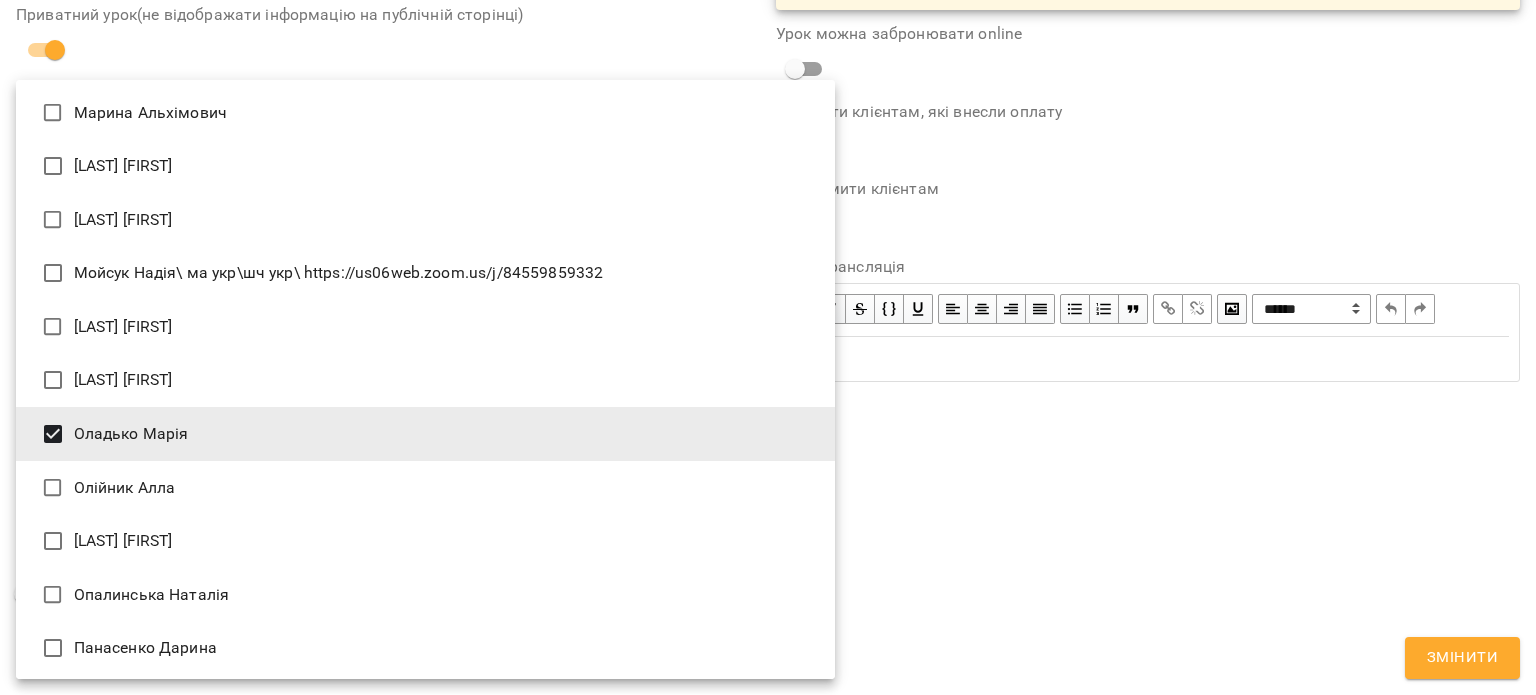 click at bounding box center (768, 347) 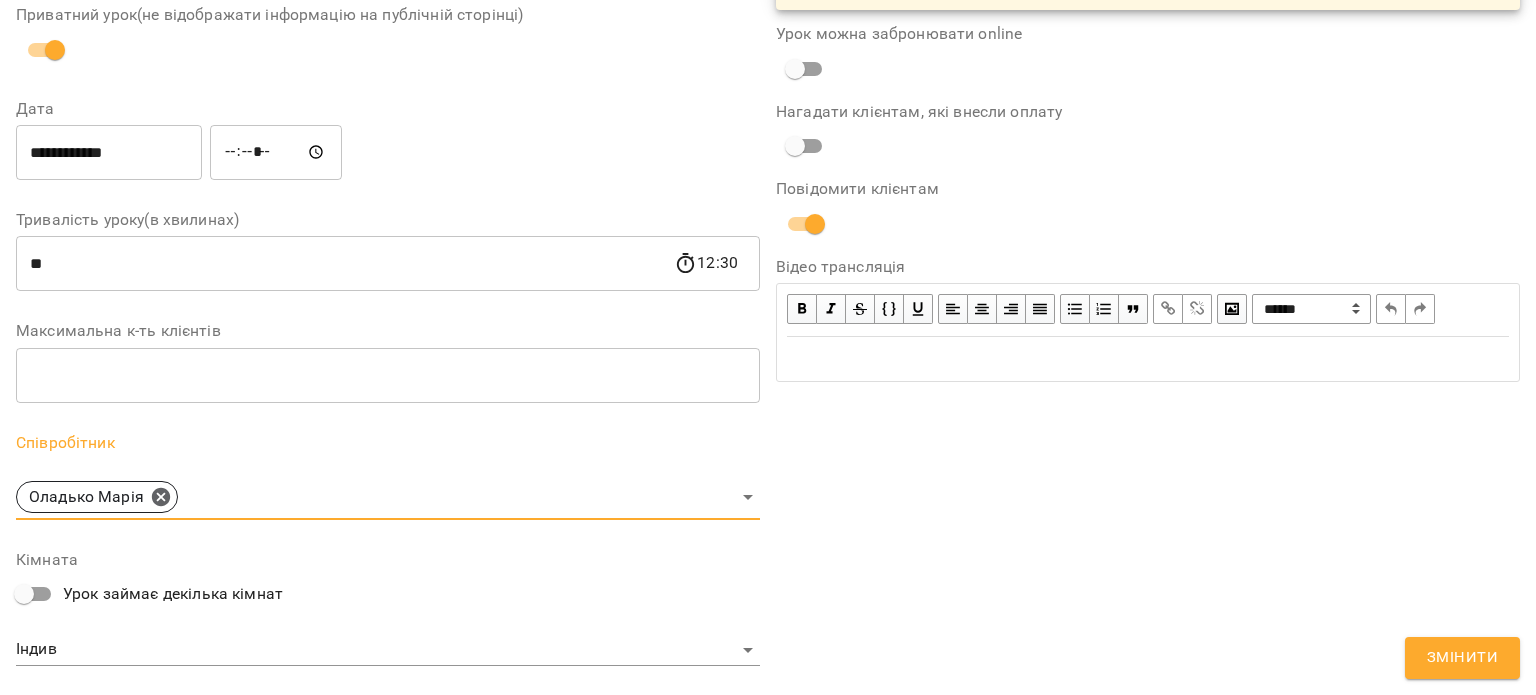 click on "Змінити" at bounding box center (1462, 658) 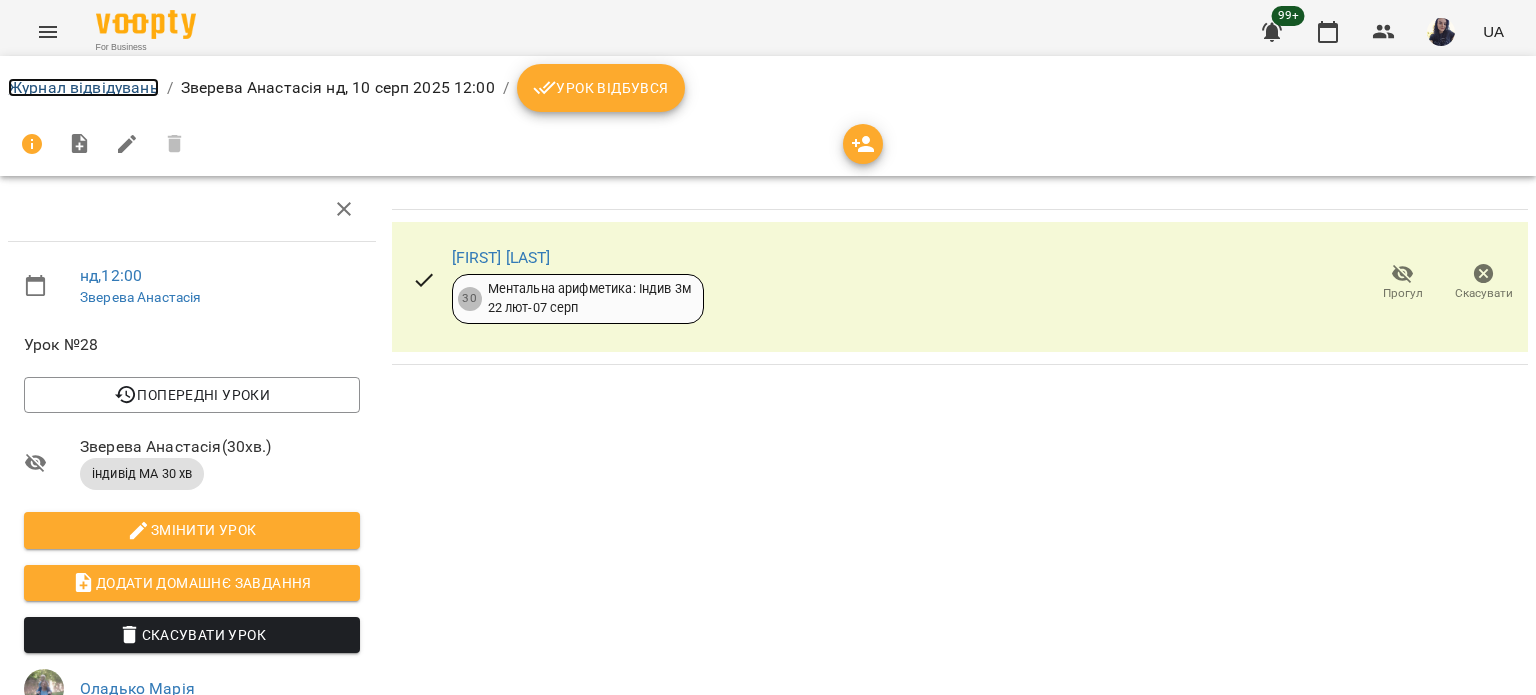 click on "Журнал відвідувань" at bounding box center (83, 87) 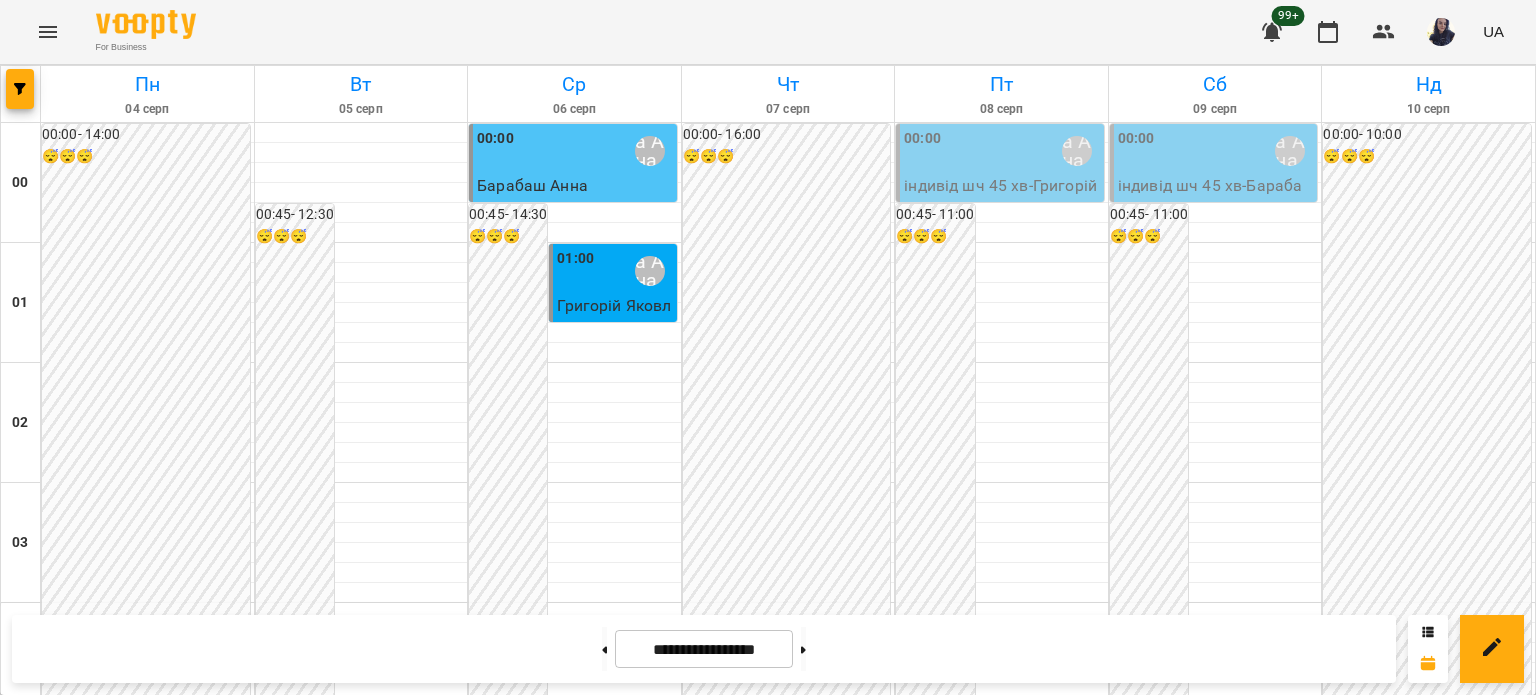 scroll, scrollTop: 1500, scrollLeft: 0, axis: vertical 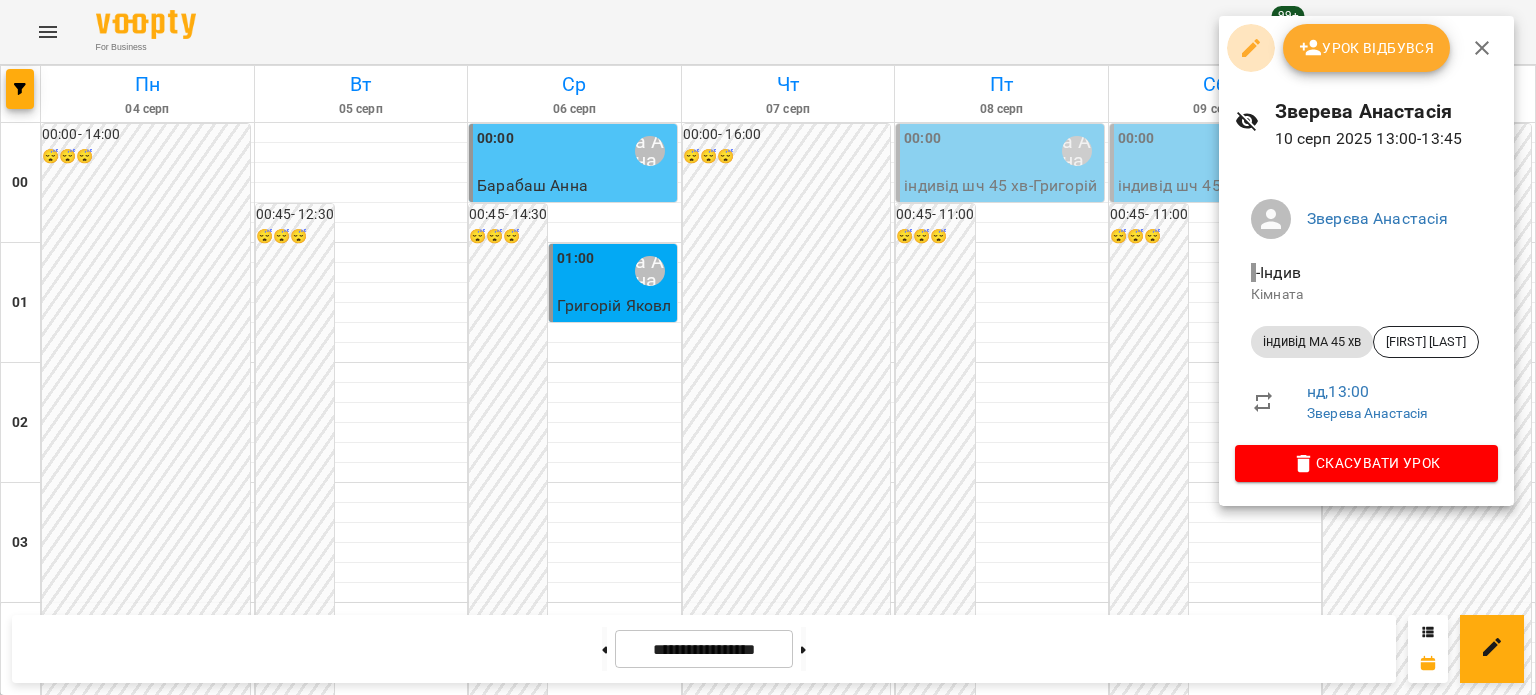 click 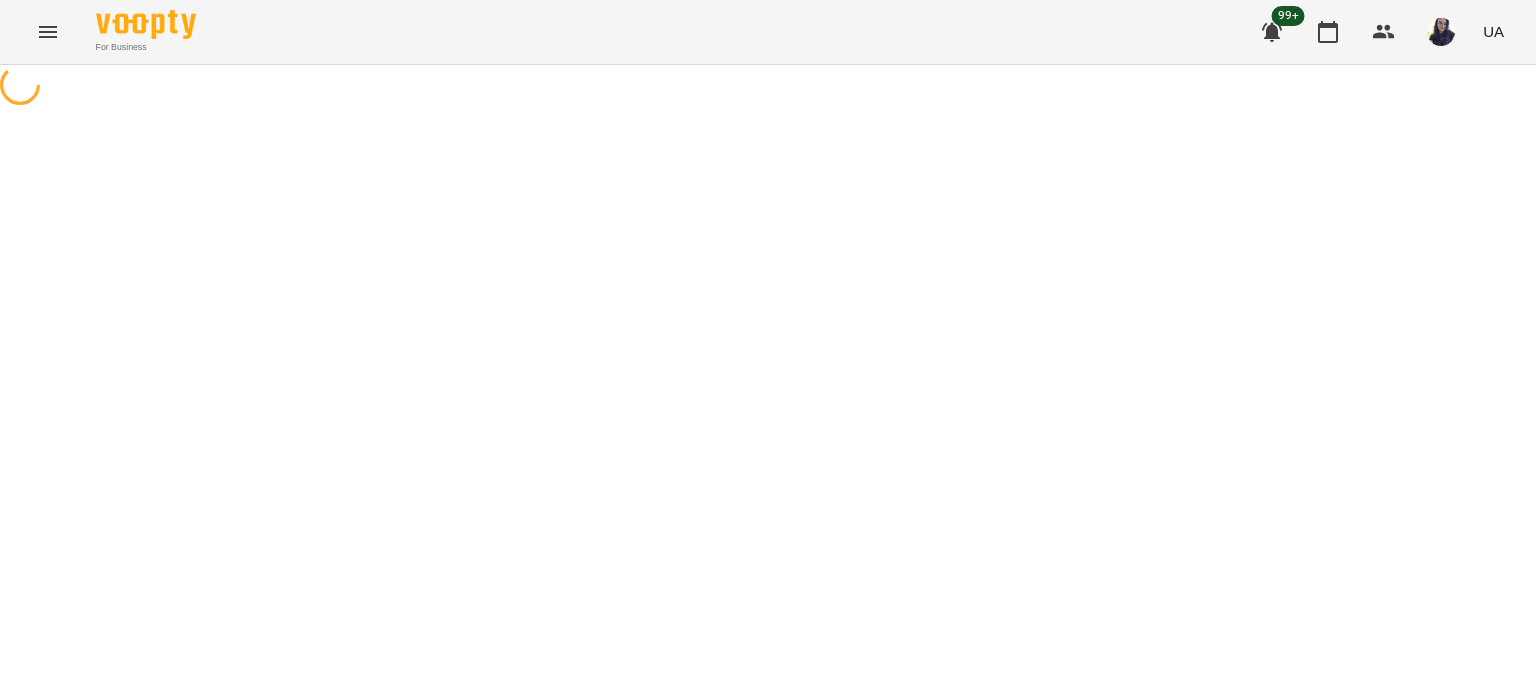 select on "**********" 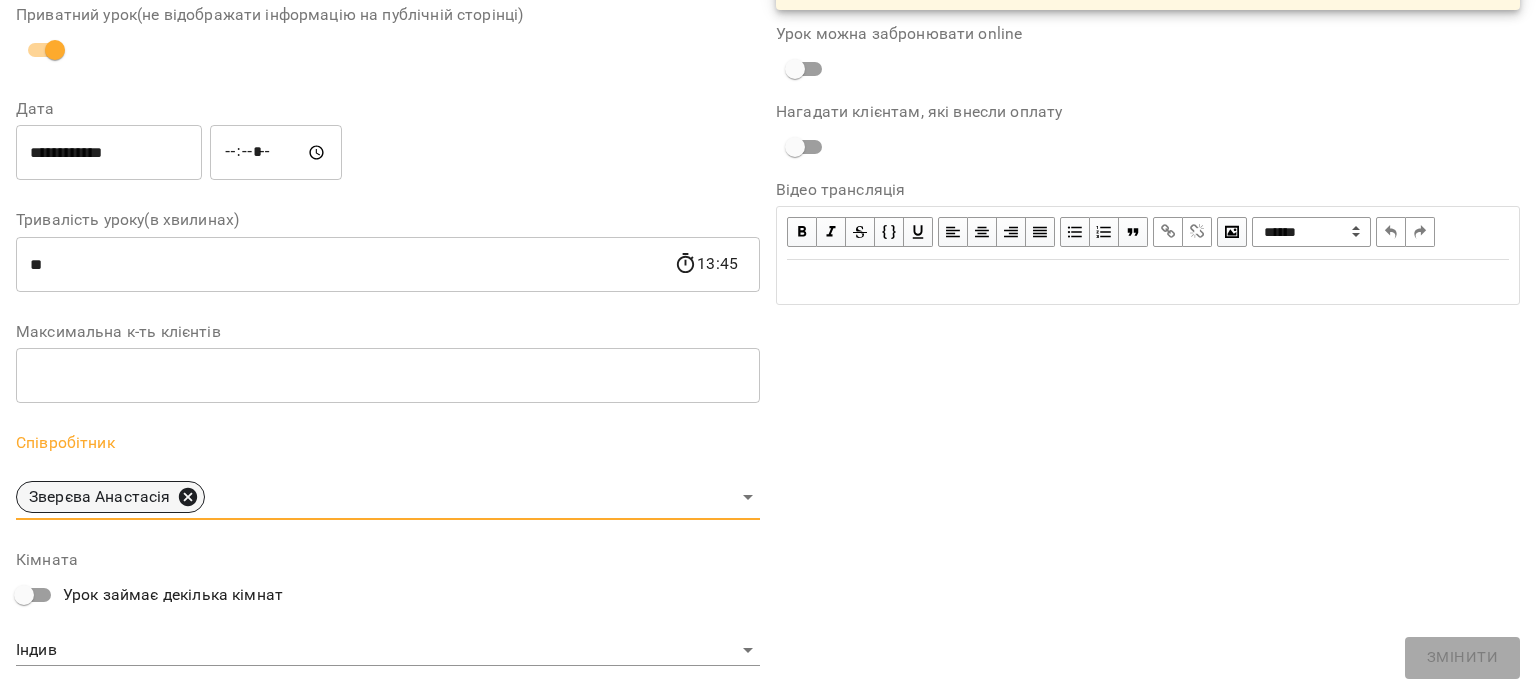 click 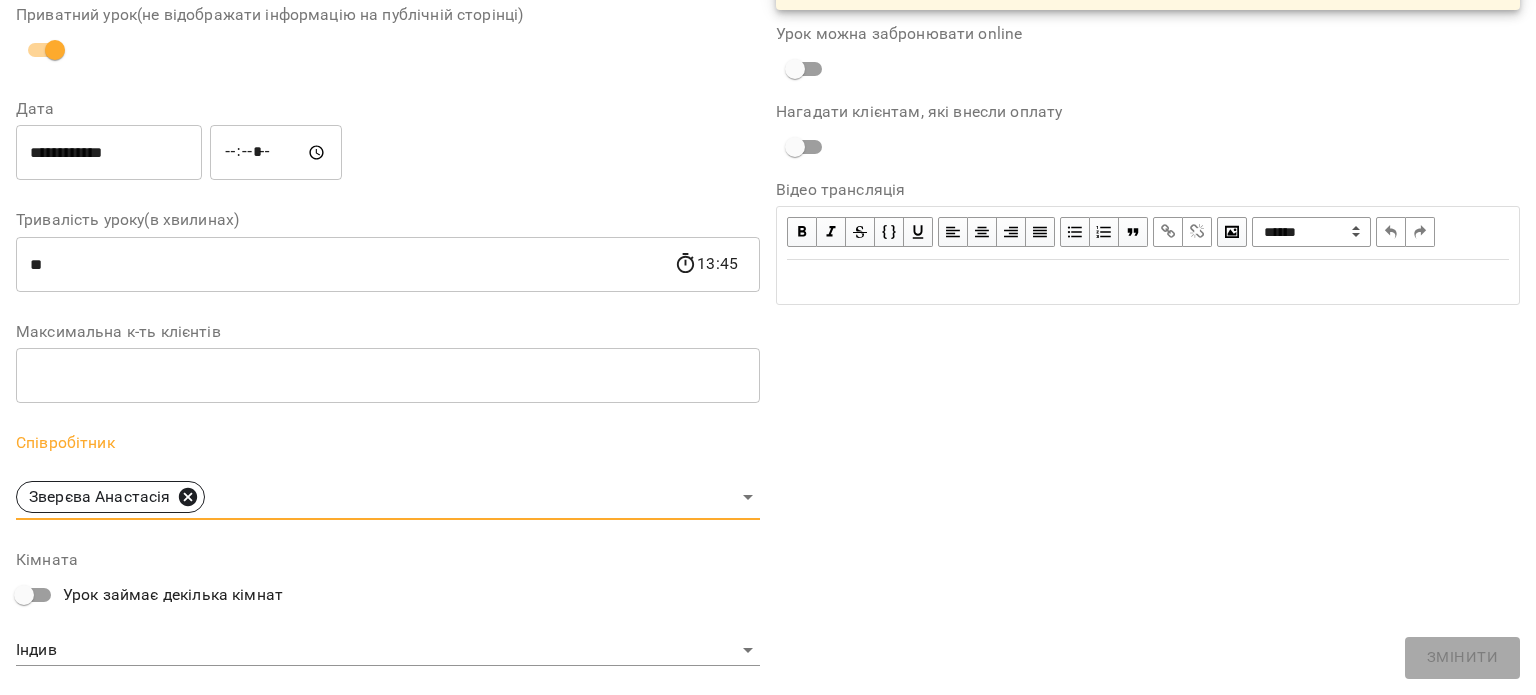 type 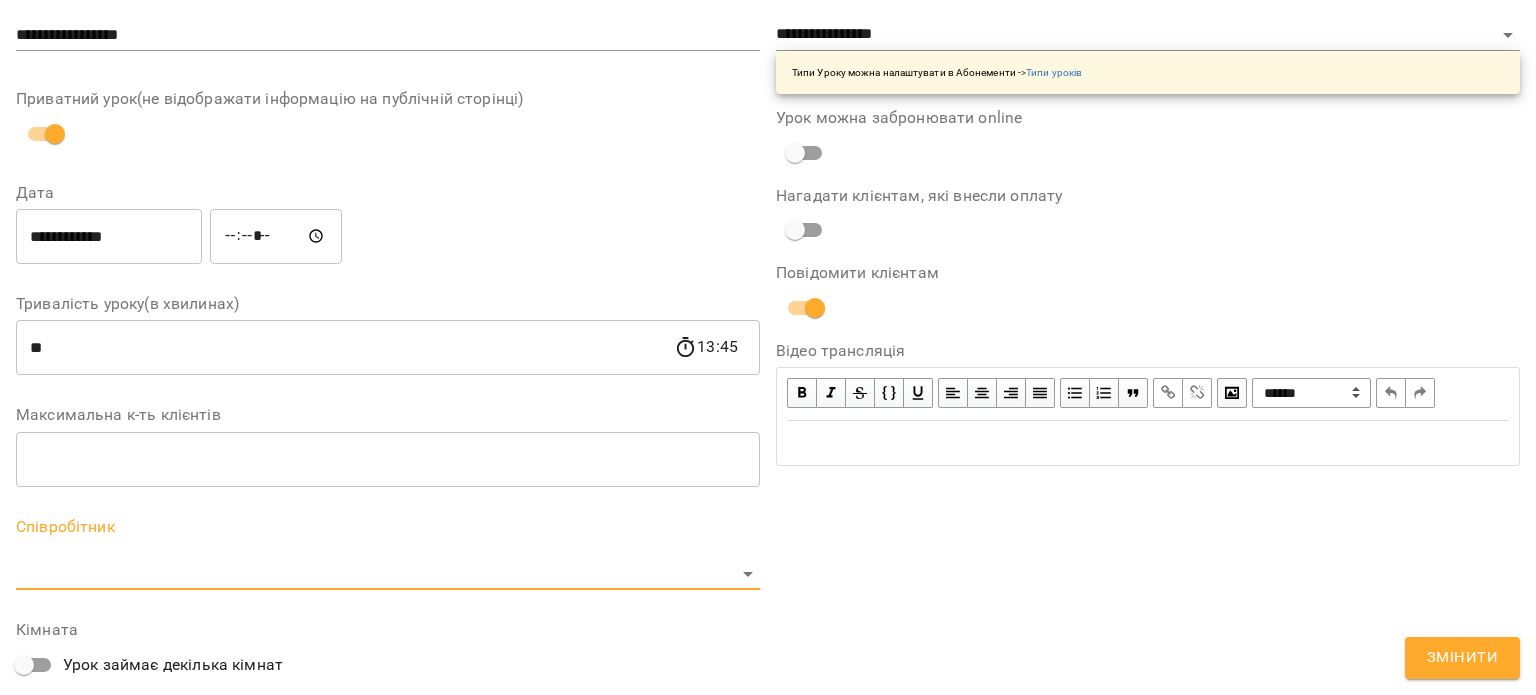 scroll, scrollTop: 284, scrollLeft: 0, axis: vertical 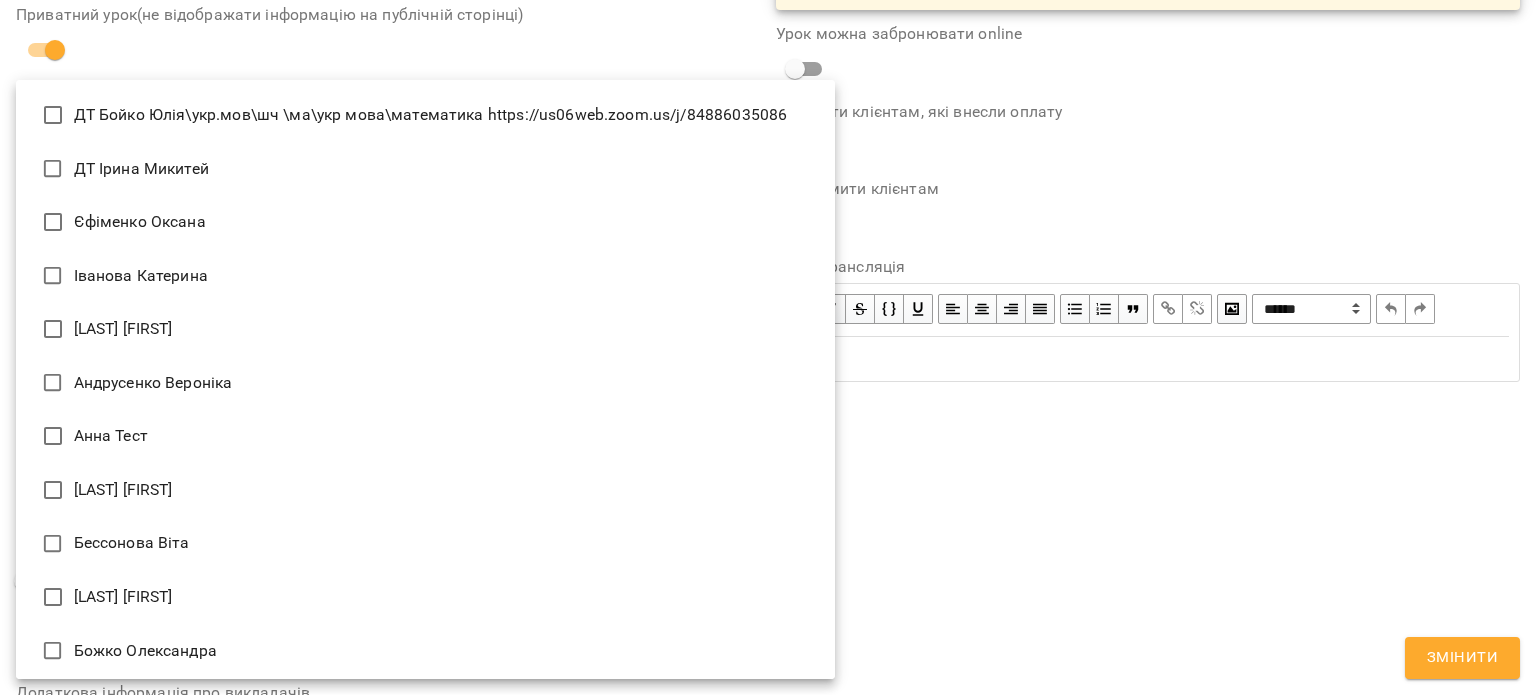 click on "For Business 99+ UA Журнал відвідувань / [LAST] [FIRST] нд, [NUMBER] [MONTH] [YEAR] [TIME] / Урок відбувся нд , [TIME] [LAST] [FIRST] Урок №[NUMBER] Попередні уроки нд [NUMBER] [MONTH] [YEAR] [TIME] нд [NUMBER] [MONTH] [YEAR] [TIME] нд [NUMBER] [MONTH] [YEAR] [TIME] нд [NUMBER] [MONTH] [YEAR] [TIME] нд [NUMBER] [MONTH] [YEAR] [TIME] [LAST] [FIRST] ( [NUMBER] хв. ) індивід МА [NUMBER] хв Змінити урок Додати домашнє завдання Скасувати Урок [LAST] [FIRST] Індив Кімната [FIRST] [LAST] [YEAR]-[MONTH]-[DAY] [TIME] Створити розсилку [FIRST] [LAST] [NUMBER] Ментальна арифметика: Індив [NUMBER]м [NUMBER] [MONTH] - [DATE] Прогул Скасувати
Змінити урок Назва" at bounding box center (768, 482) 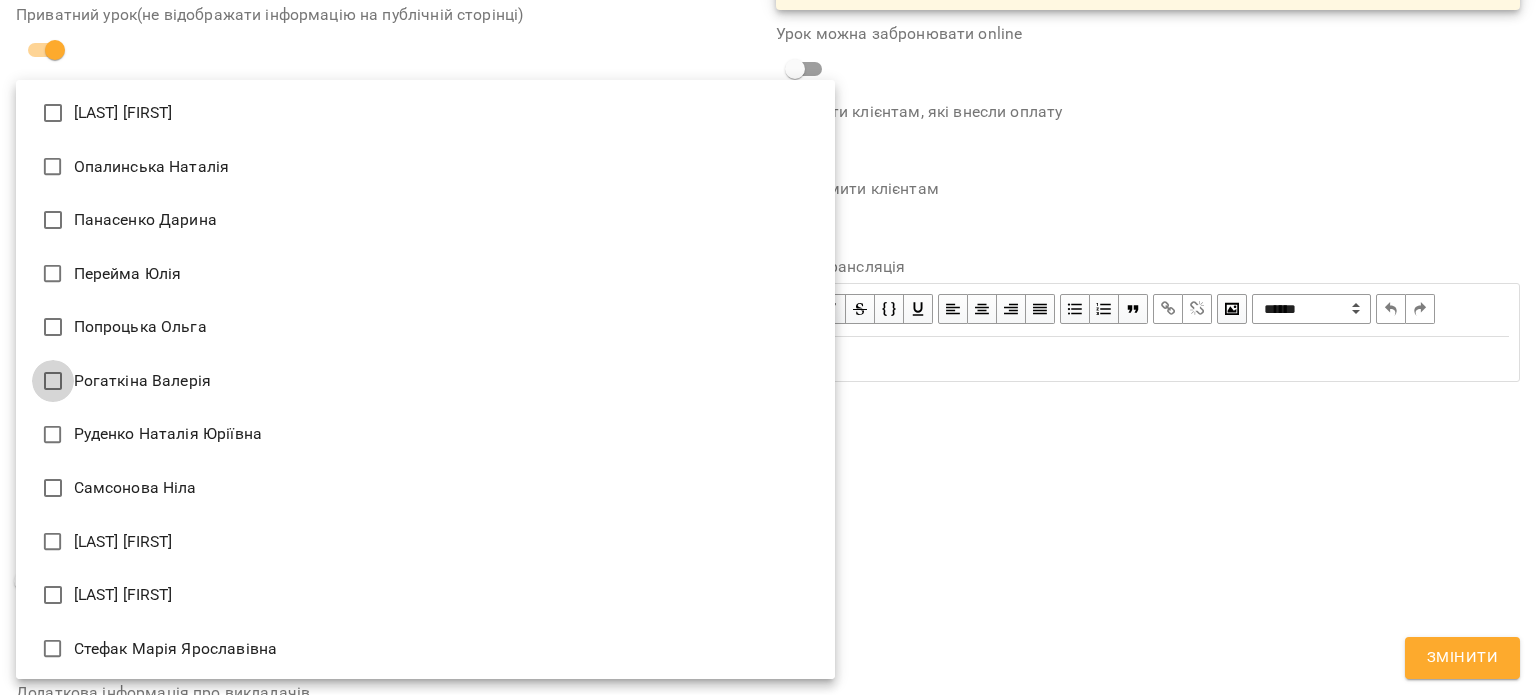 type on "**********" 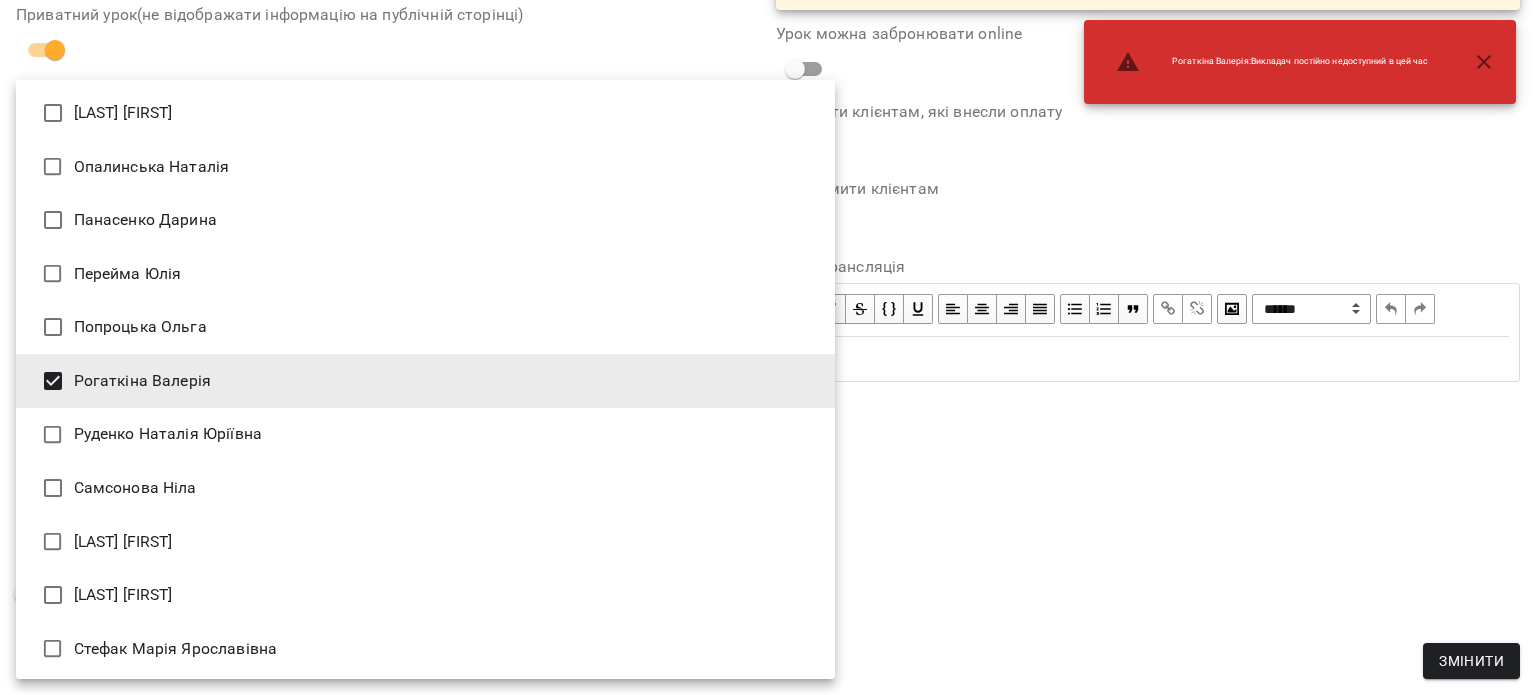 click at bounding box center [768, 347] 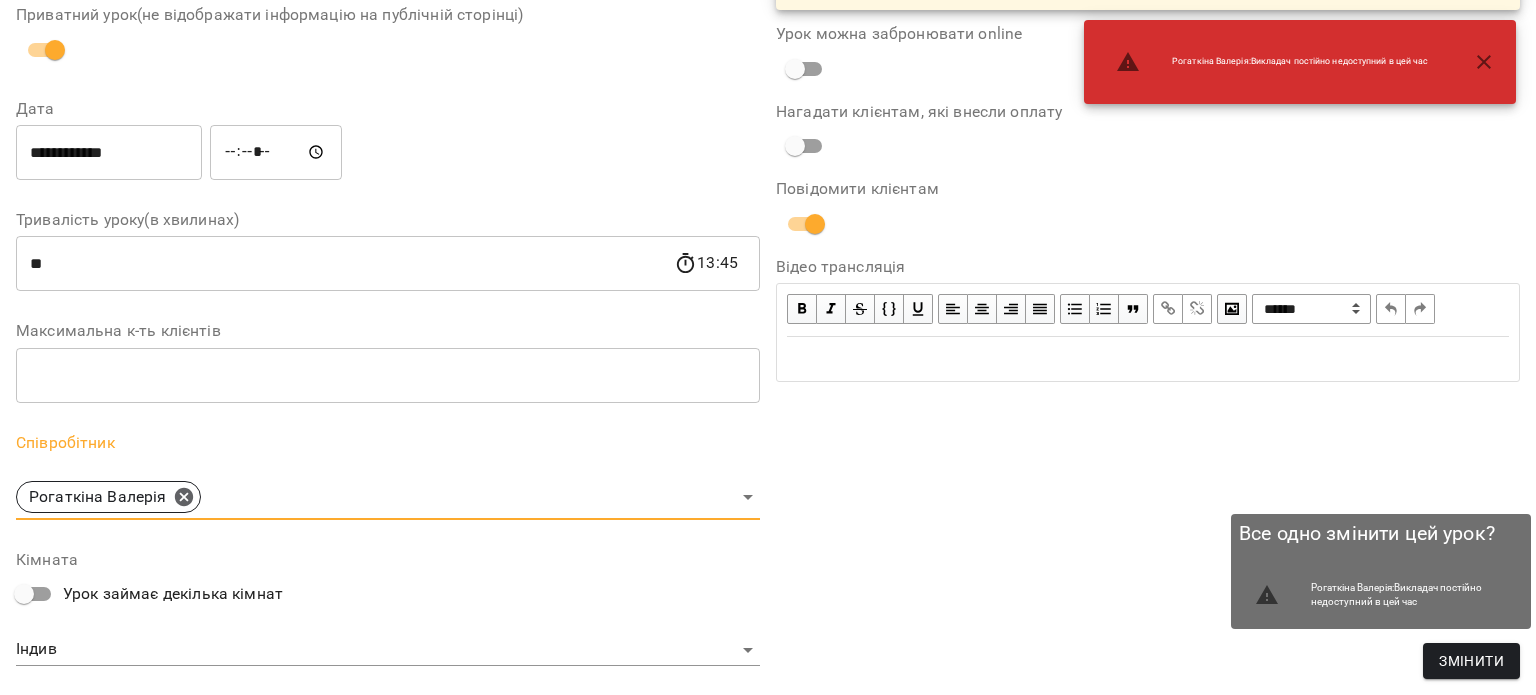 click on "Змінити" at bounding box center [1471, 661] 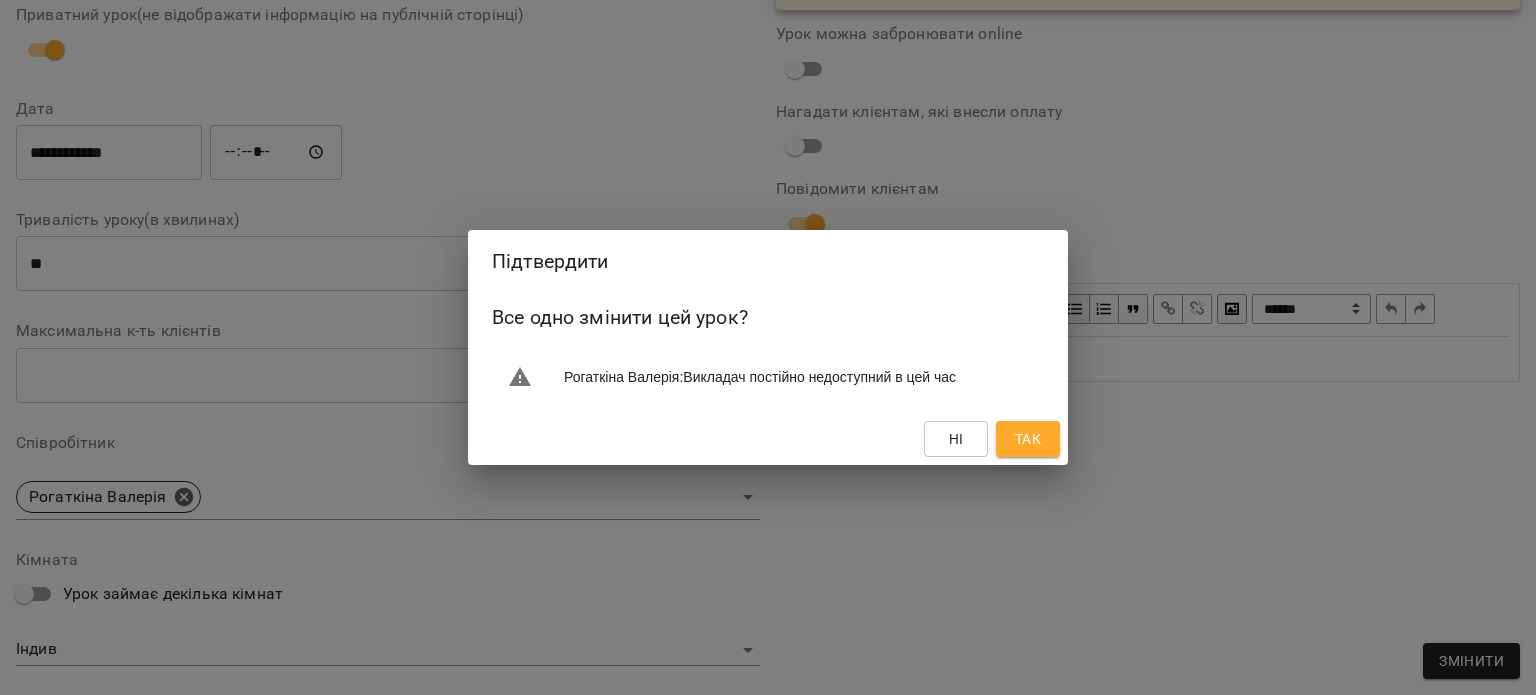 click on "Так" at bounding box center [1028, 439] 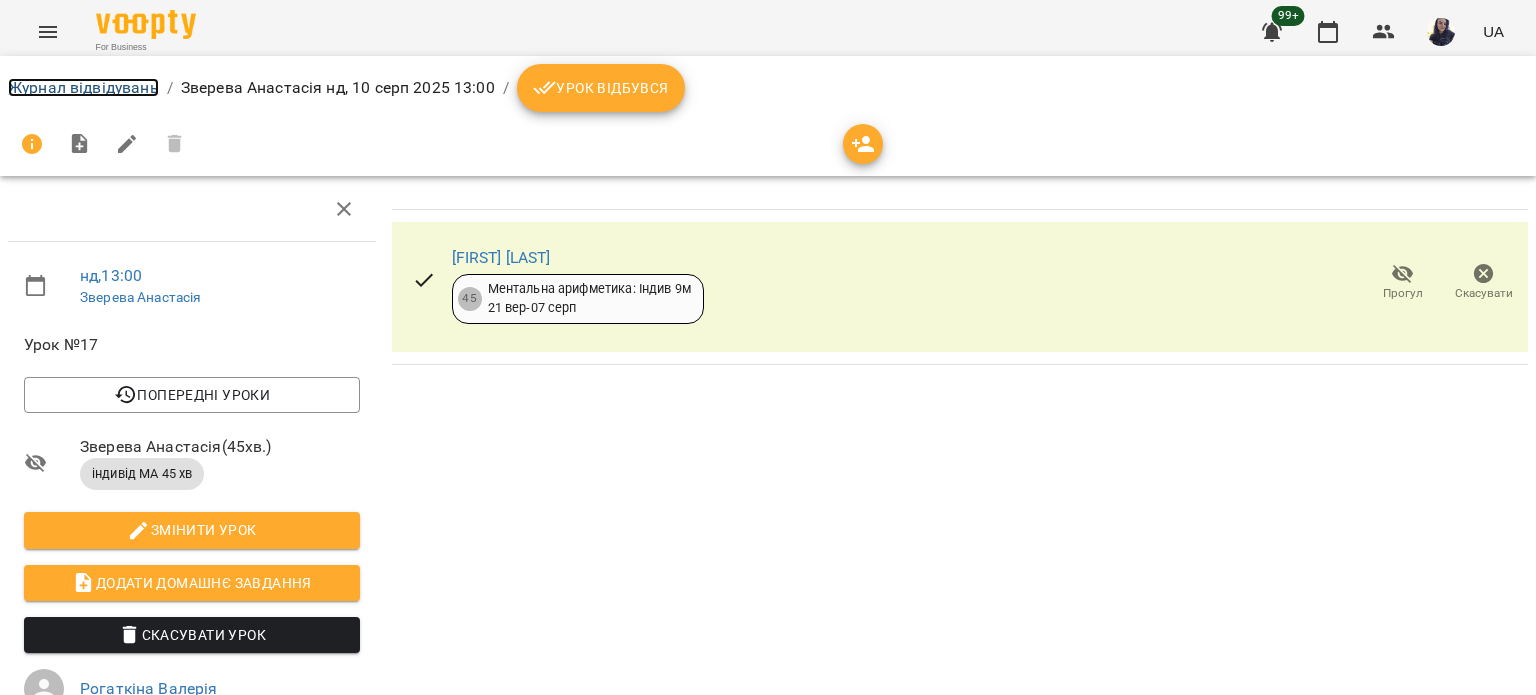 click on "Журнал відвідувань" at bounding box center (83, 87) 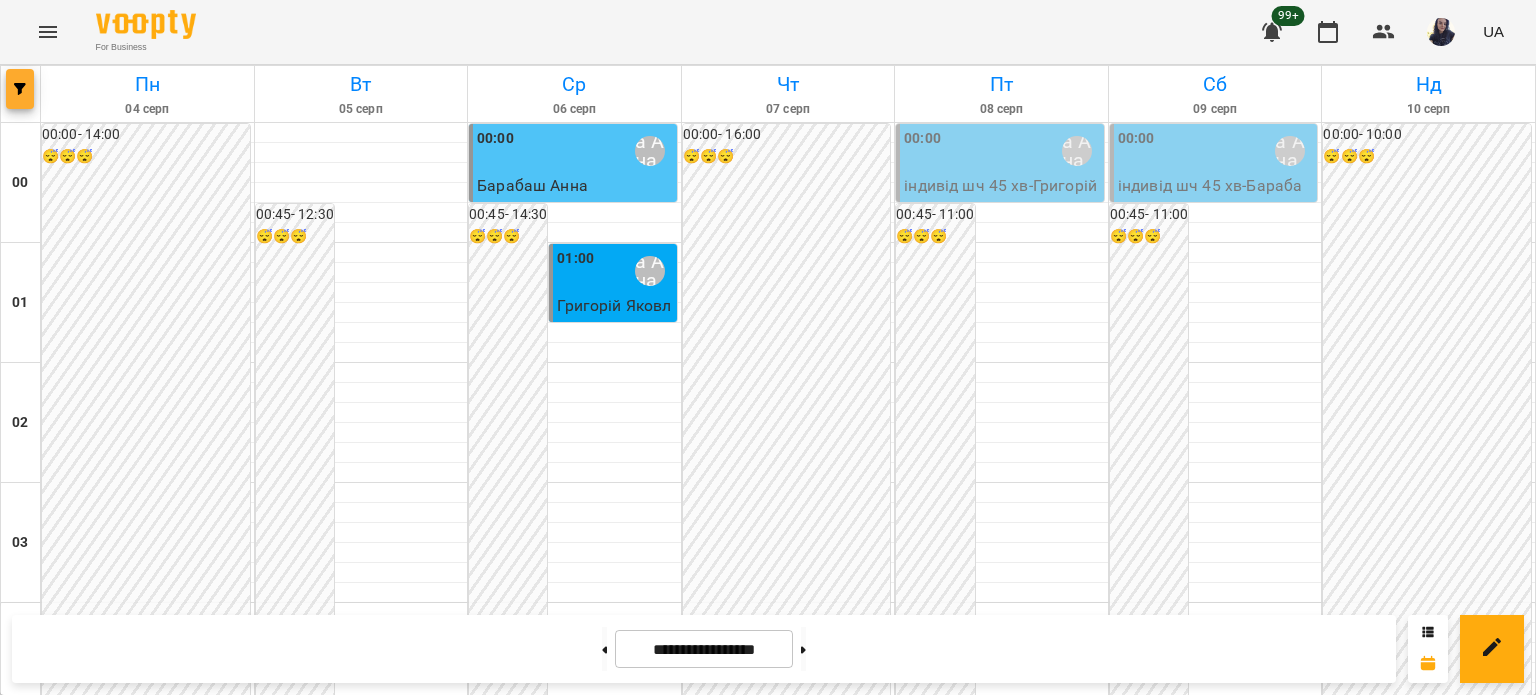 click at bounding box center [20, 89] 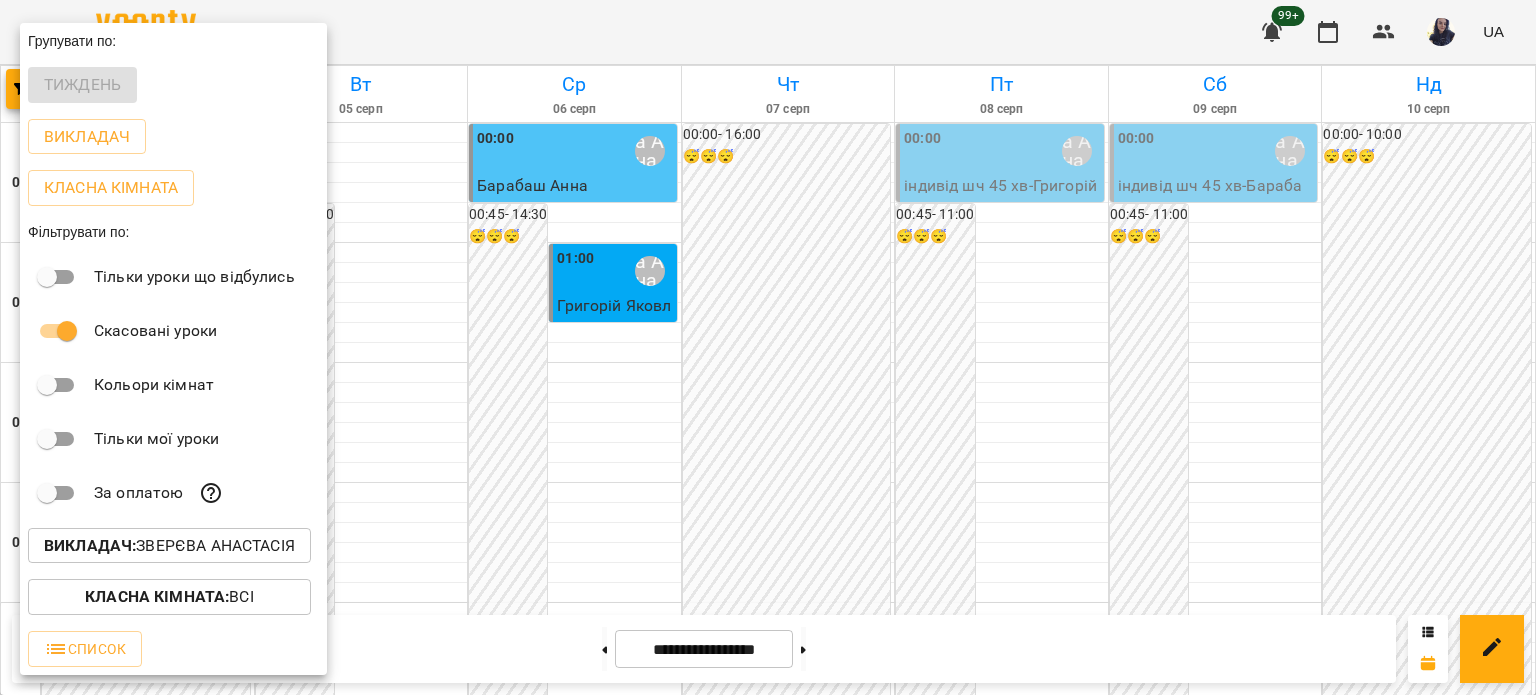 click on "Викладач :  [LAST] [FIRST]" at bounding box center [169, 546] 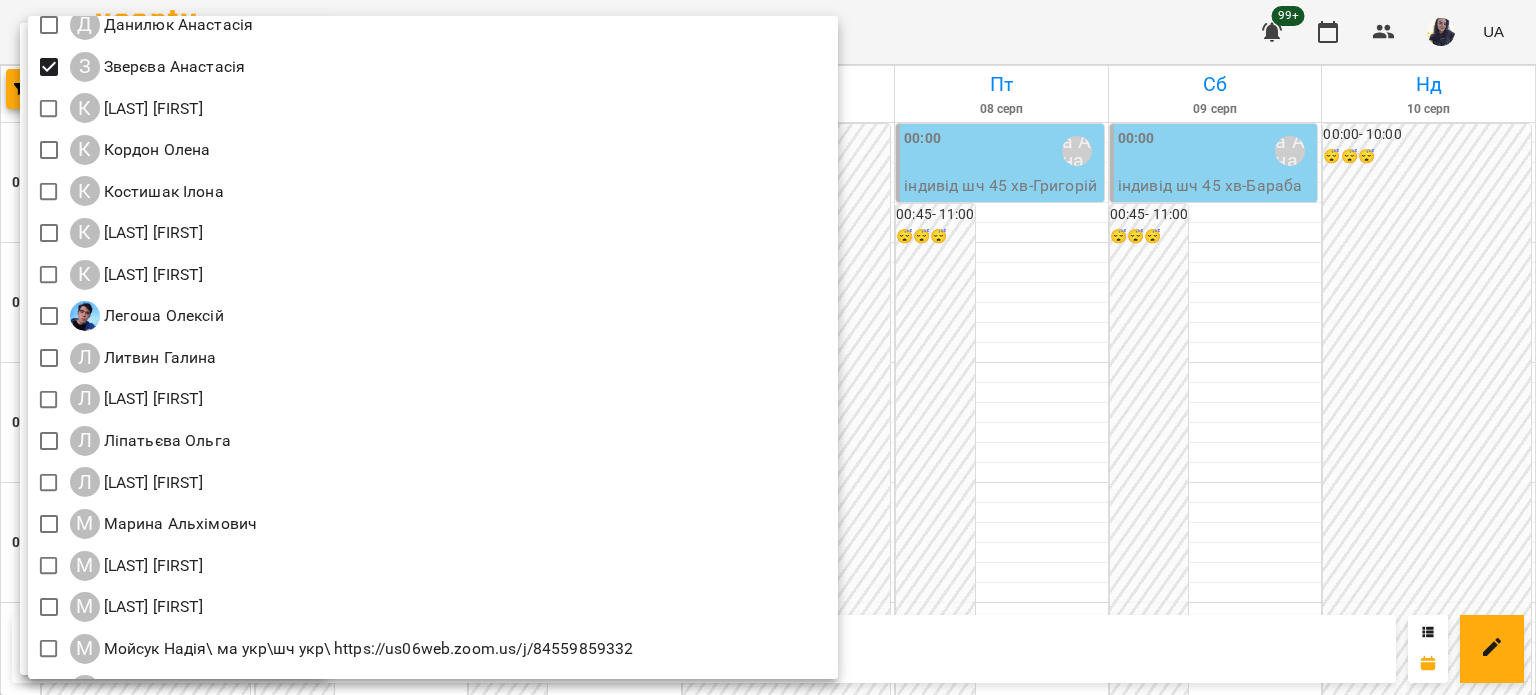scroll, scrollTop: 1200, scrollLeft: 0, axis: vertical 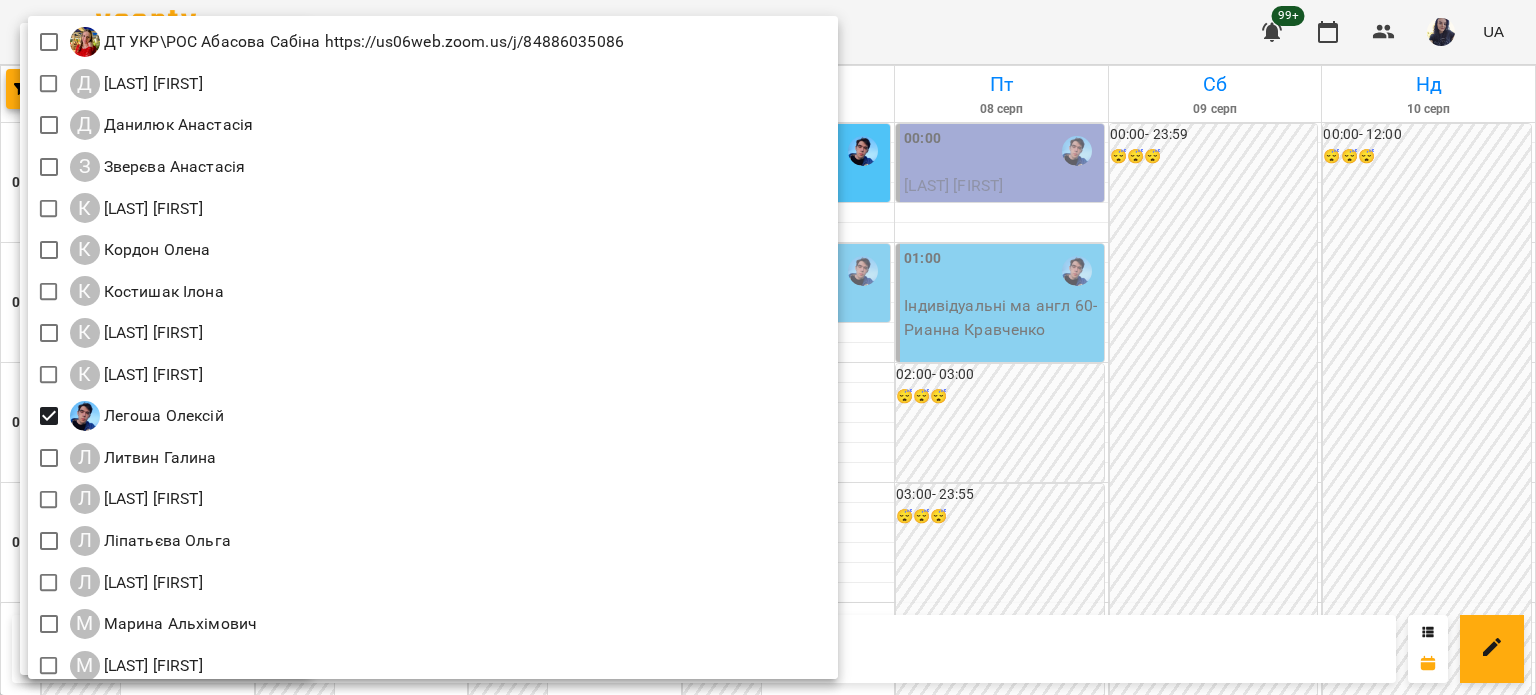 click at bounding box center (768, 347) 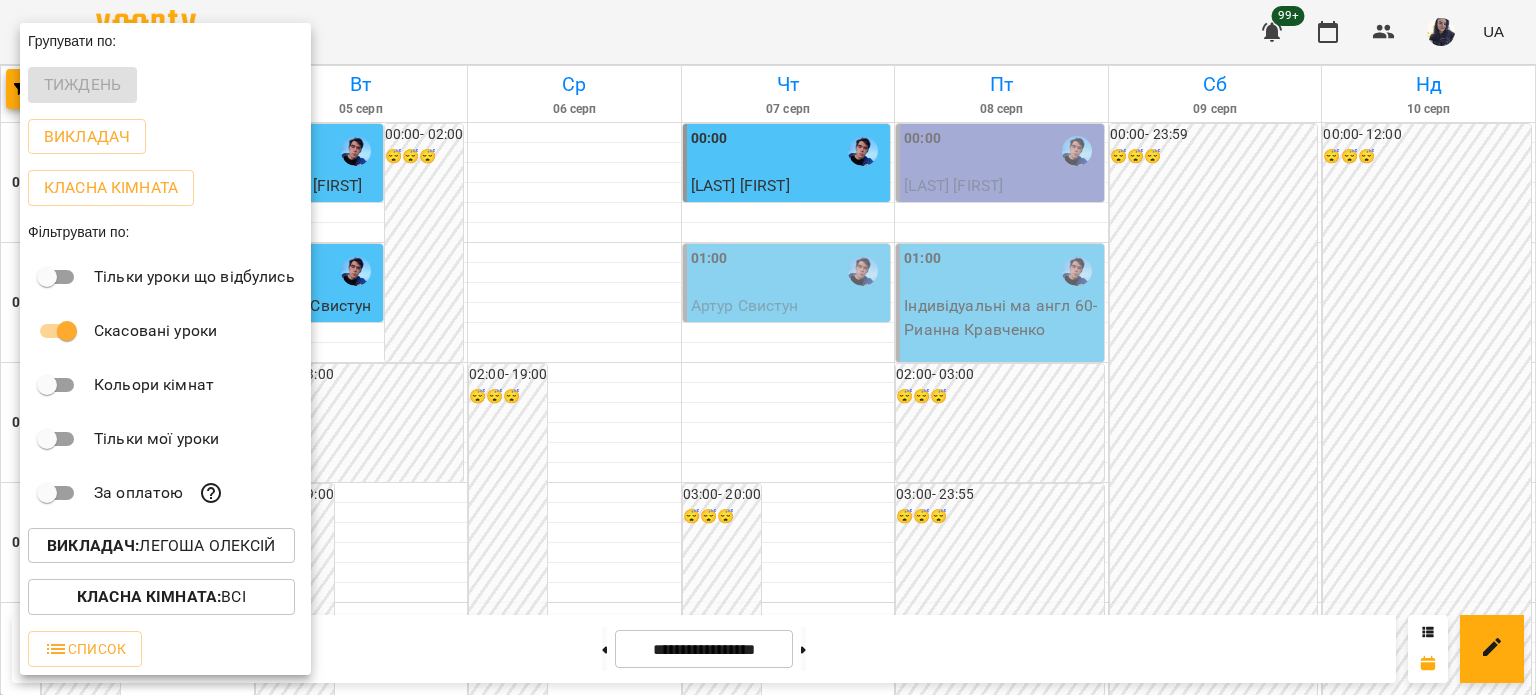 click at bounding box center (768, 347) 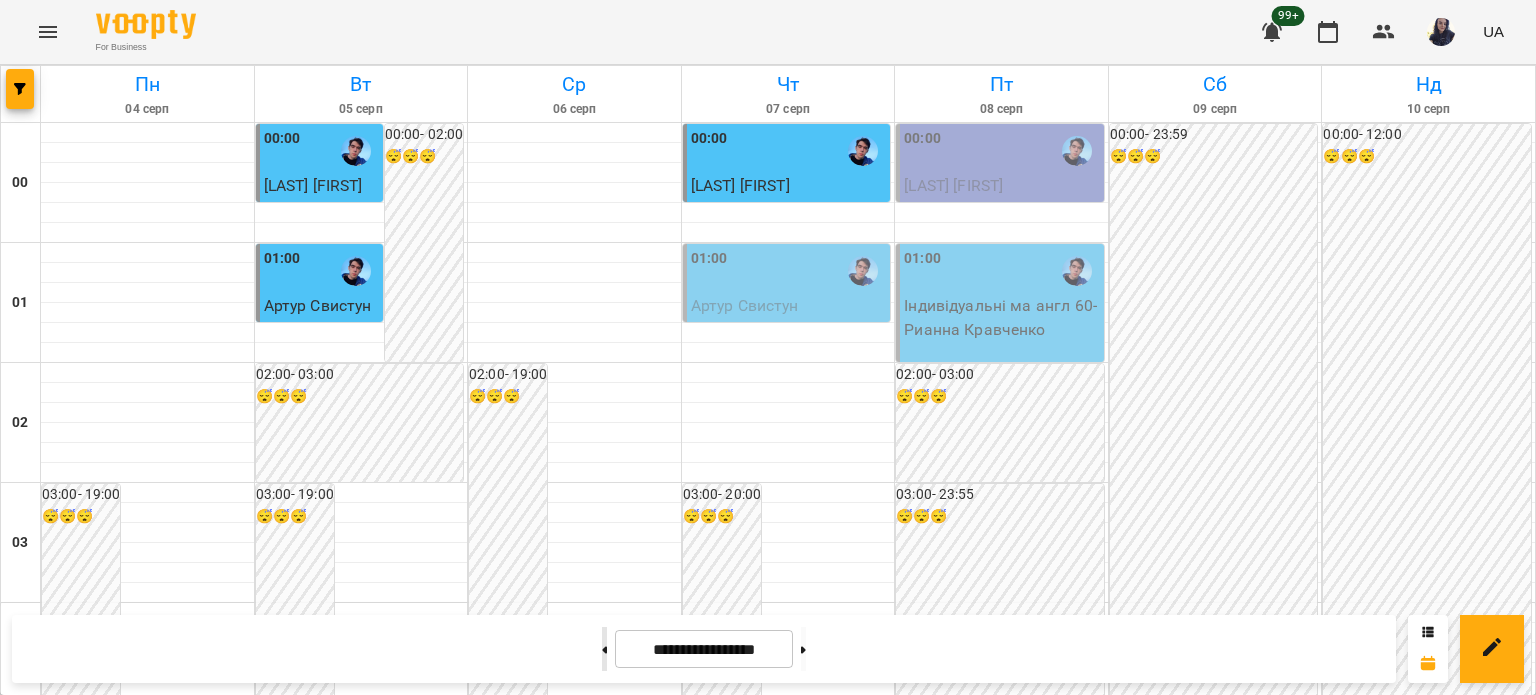 click at bounding box center [604, 649] 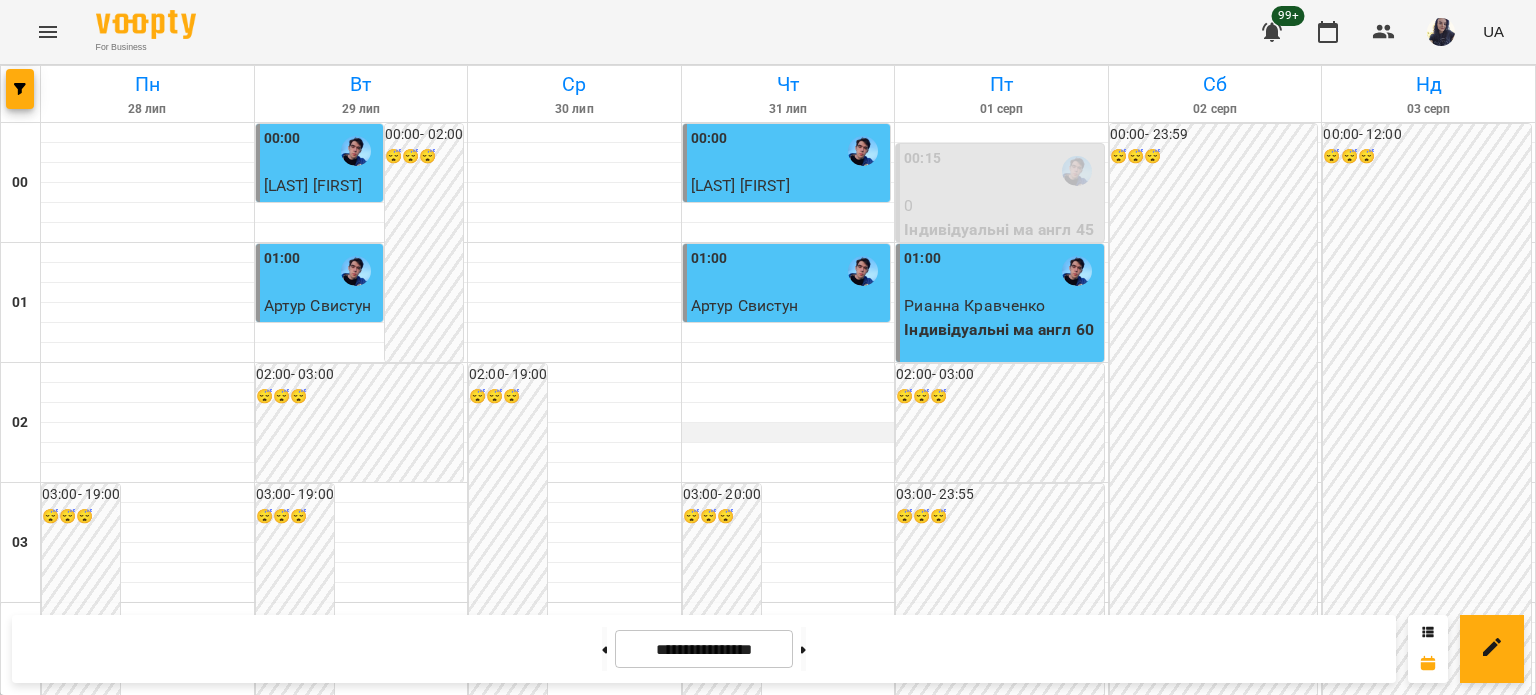 scroll, scrollTop: 1900, scrollLeft: 0, axis: vertical 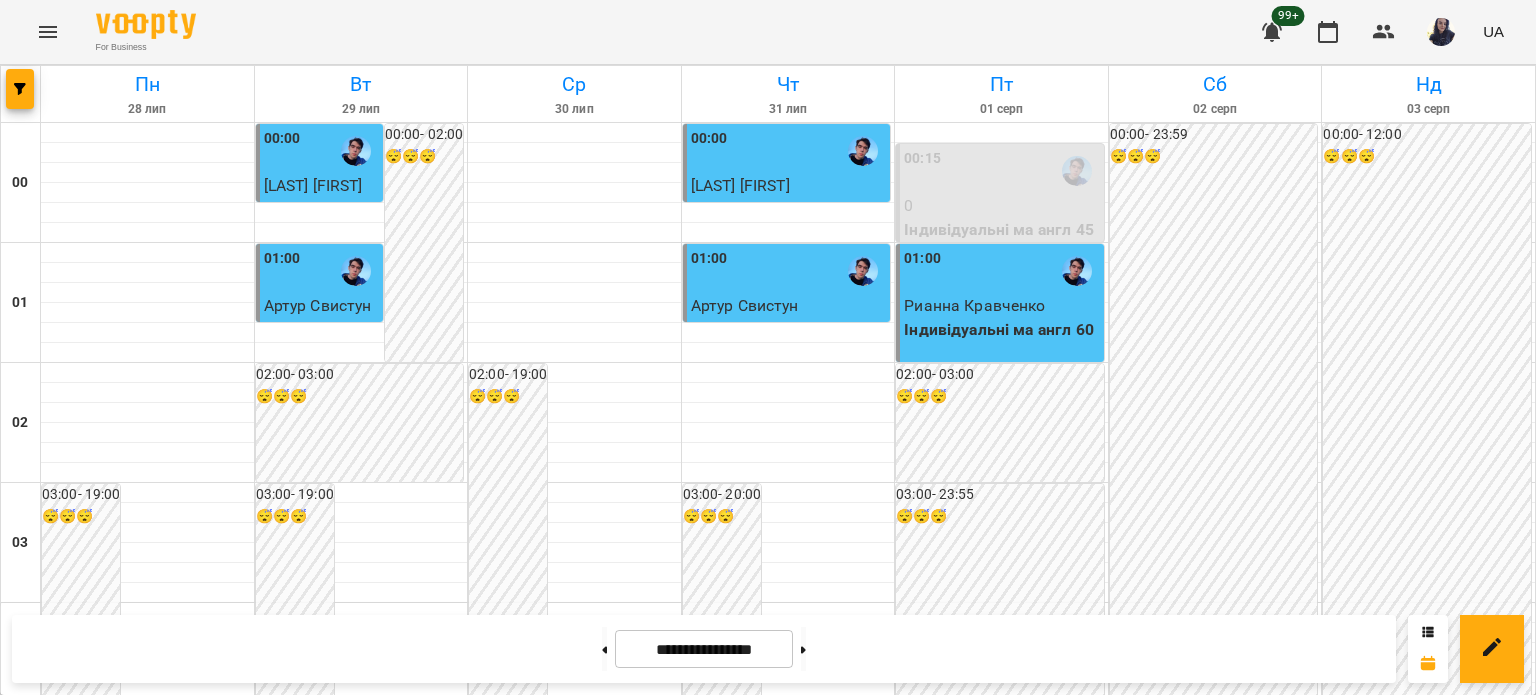 click on "17:00" at bounding box center (789, 2191) 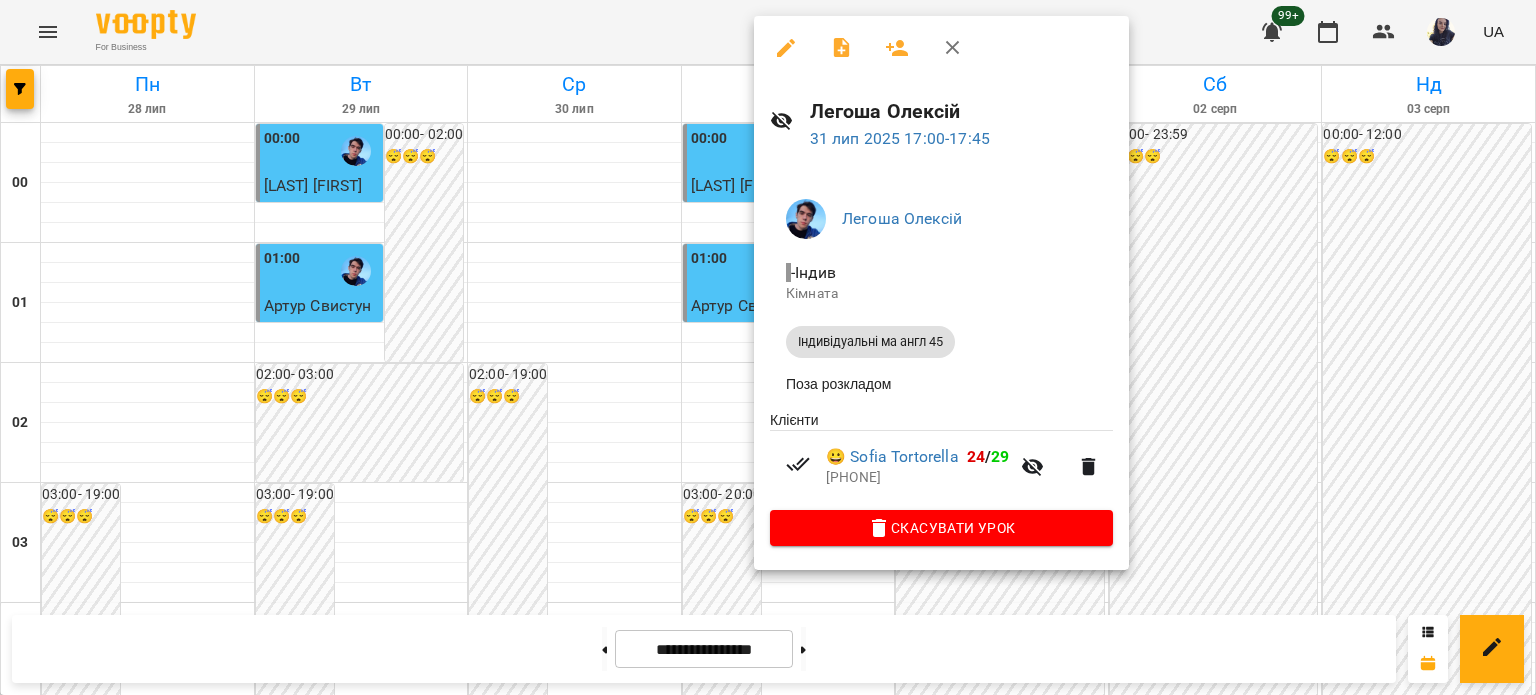 click at bounding box center (768, 347) 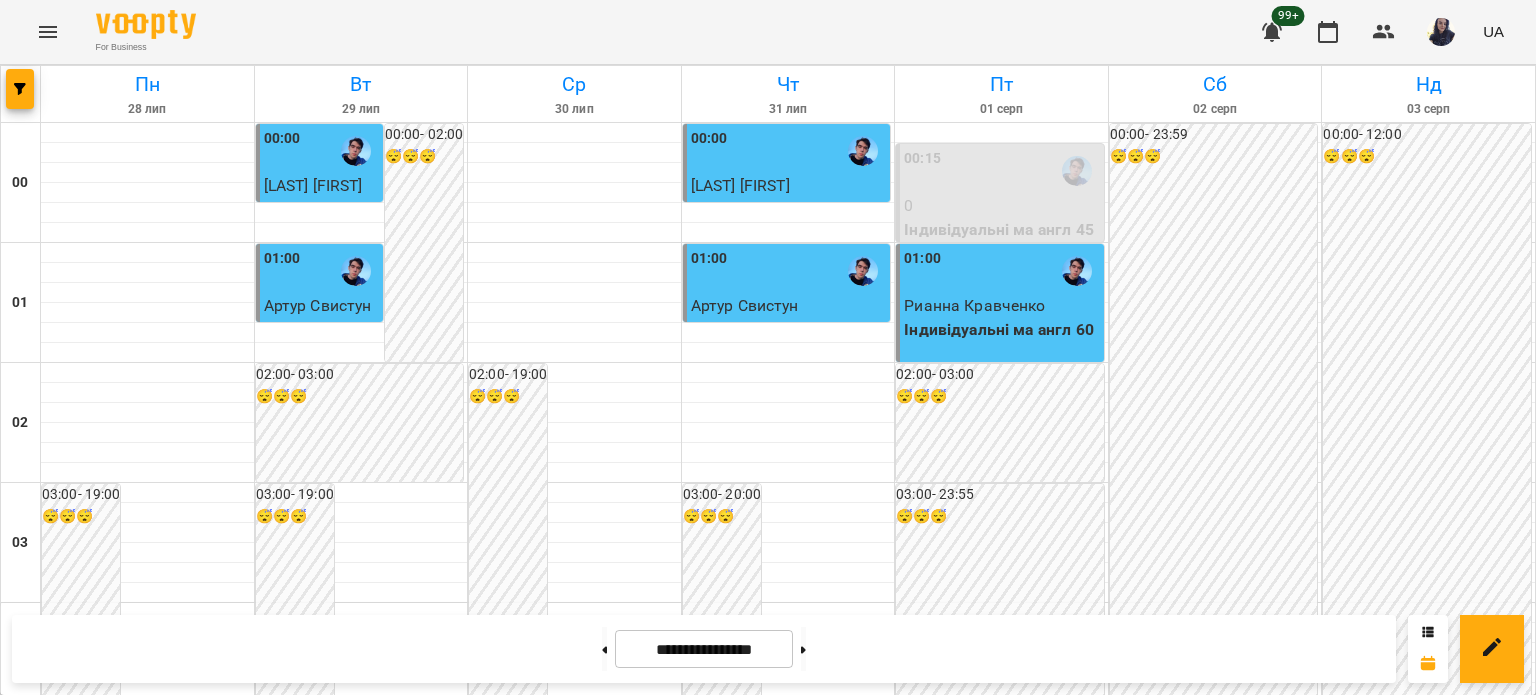 click on "[TIME] - [TIME] 😴😴😴" at bounding box center [1000, 1733] 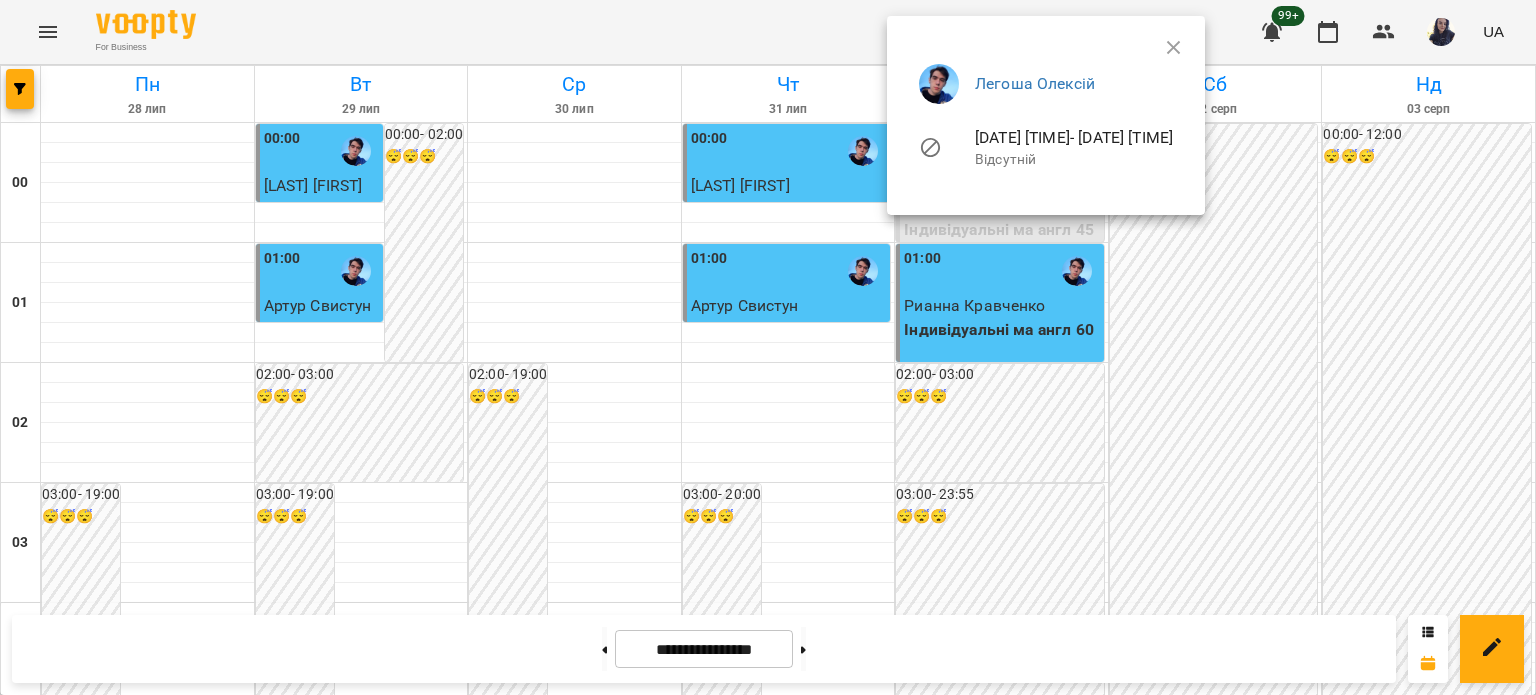 click at bounding box center [768, 347] 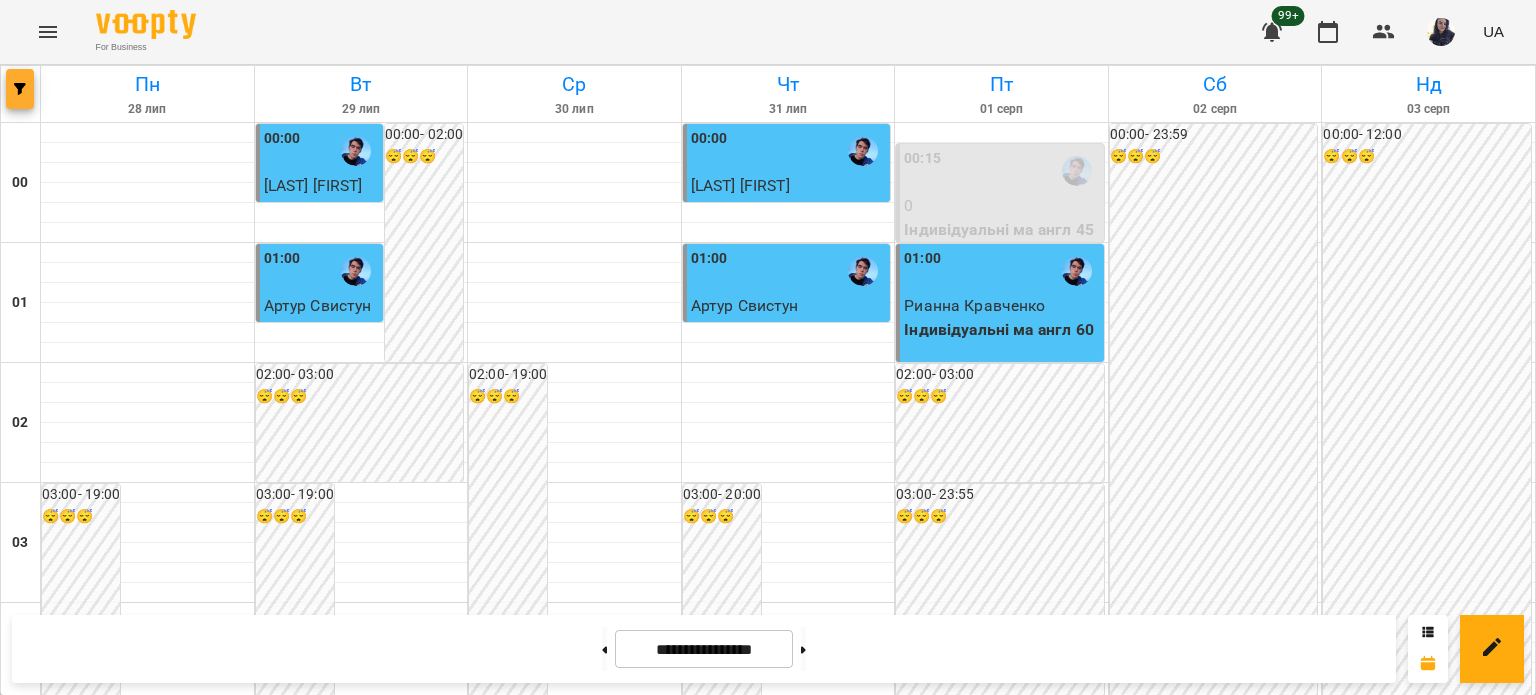 click at bounding box center [20, 89] 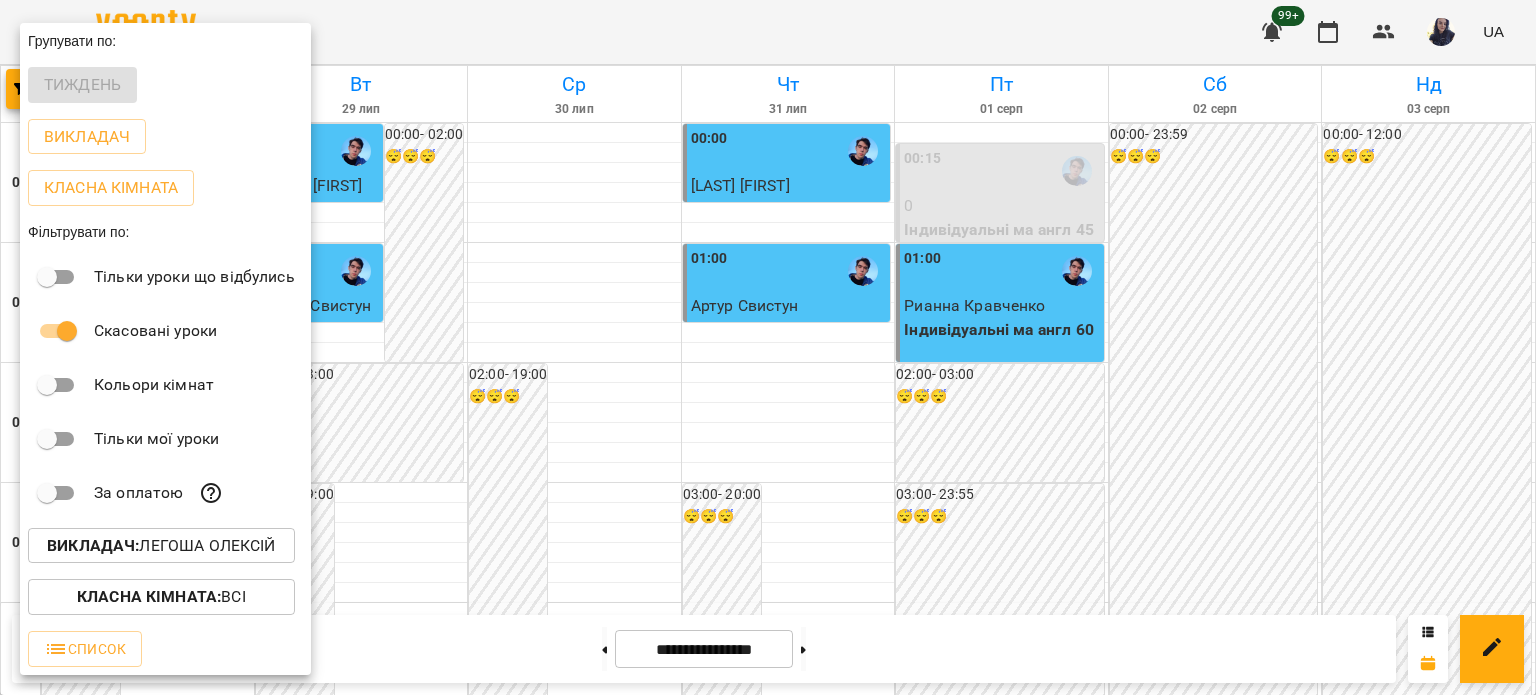 click on "Викладач : [FIRST] [LAST]" at bounding box center (161, 546) 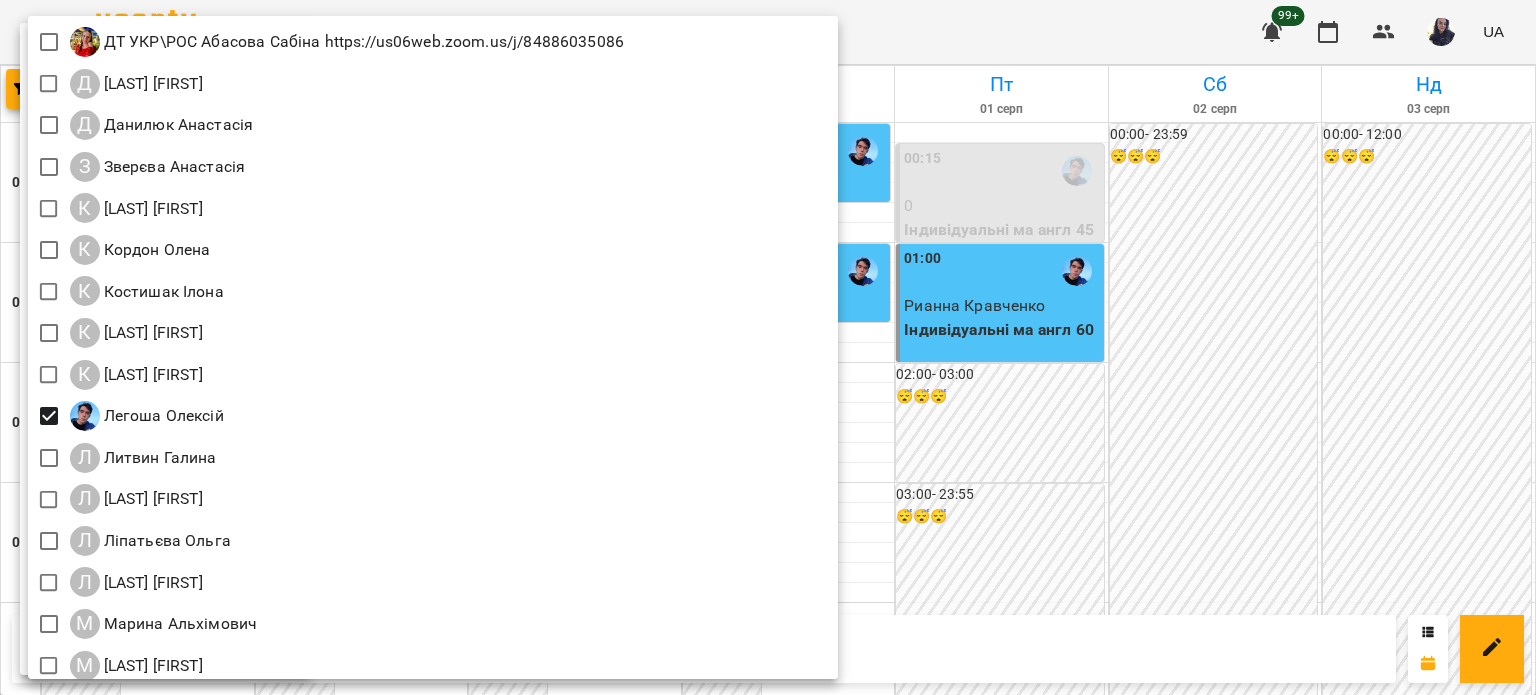 scroll, scrollTop: 1400, scrollLeft: 0, axis: vertical 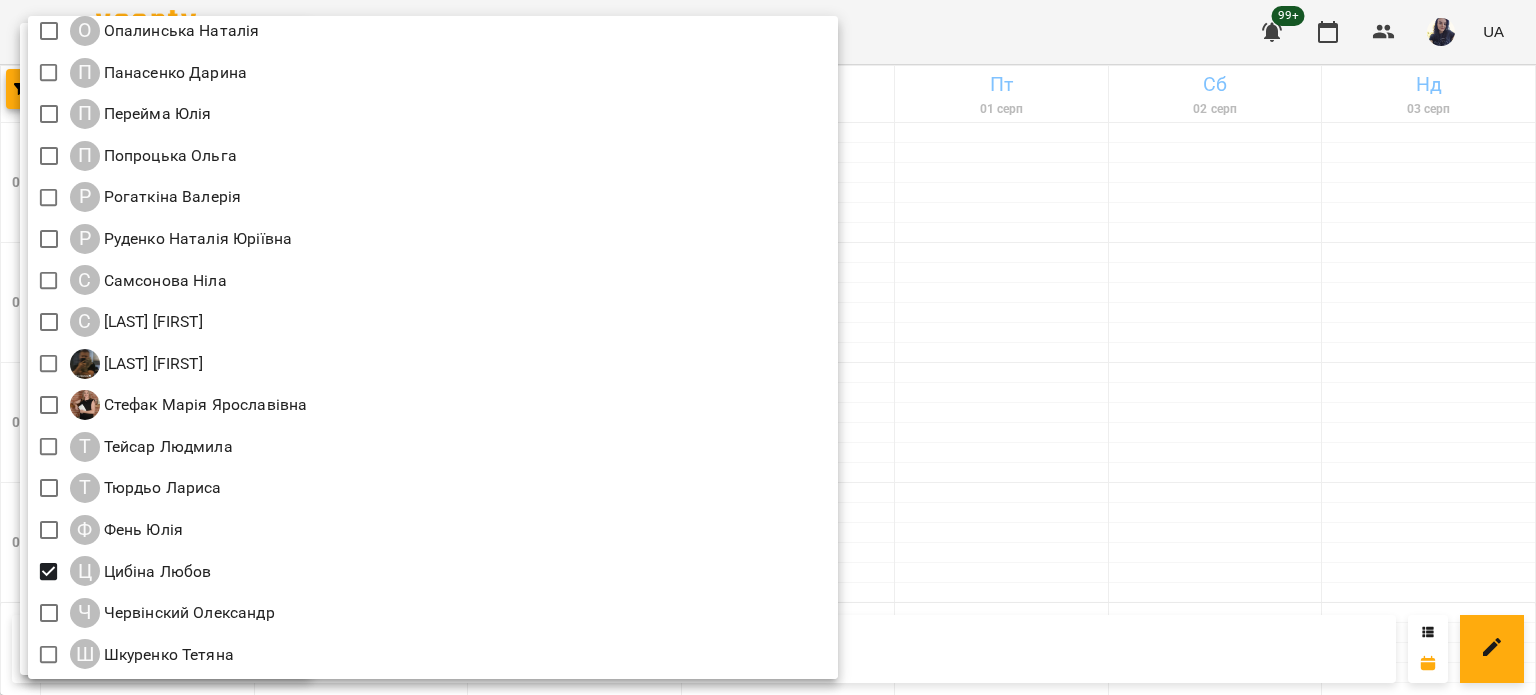 click at bounding box center (768, 347) 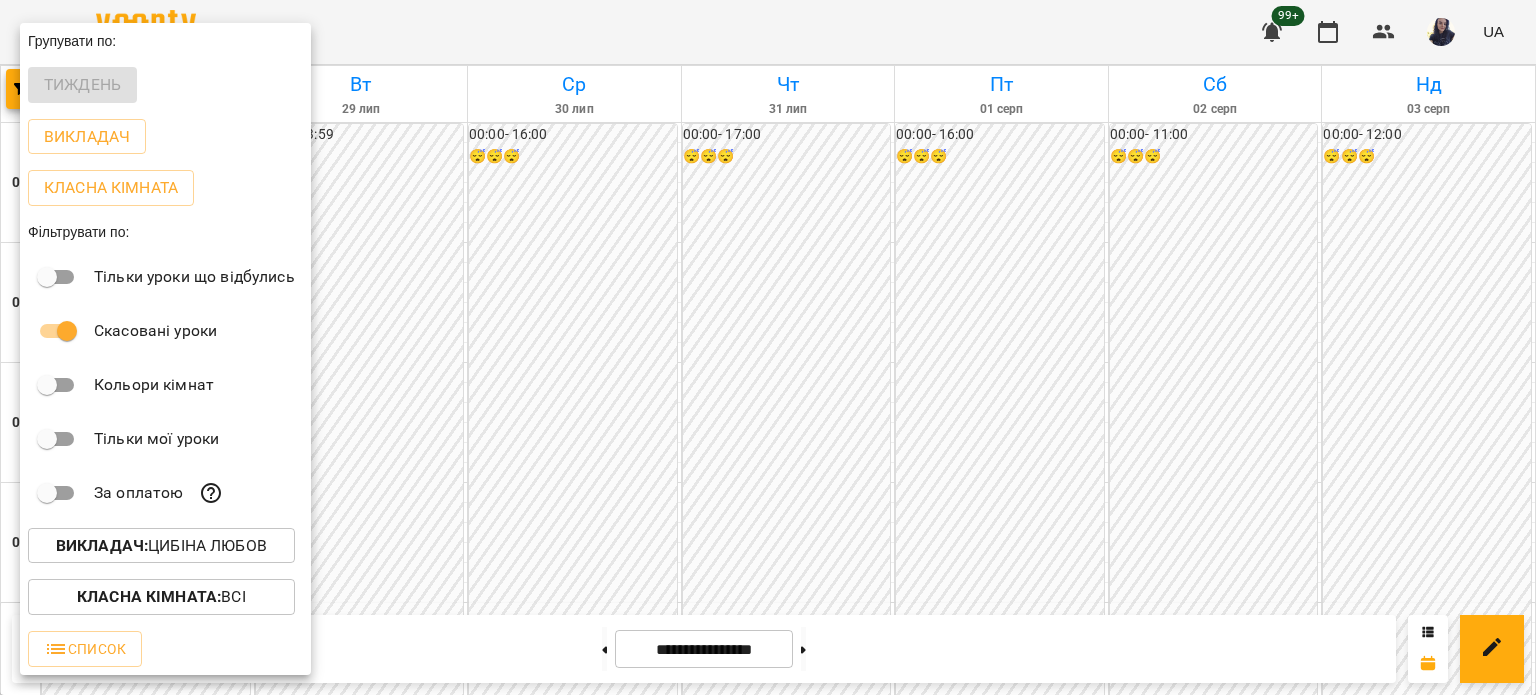 click at bounding box center [768, 347] 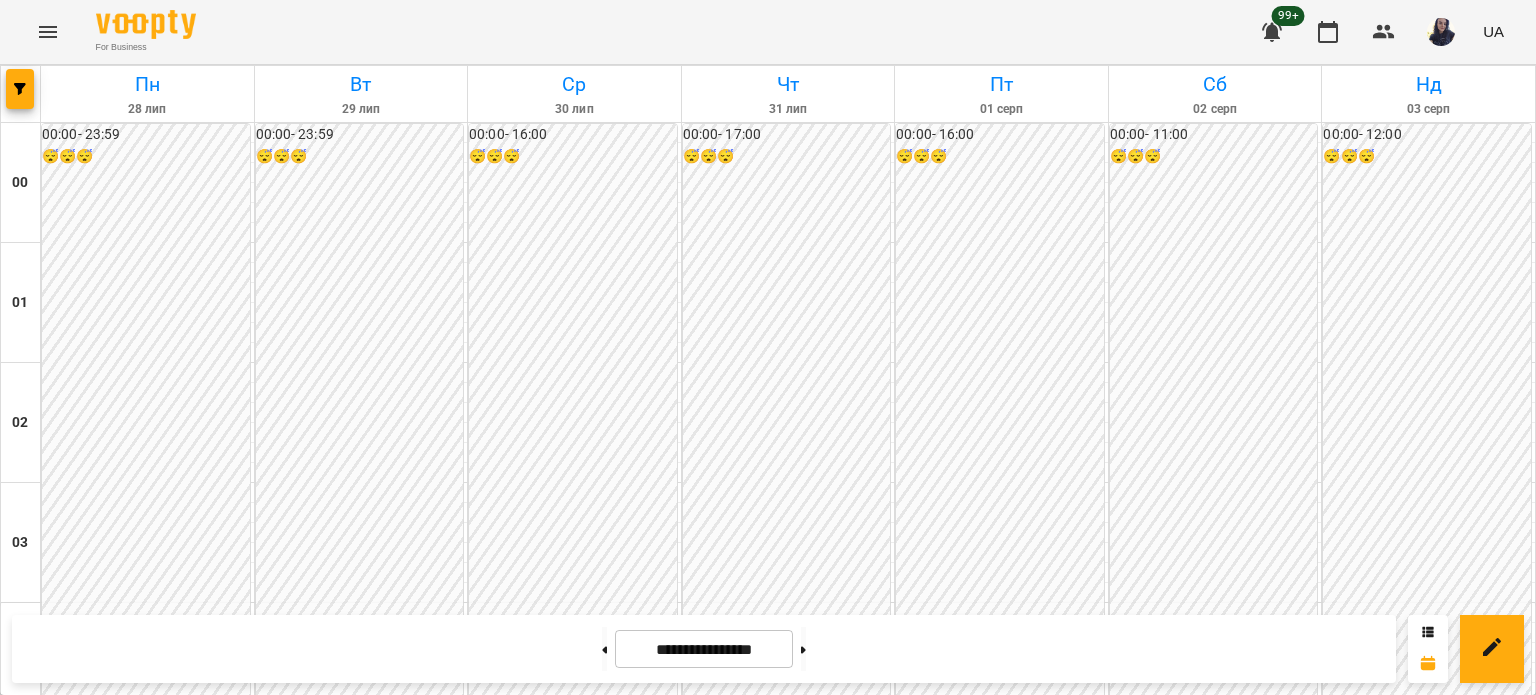 scroll, scrollTop: 2200, scrollLeft: 0, axis: vertical 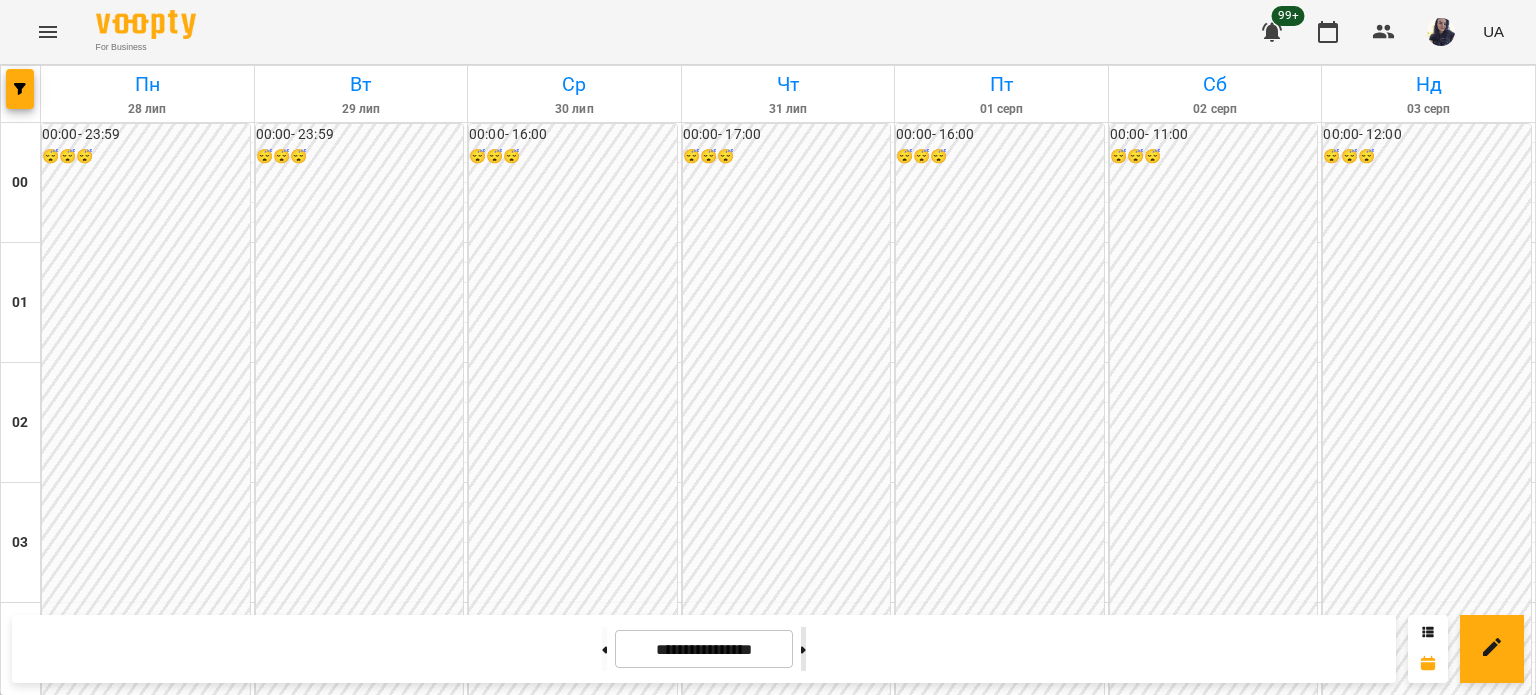 click at bounding box center (803, 649) 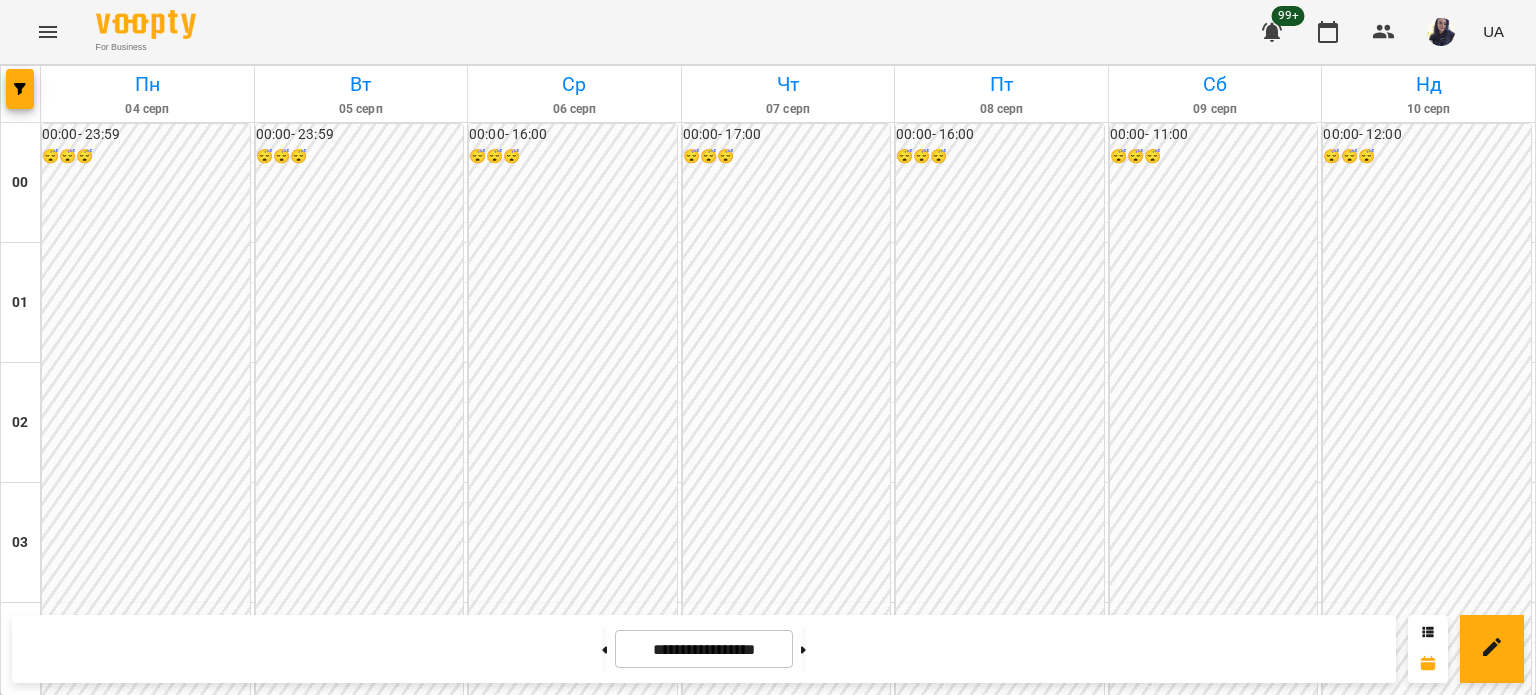 scroll, scrollTop: 1900, scrollLeft: 0, axis: vertical 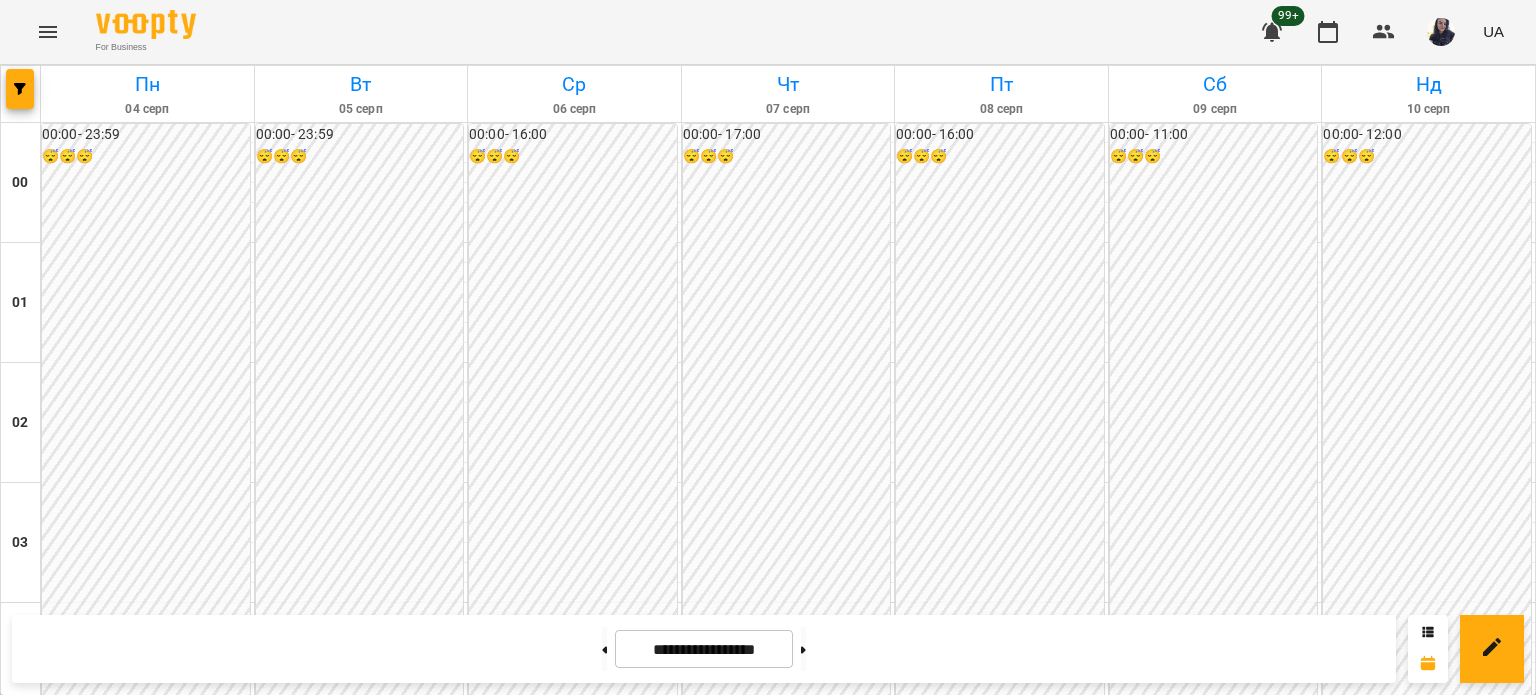 click at bounding box center [21, 94] 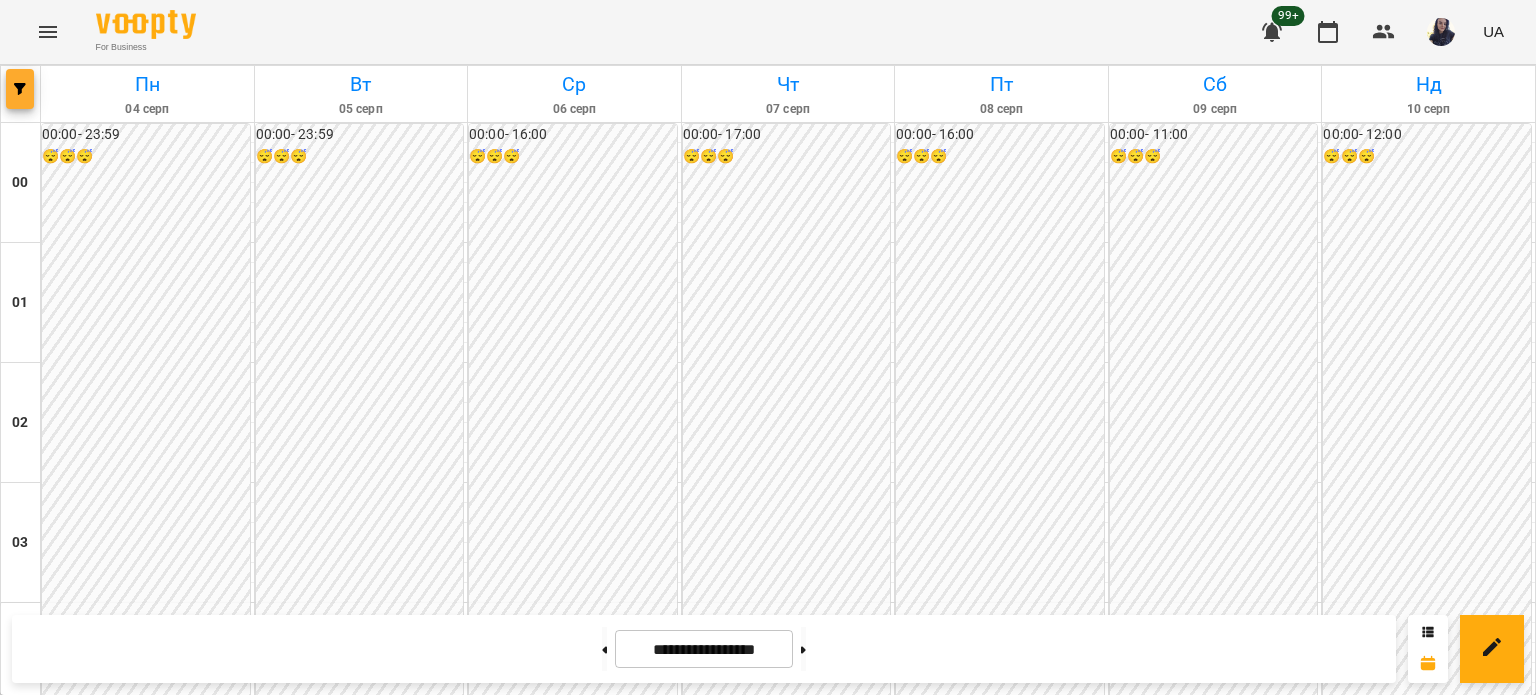 click at bounding box center (20, 89) 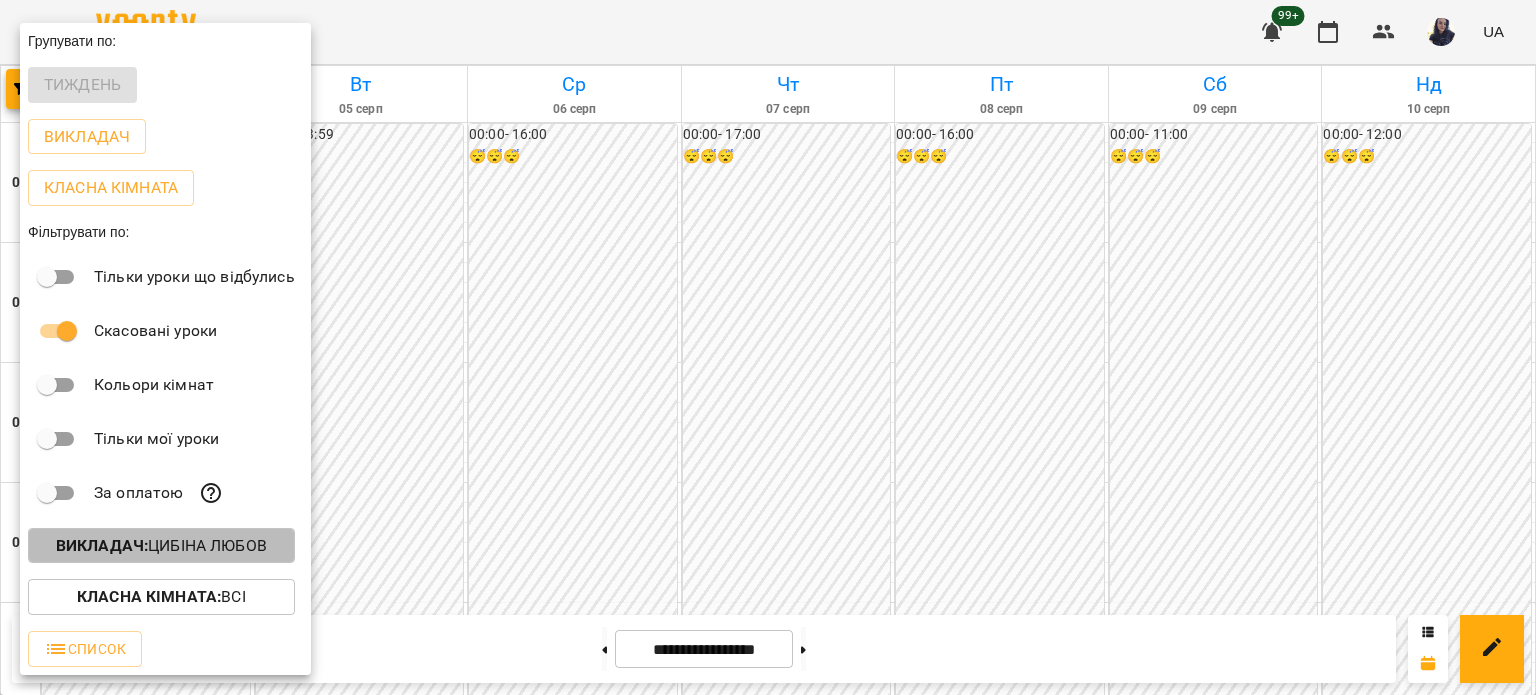 click on "Викладач :  Цибіна Любов" at bounding box center (161, 546) 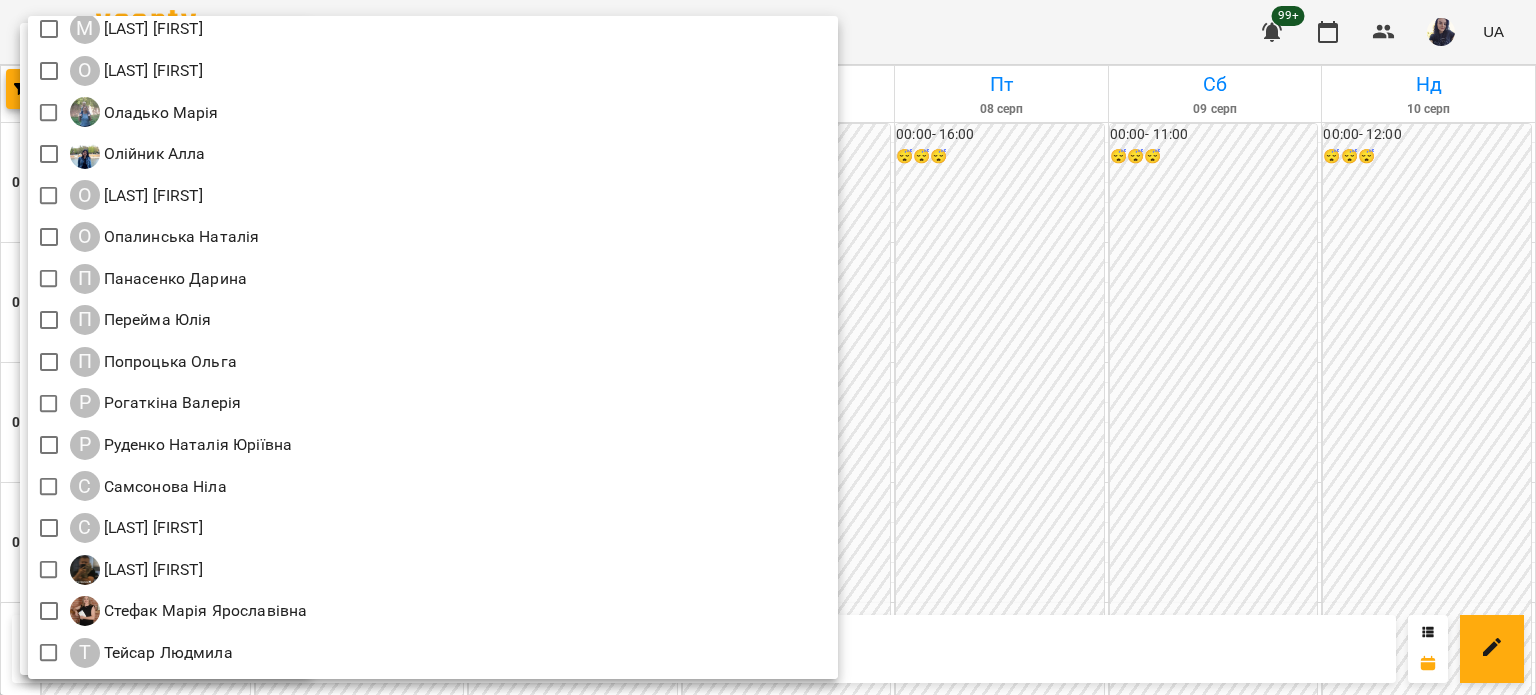 scroll, scrollTop: 2100, scrollLeft: 0, axis: vertical 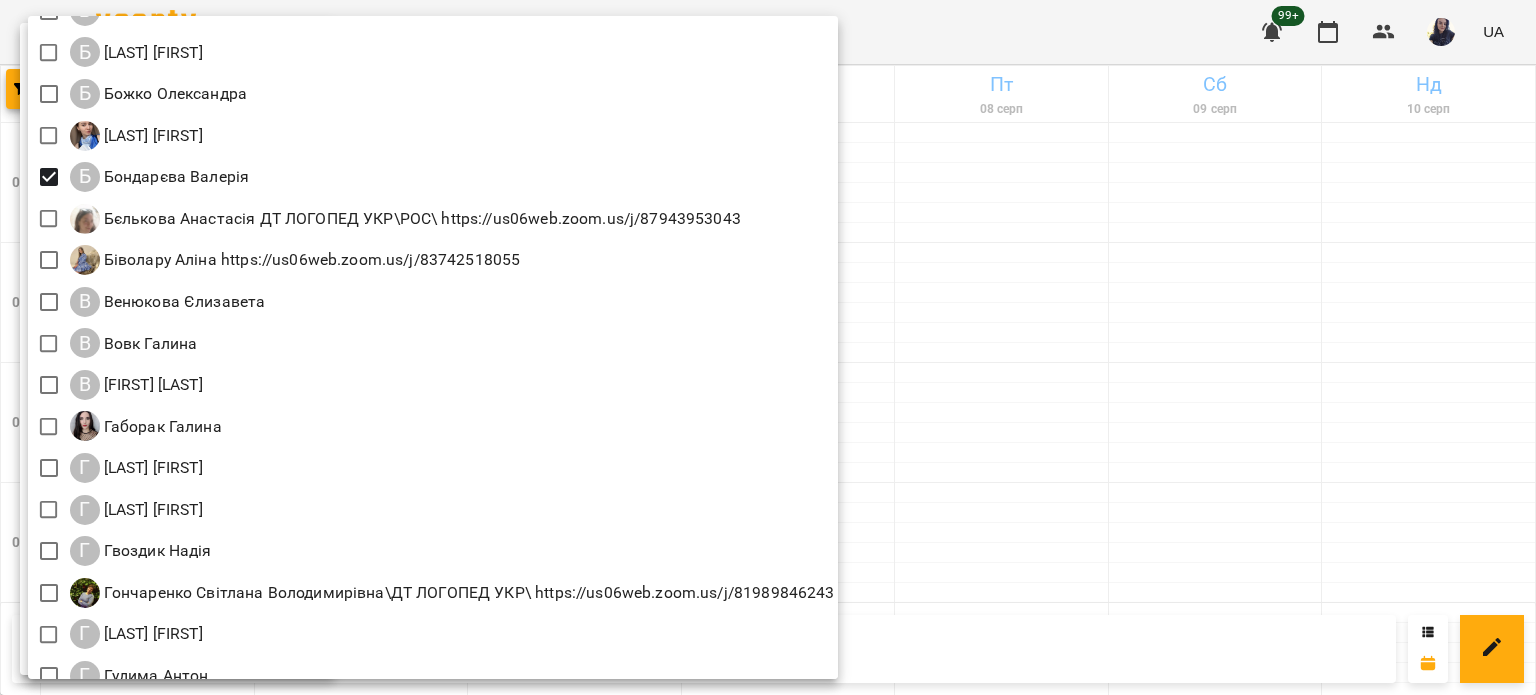 click at bounding box center [768, 347] 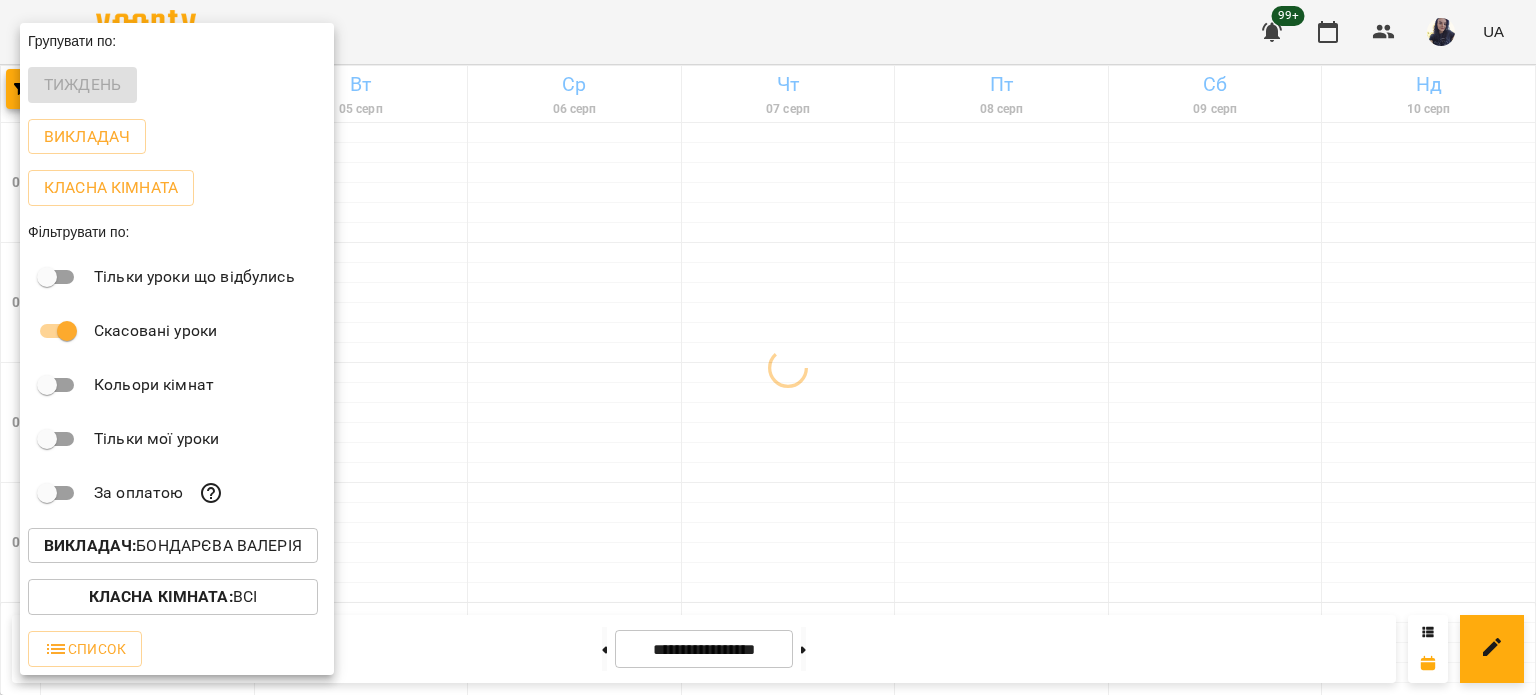 click at bounding box center [768, 347] 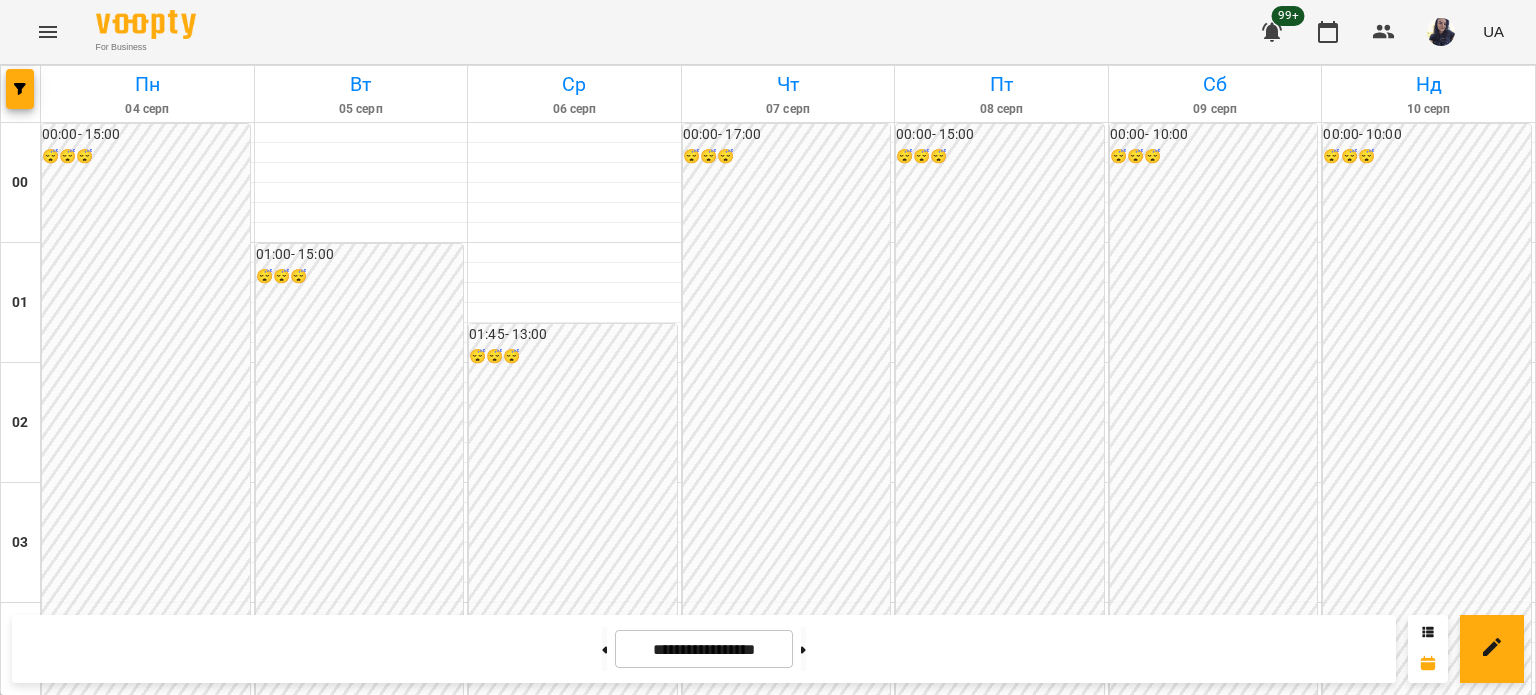 scroll, scrollTop: 1200, scrollLeft: 0, axis: vertical 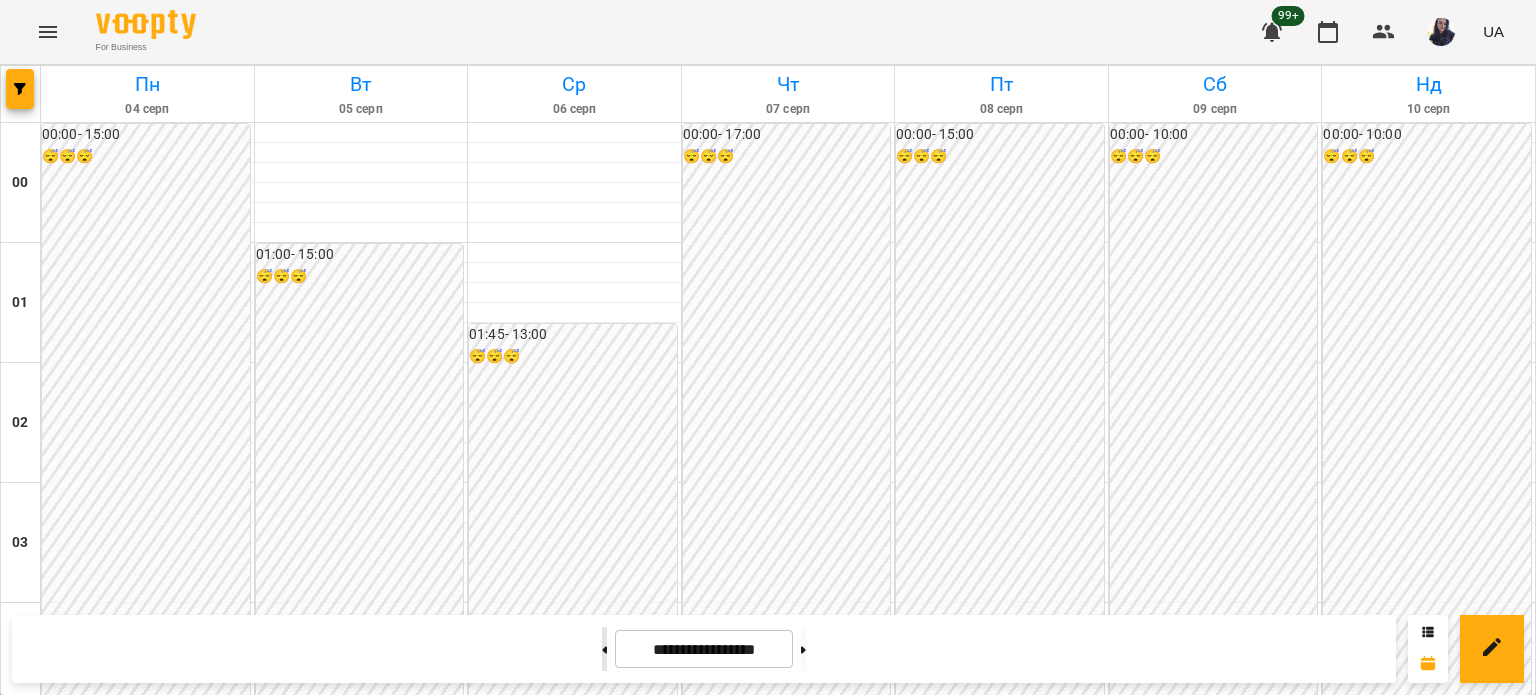 click at bounding box center [604, 649] 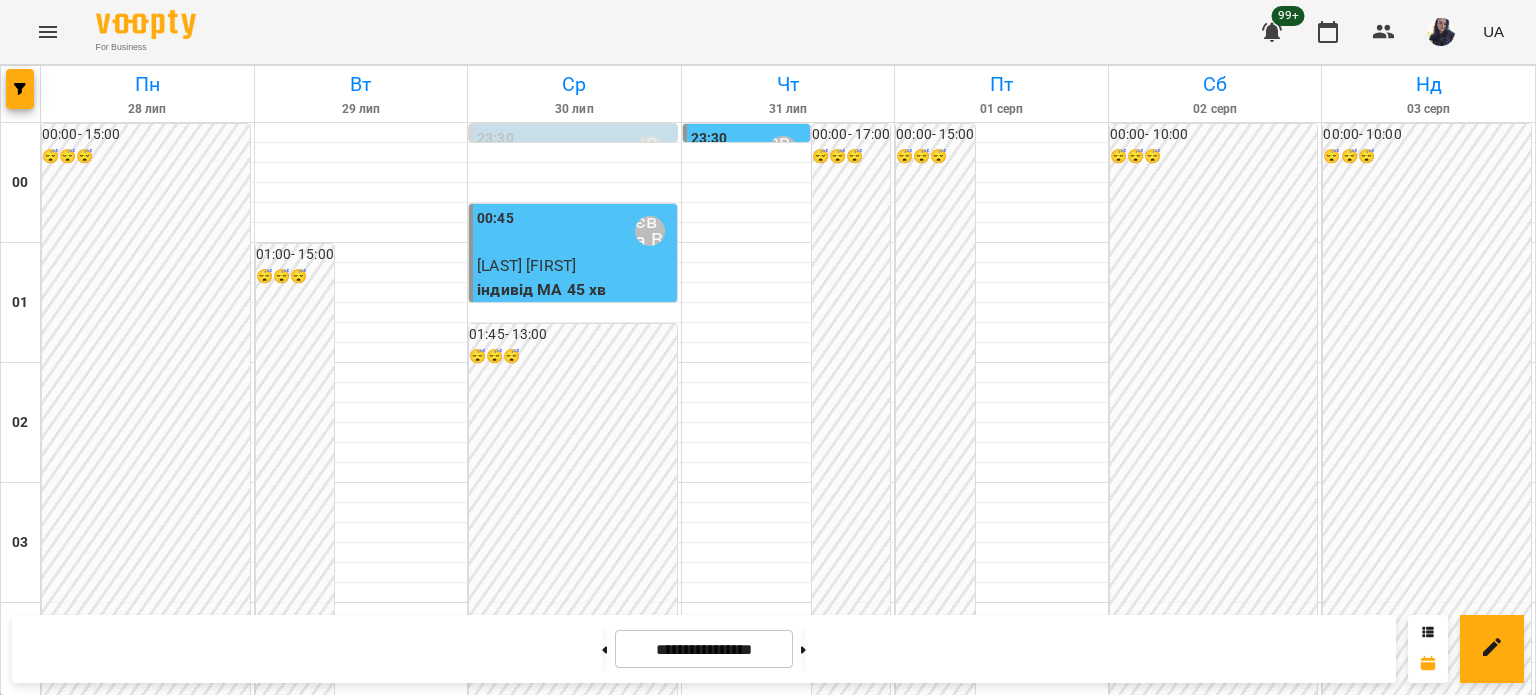 scroll, scrollTop: 2397, scrollLeft: 0, axis: vertical 